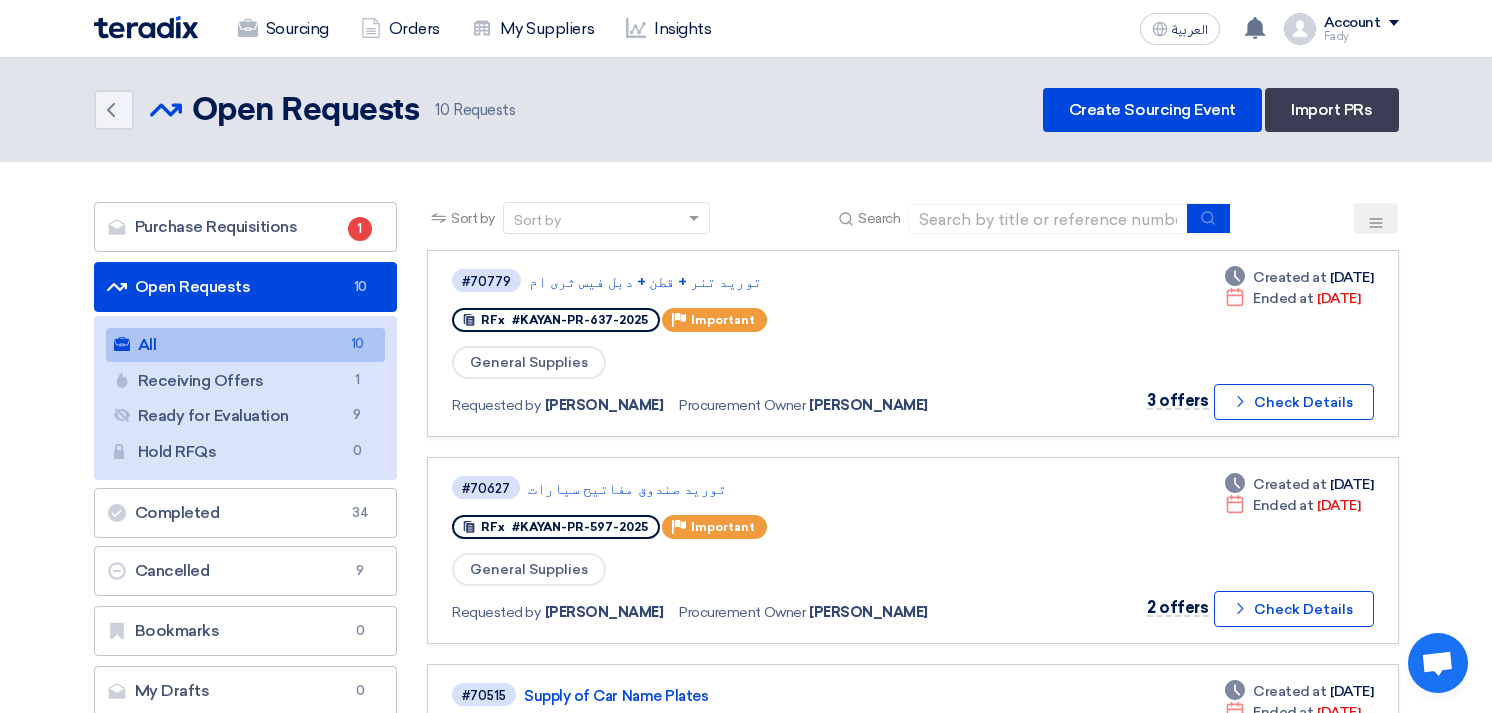 scroll, scrollTop: 1666, scrollLeft: 0, axis: vertical 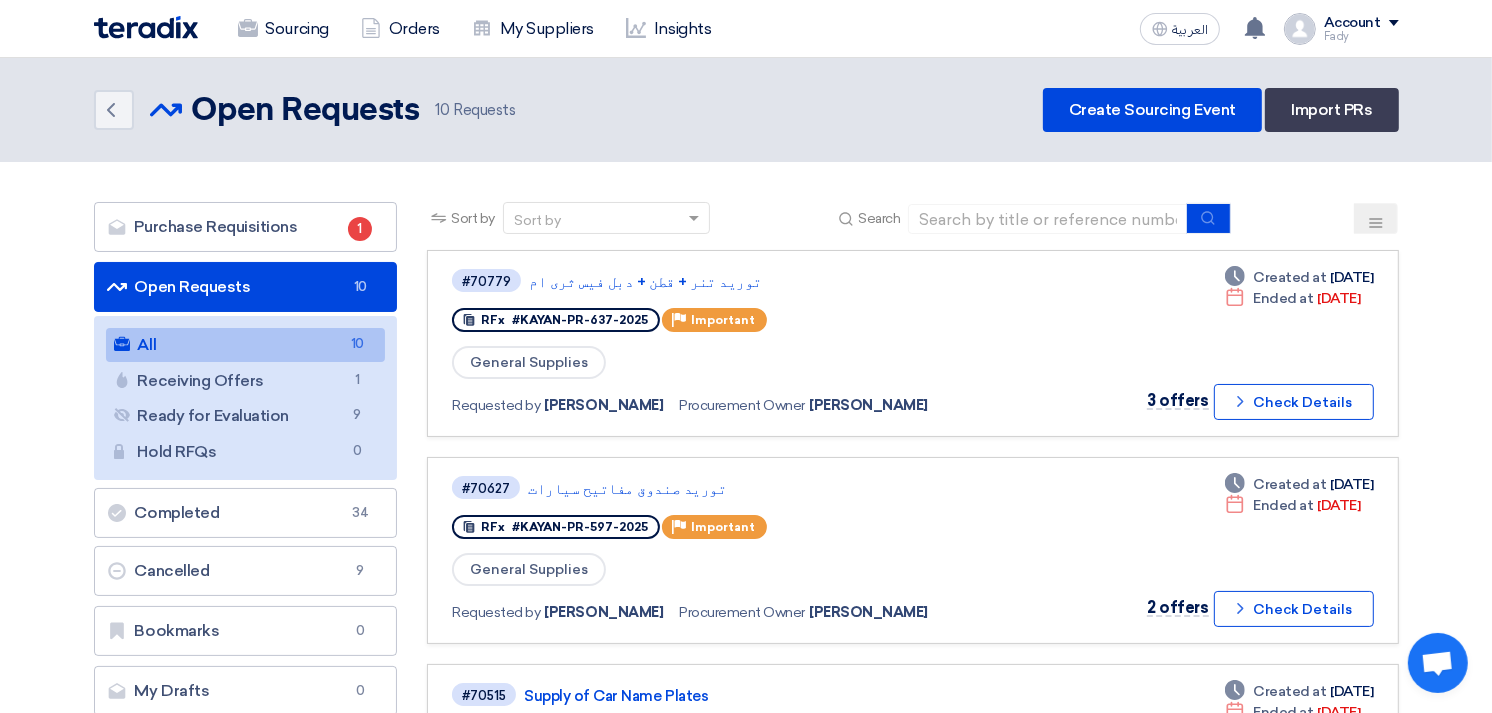 click on "Back
Open Requests
Open Requests
10
Requests
Create Sourcing Event
Import PRs" 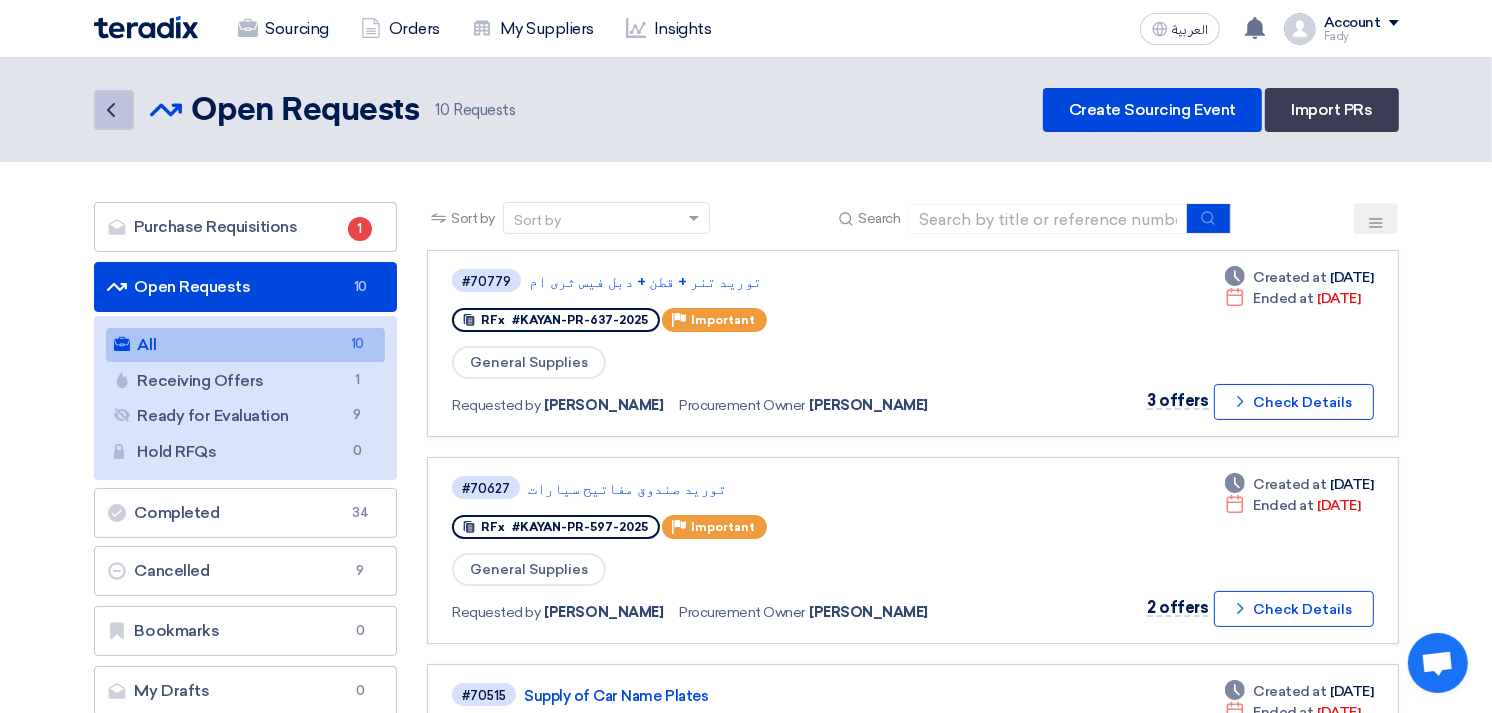 click on "Back" 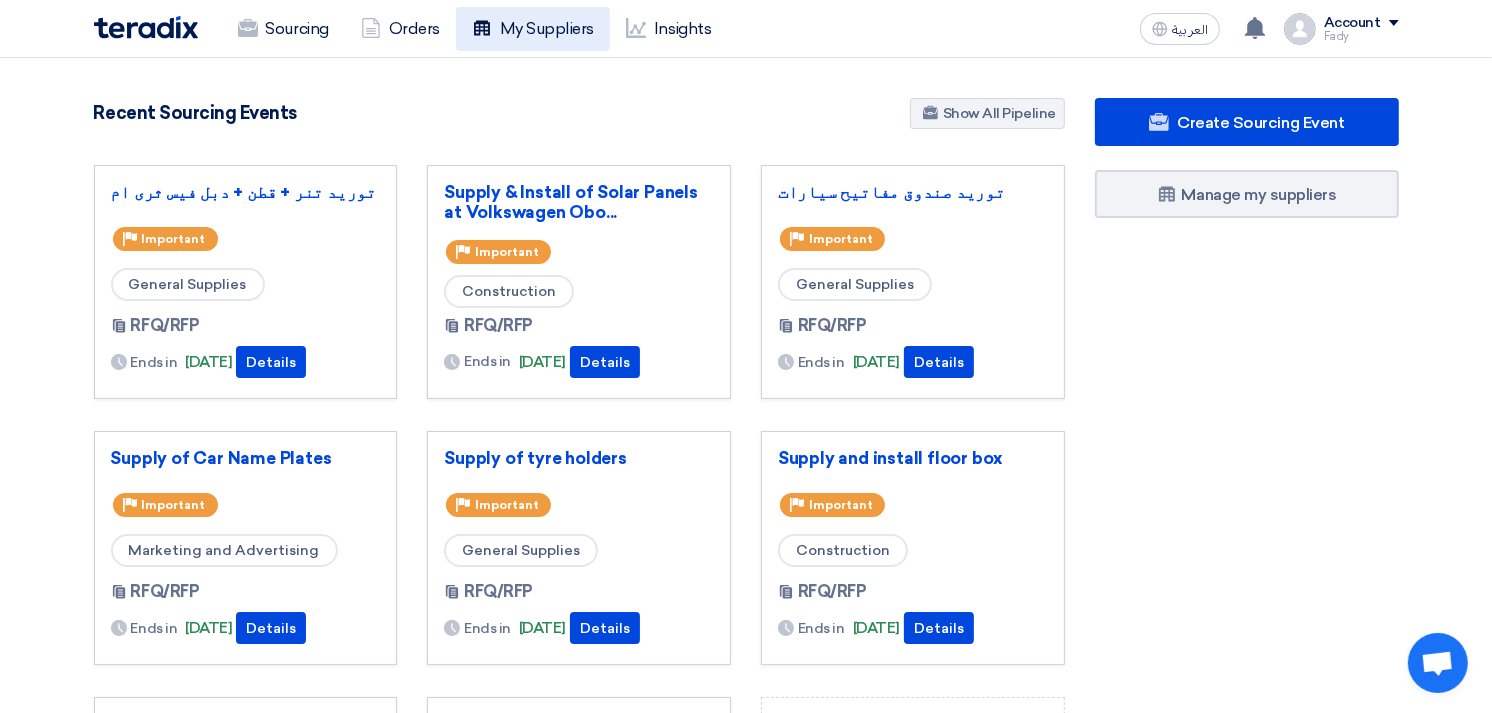 click on "My Suppliers" 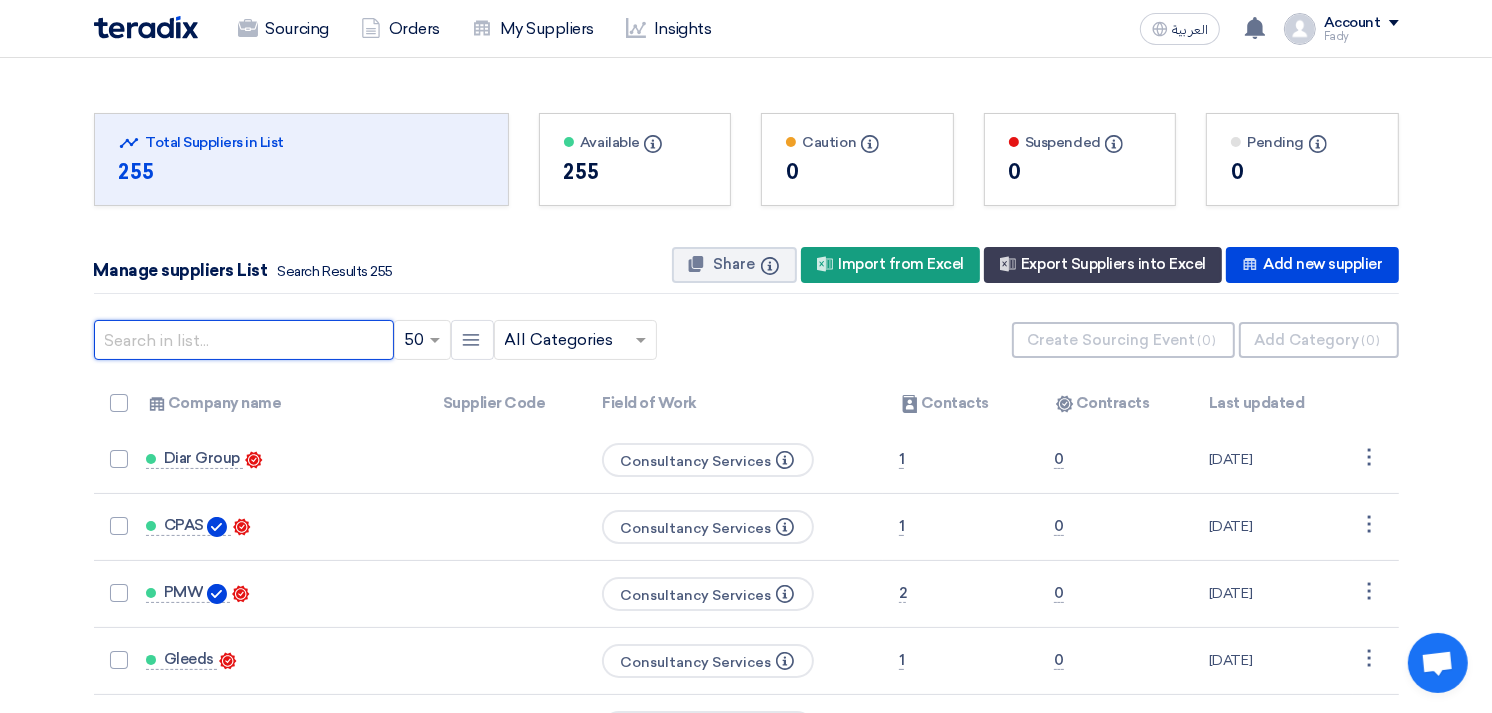 click 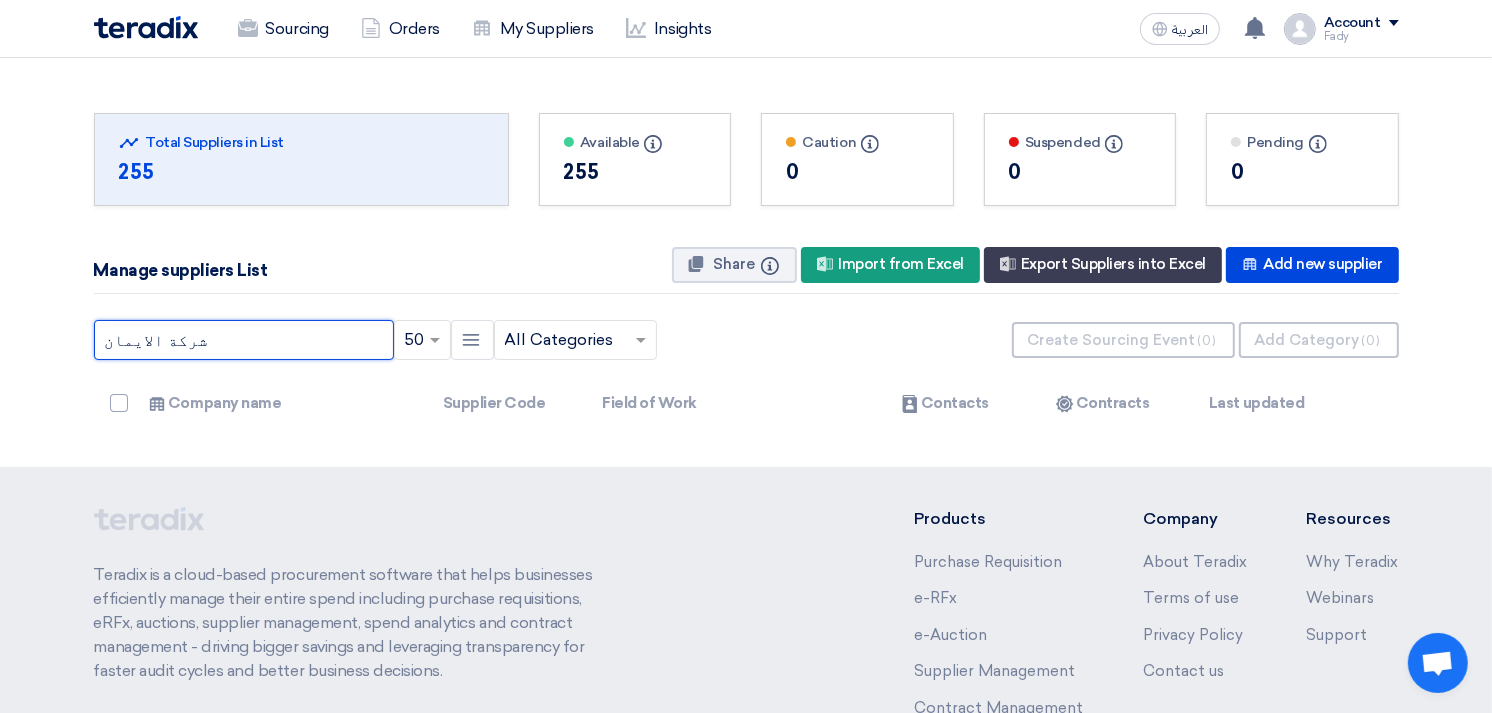type on "شركة الايمان" 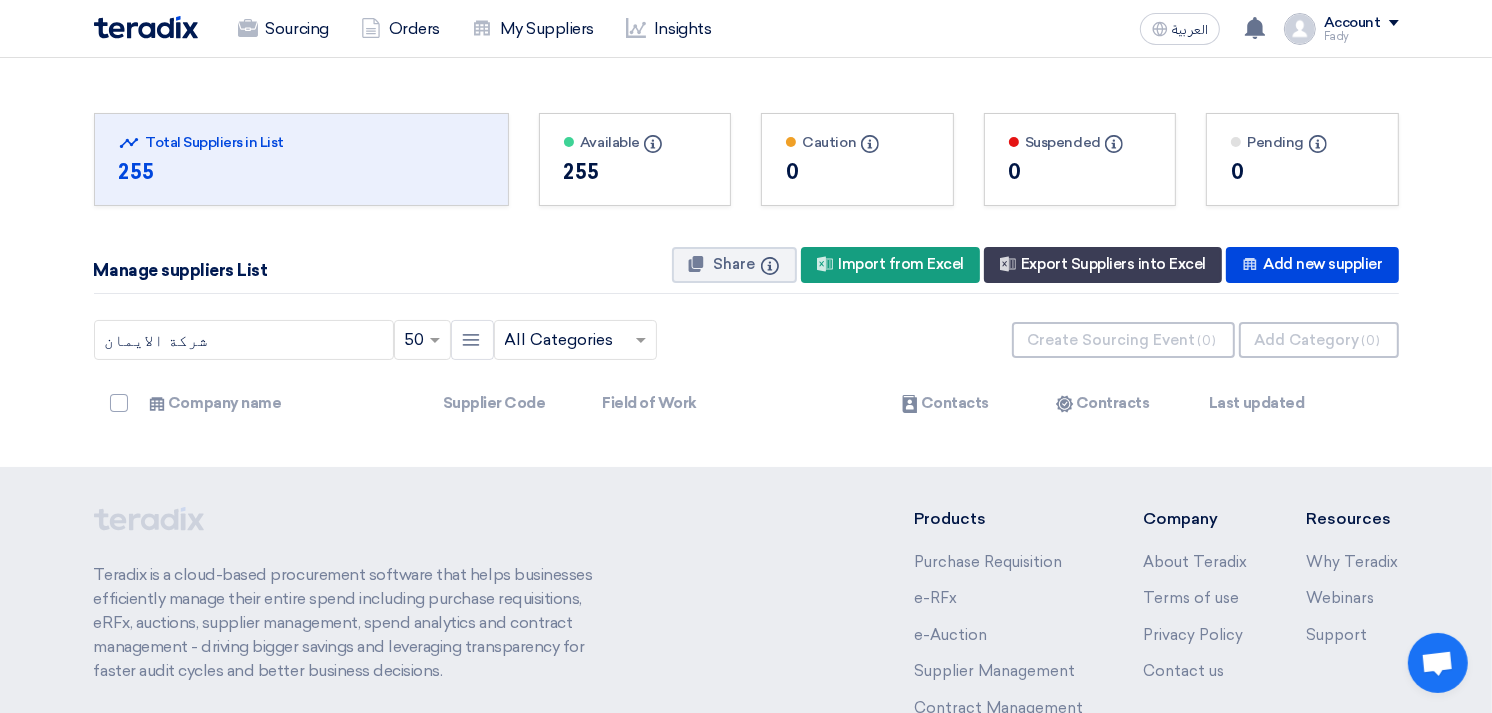 click on "255" 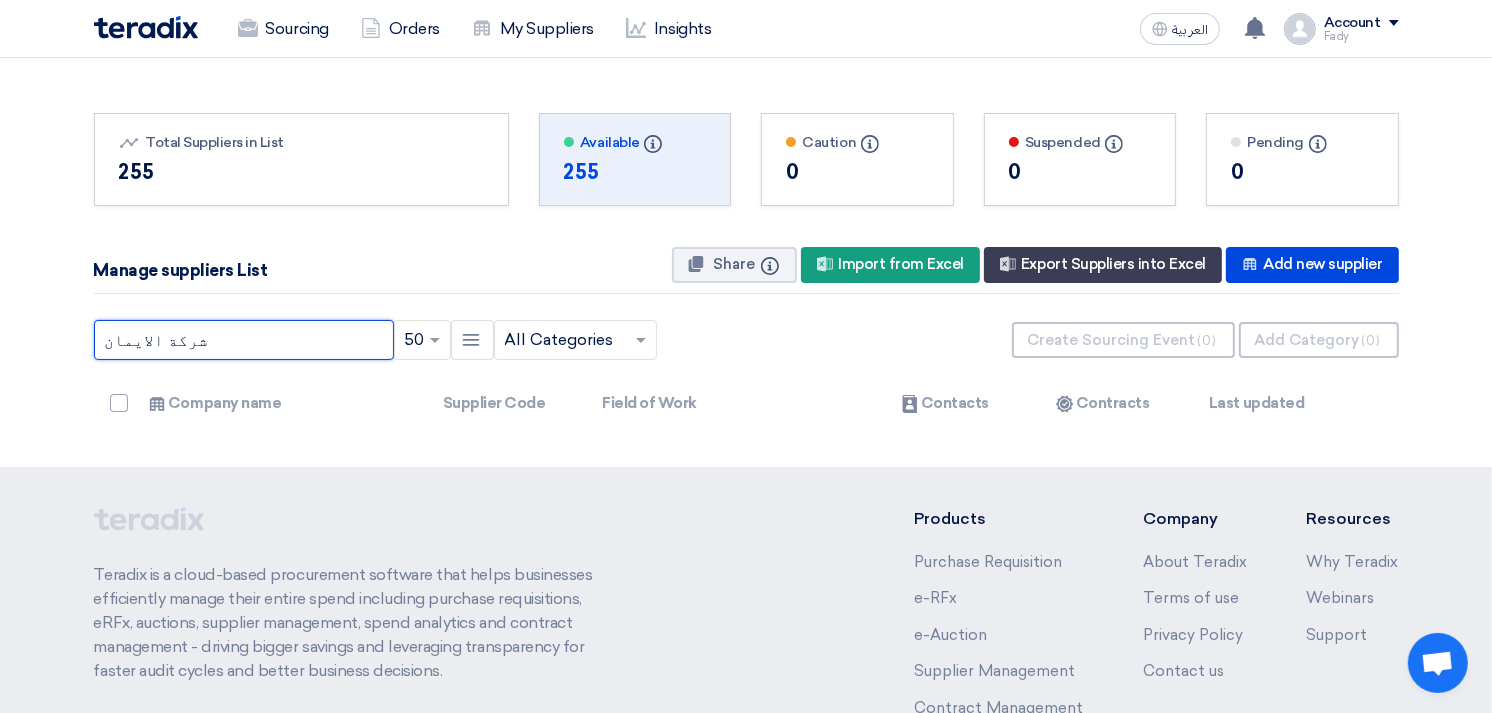 drag, startPoint x: 261, startPoint y: 344, endPoint x: 96, endPoint y: 328, distance: 165.77394 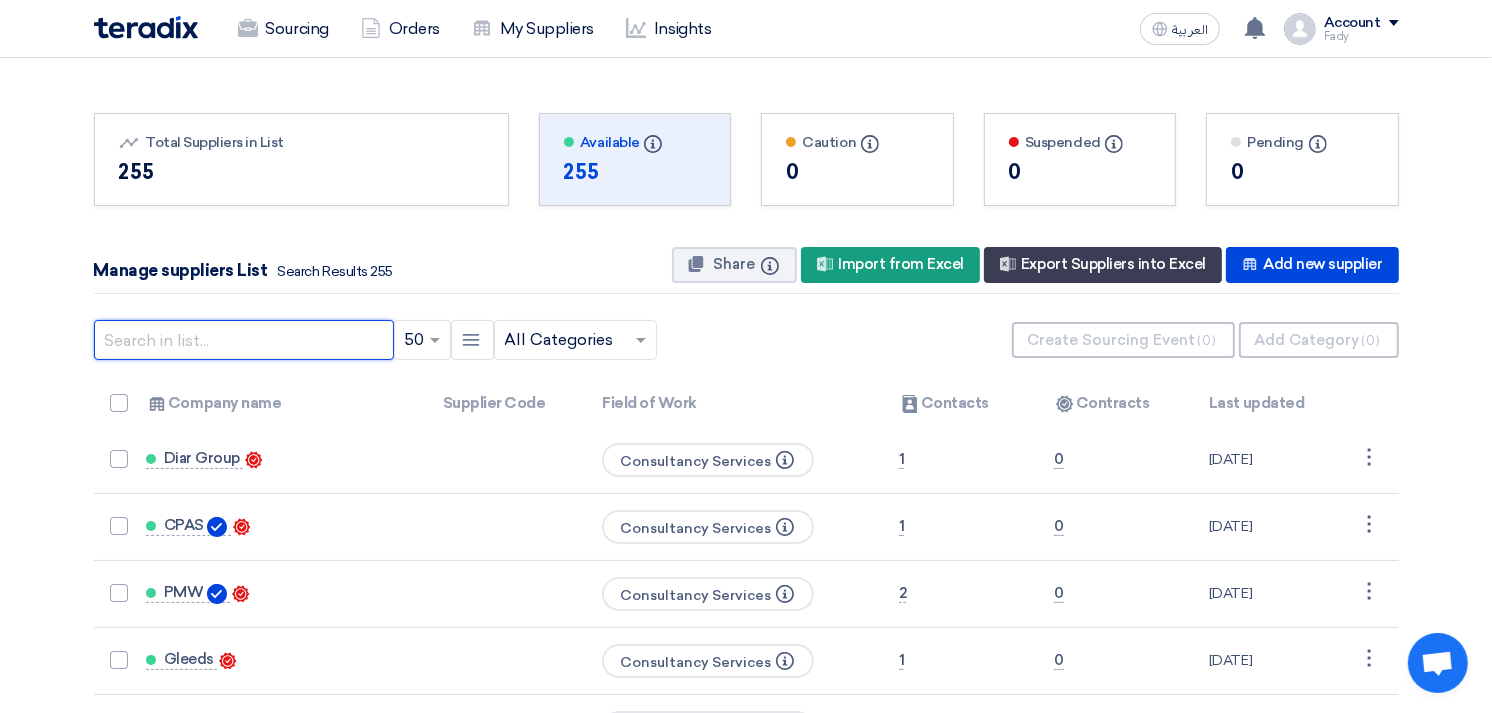 click 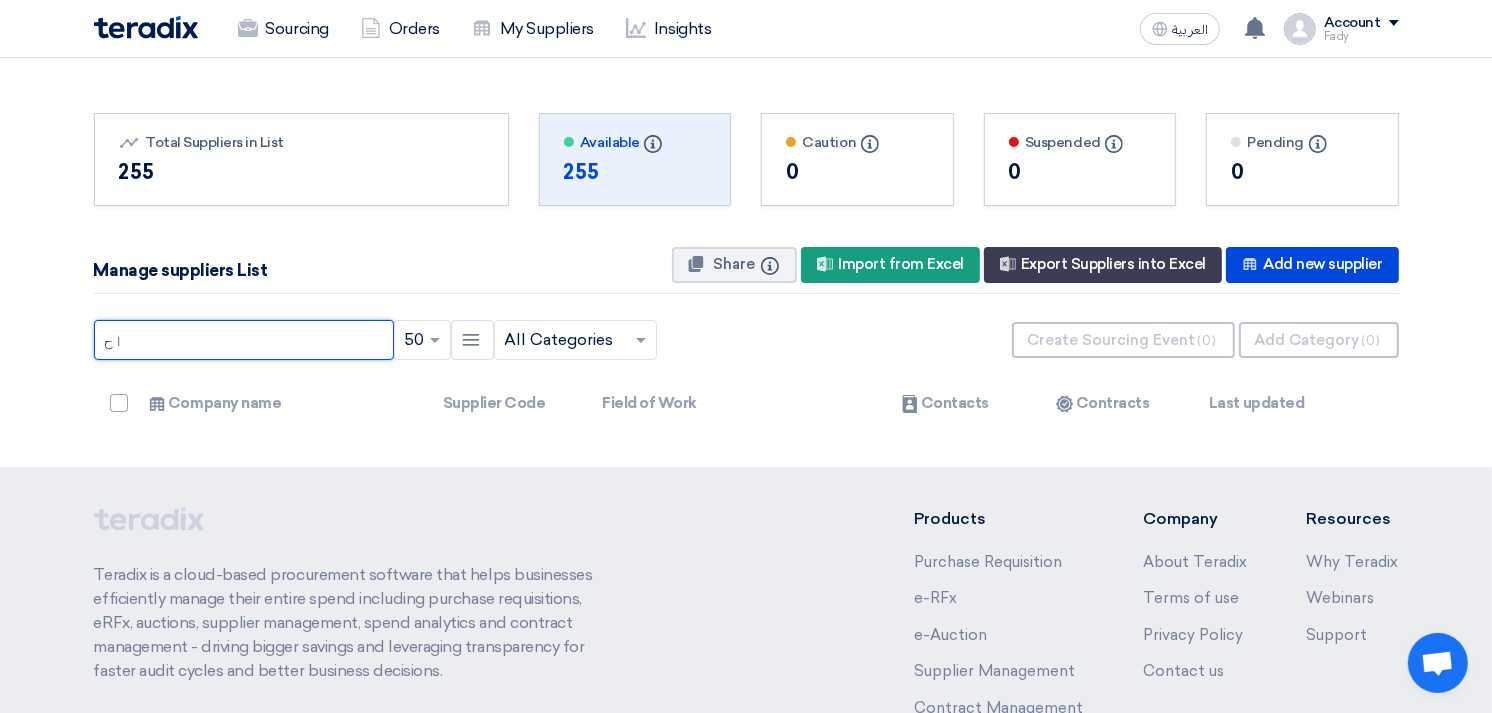 type on "ا" 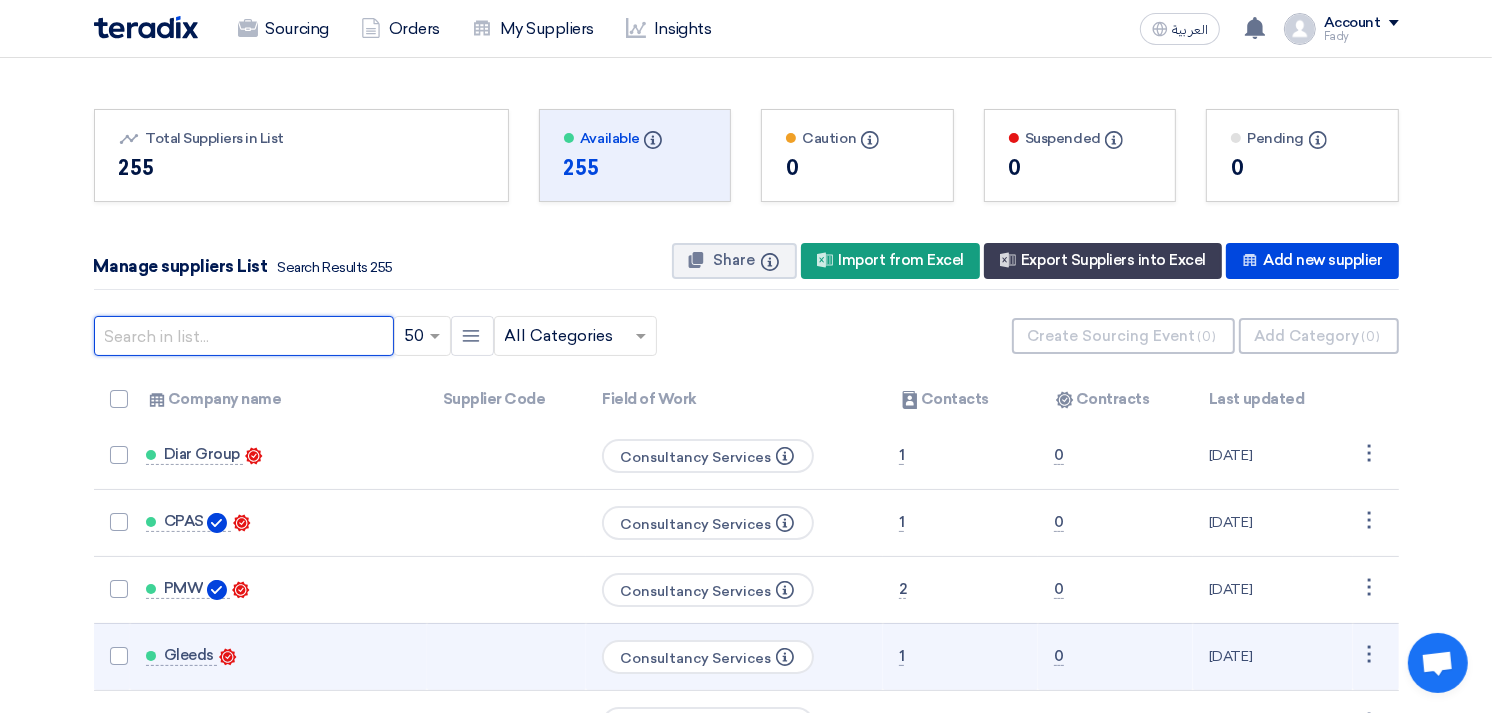 scroll, scrollTop: 0, scrollLeft: 0, axis: both 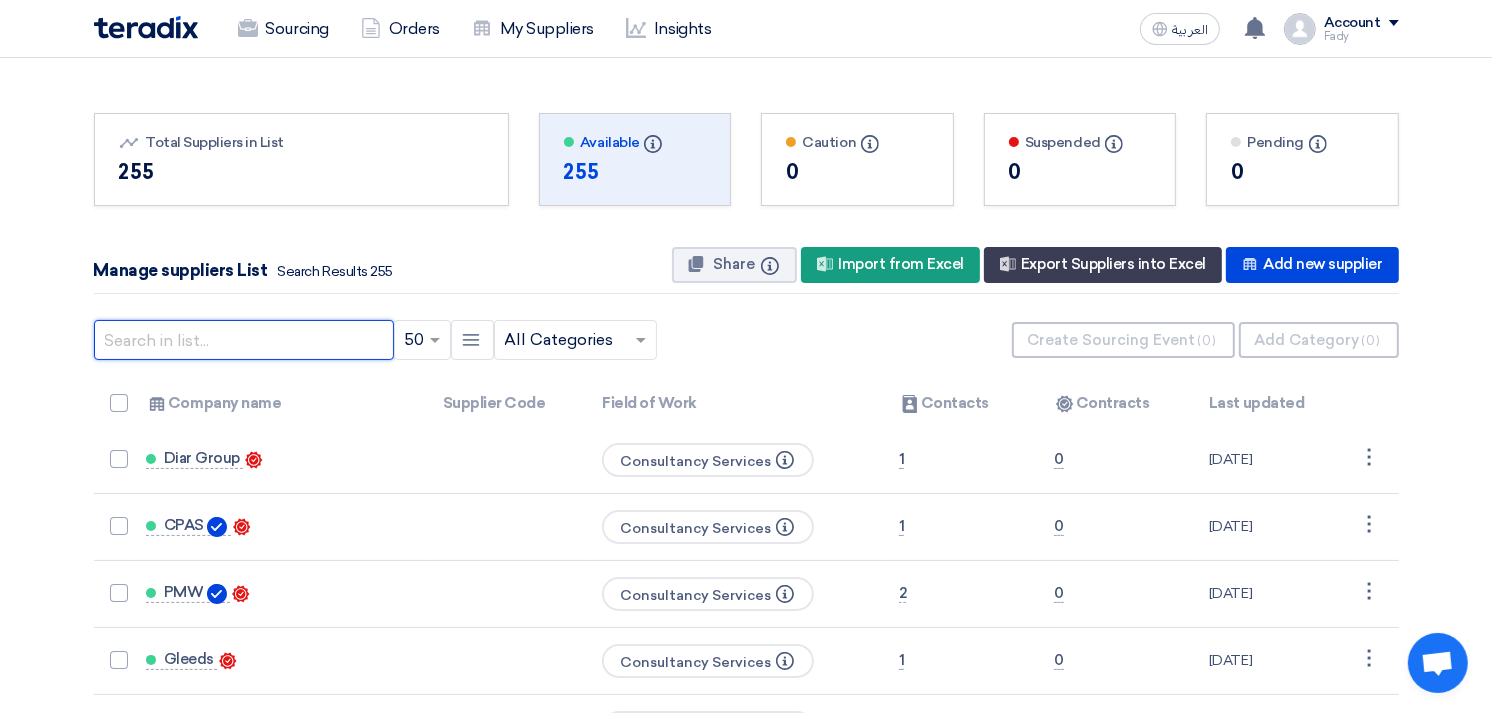 type 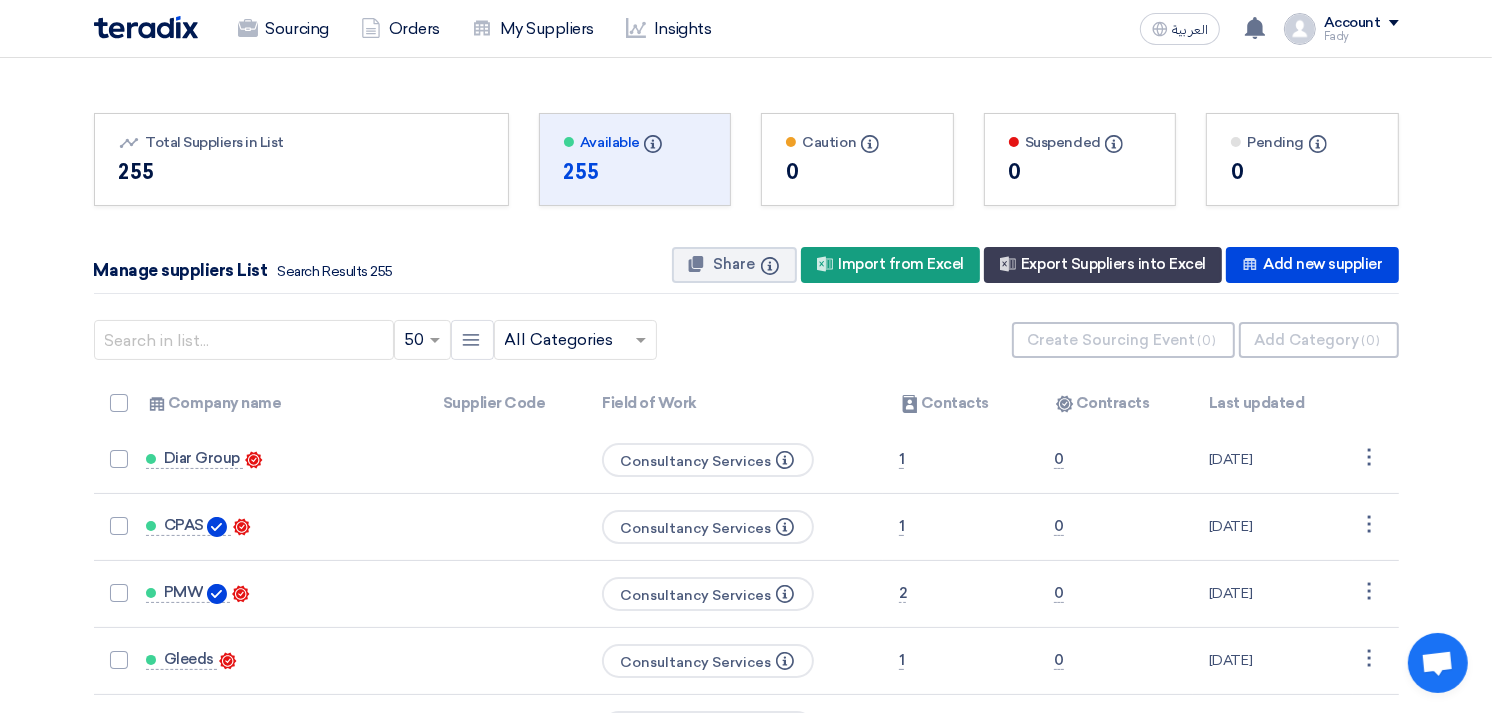 click 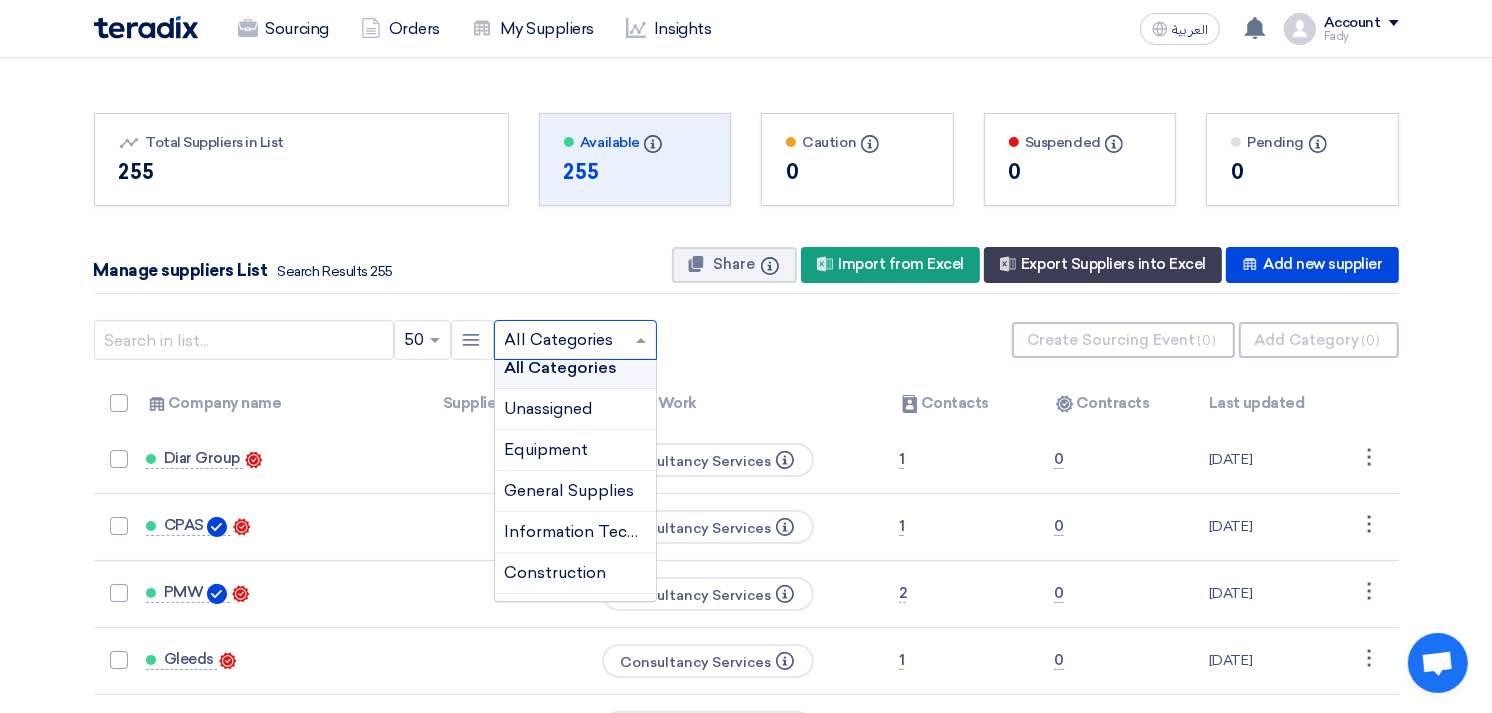 scroll, scrollTop: 0, scrollLeft: 0, axis: both 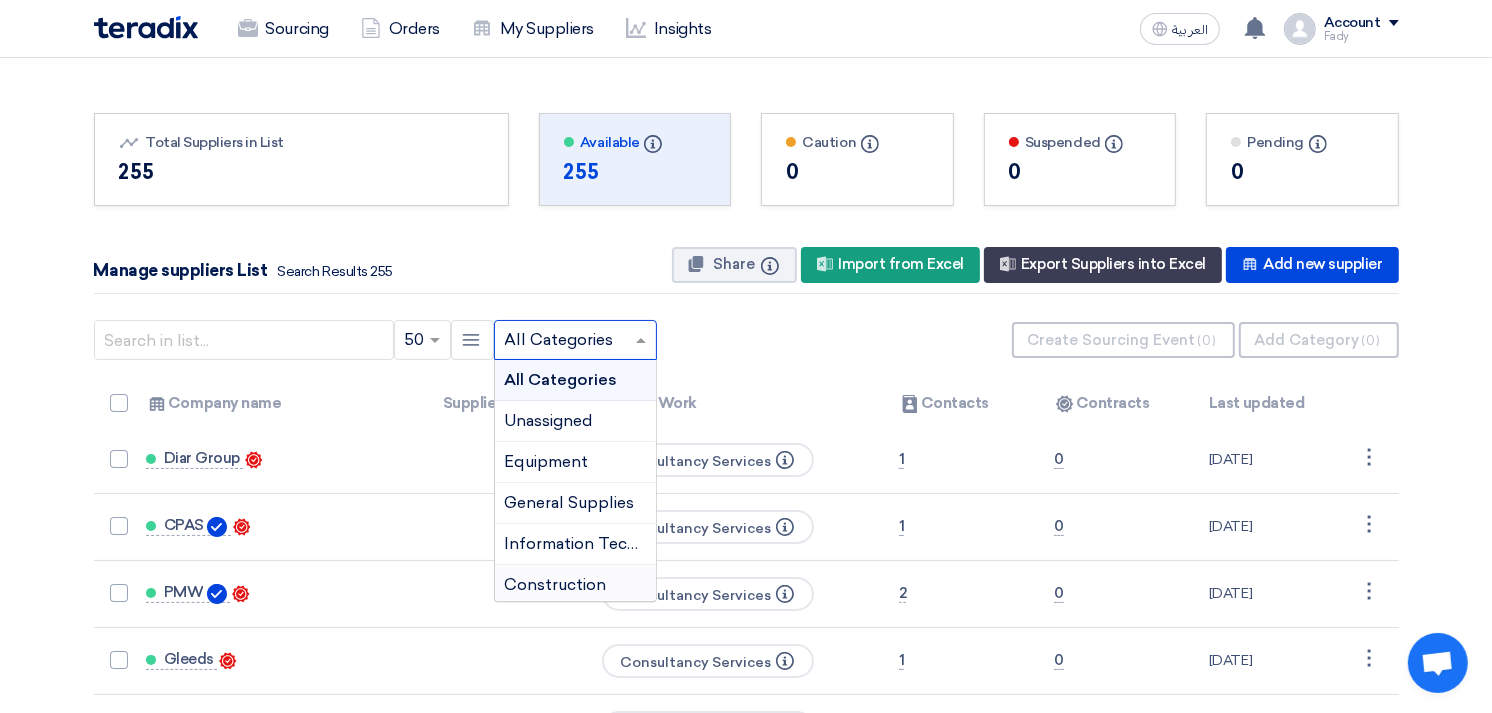 click on "Construction" at bounding box center (556, 584) 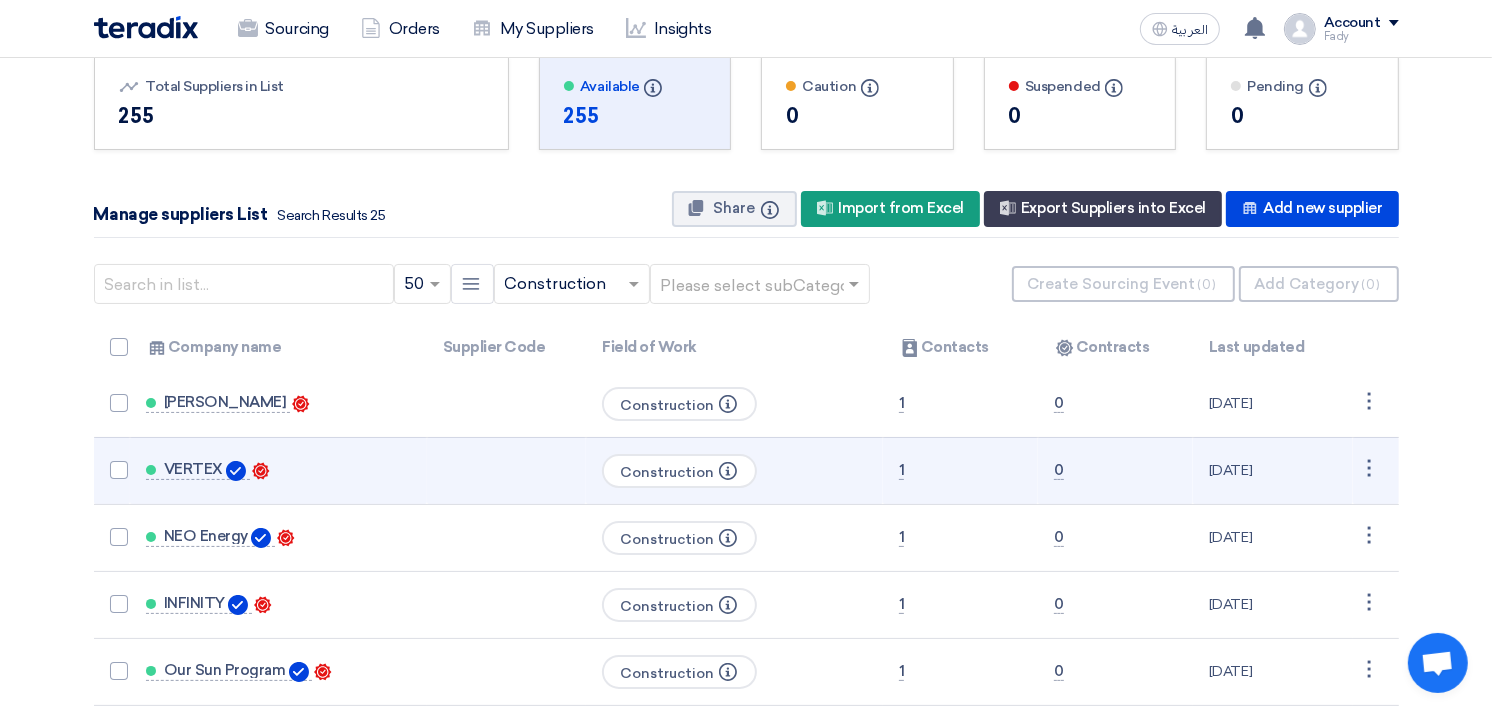 scroll, scrollTop: 111, scrollLeft: 0, axis: vertical 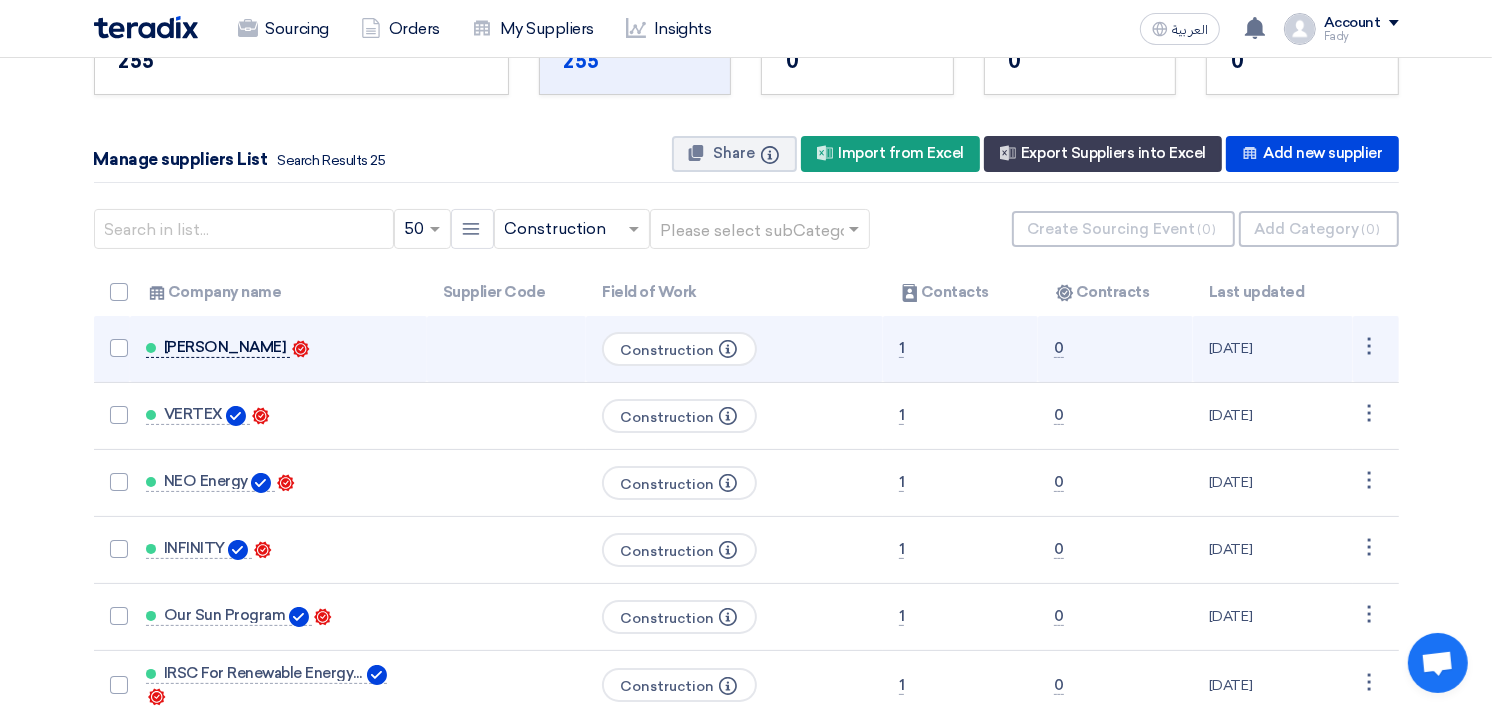 click on "ahmed Sahsah" 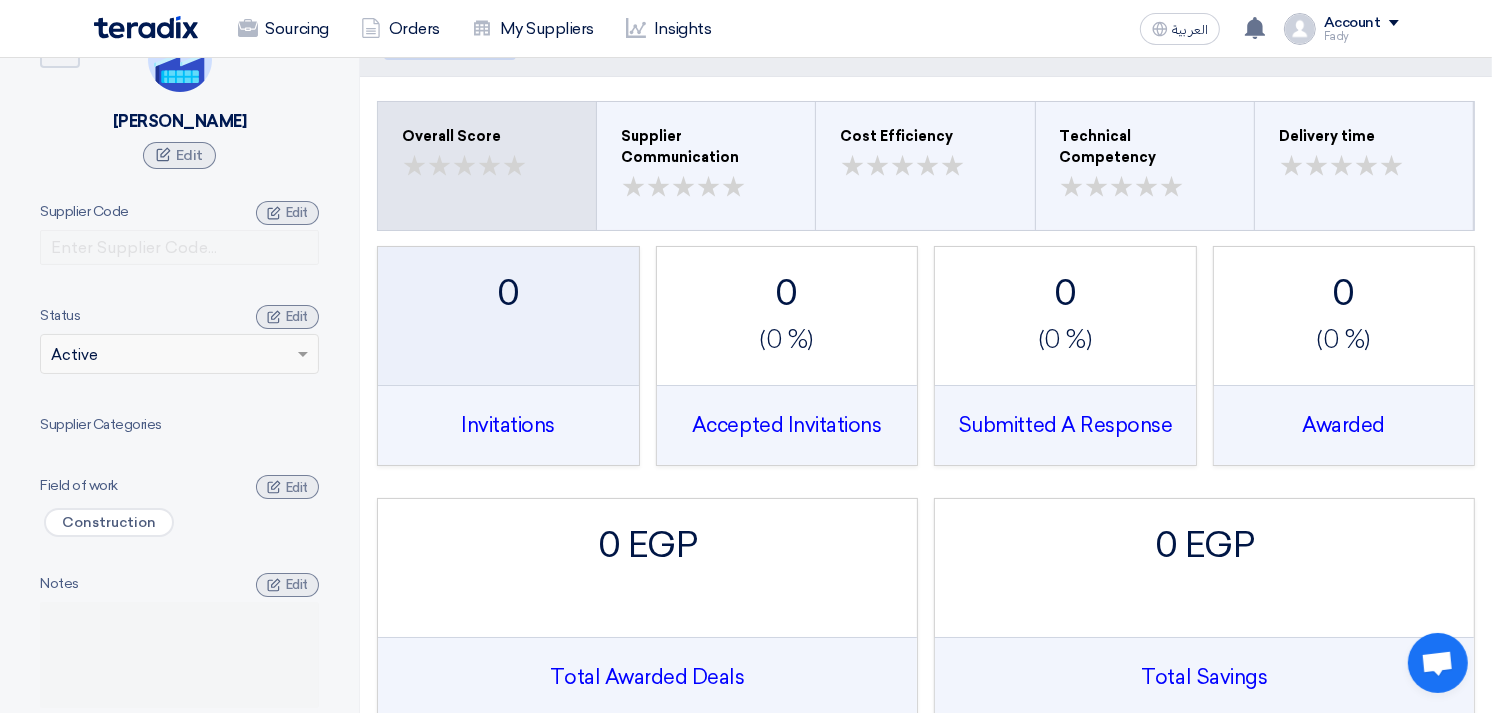 scroll, scrollTop: 0, scrollLeft: 0, axis: both 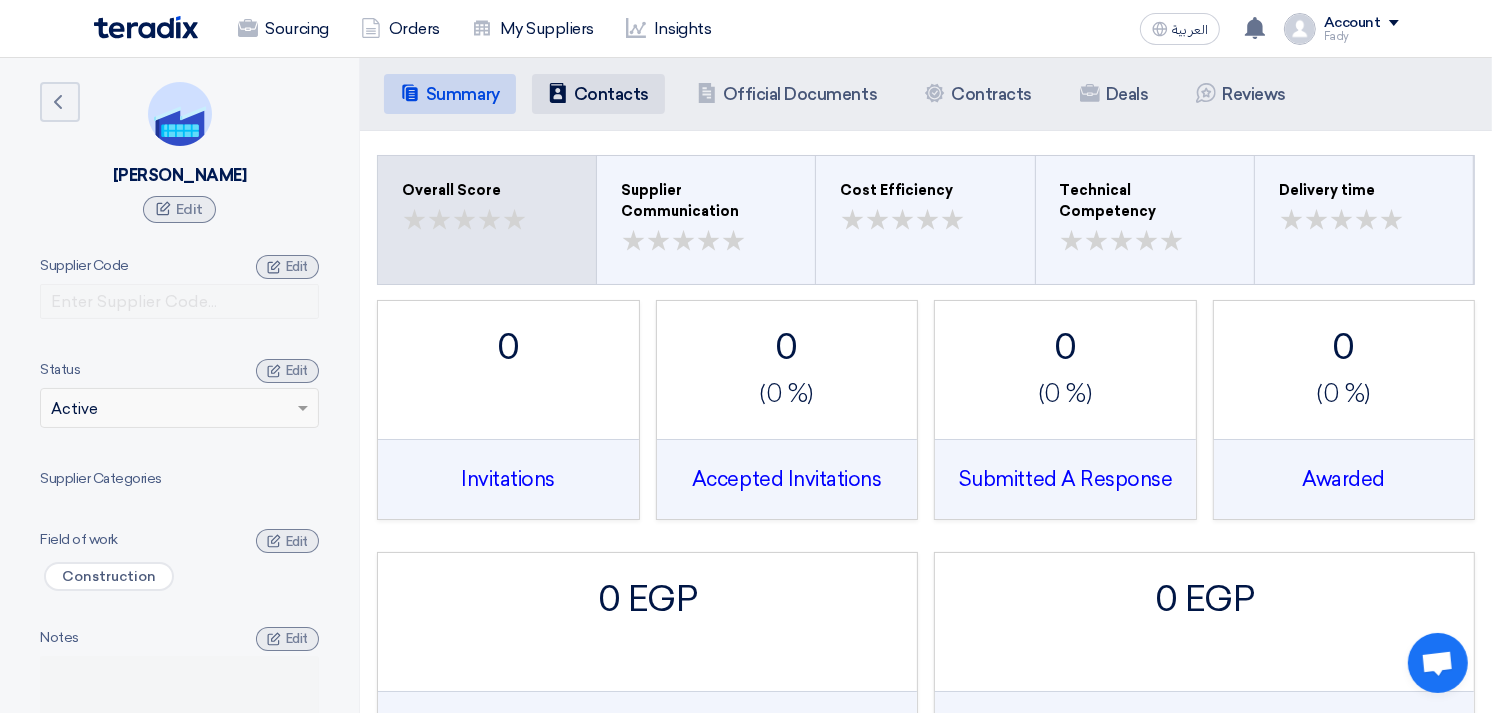 click on "Contacts" 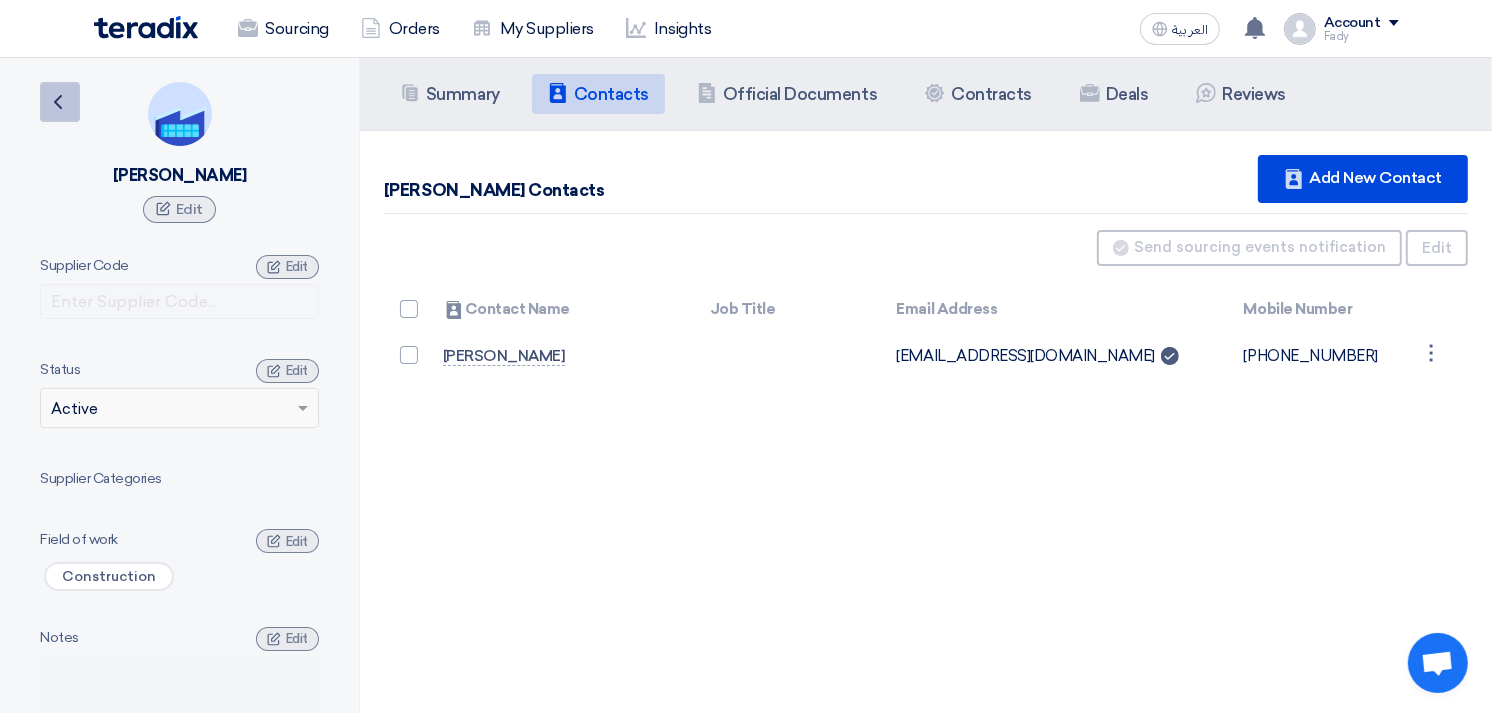 click on "Back" 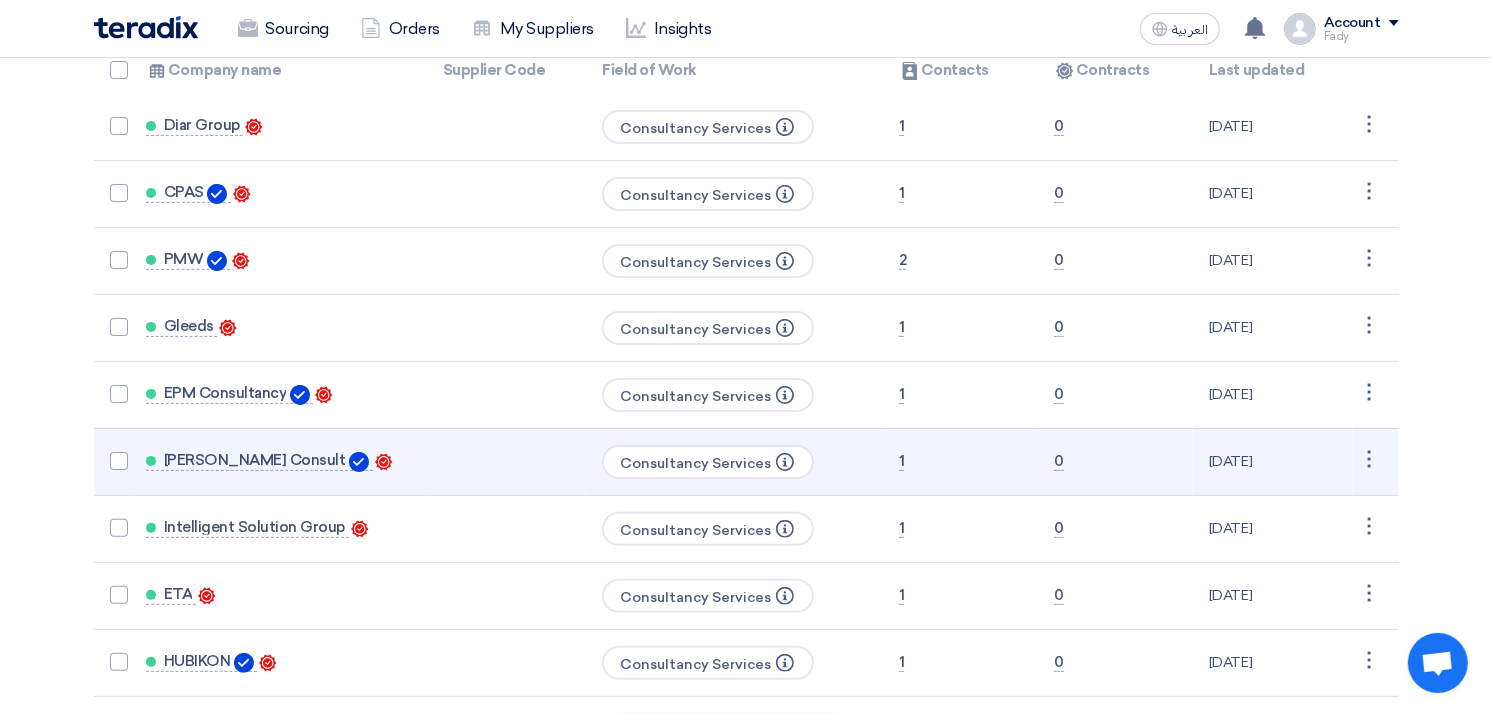 scroll, scrollTop: 0, scrollLeft: 0, axis: both 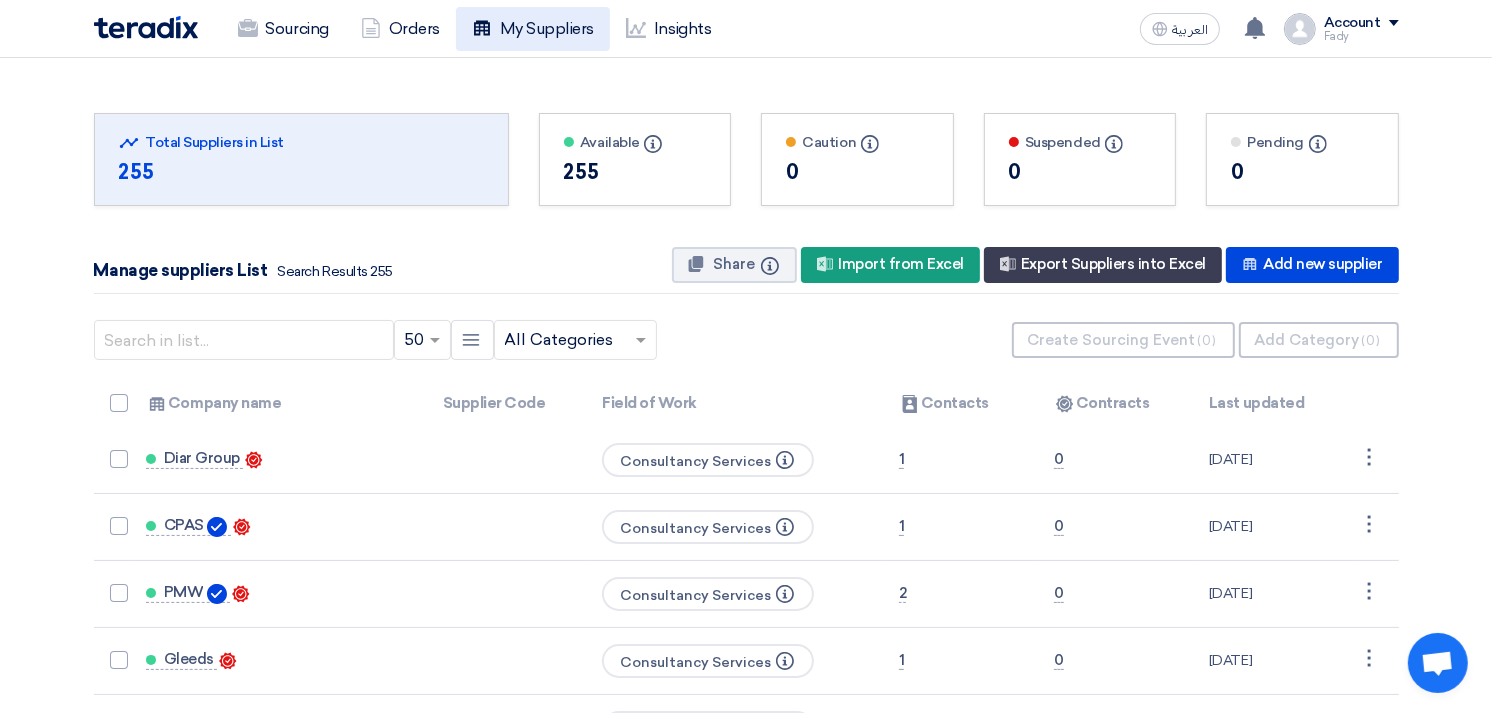 click on "My Suppliers" 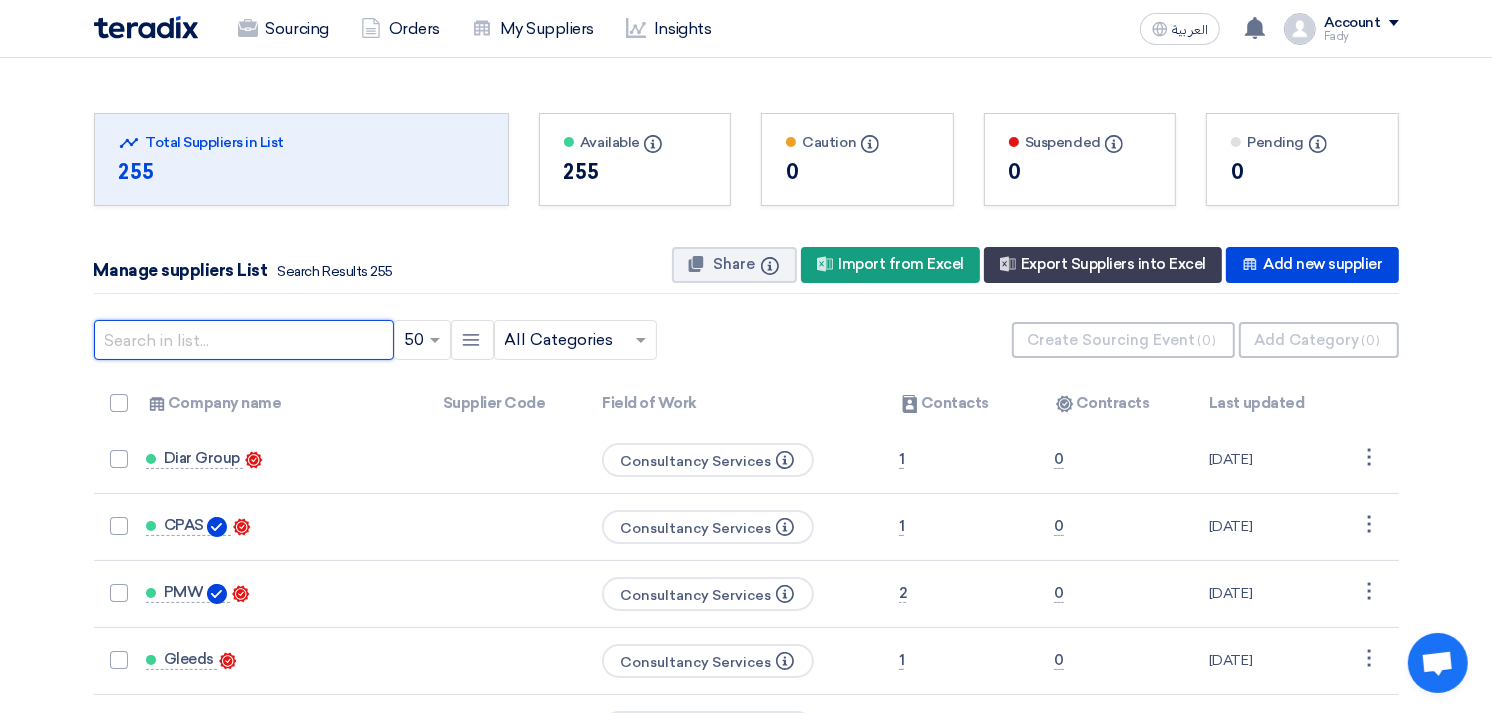 click 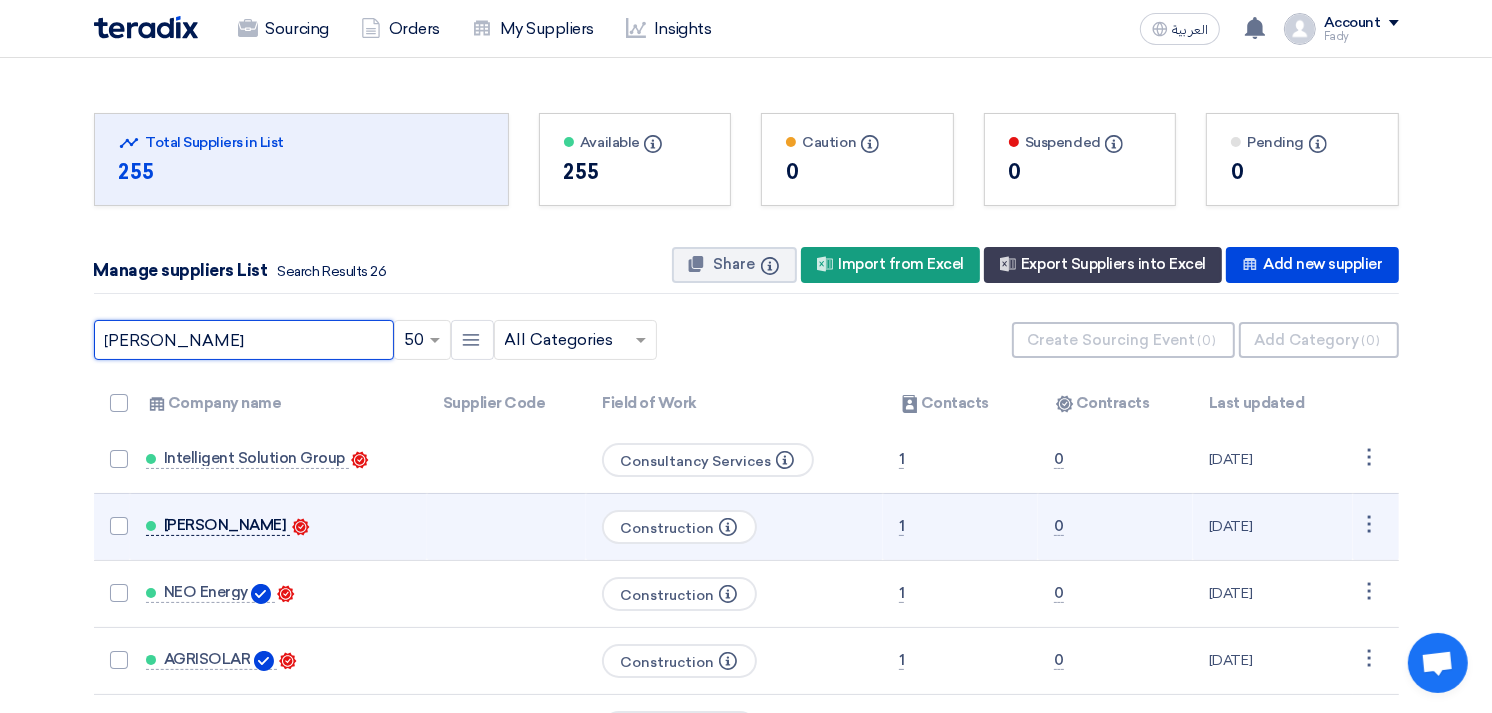 type on "ahmed" 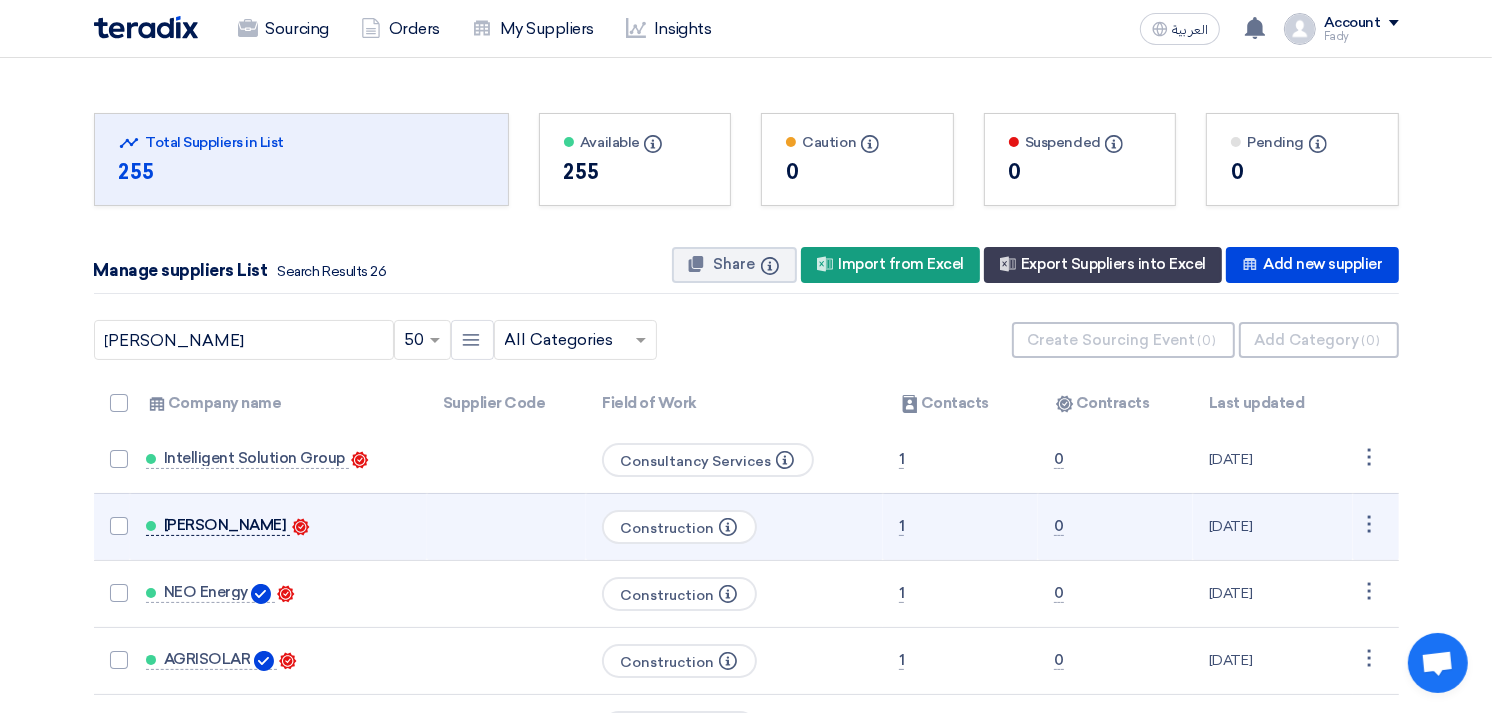 click on "ahmed Sahsah" 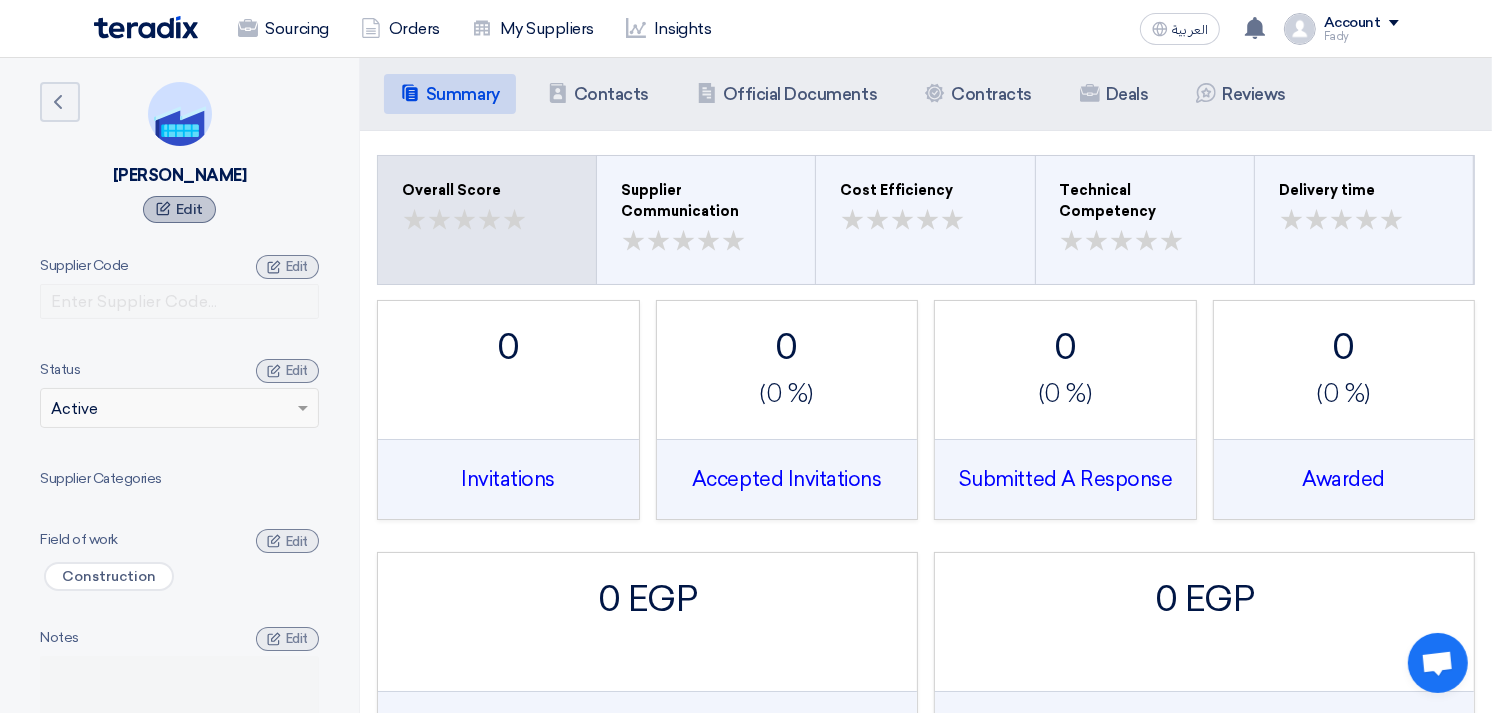 click on "Edit" 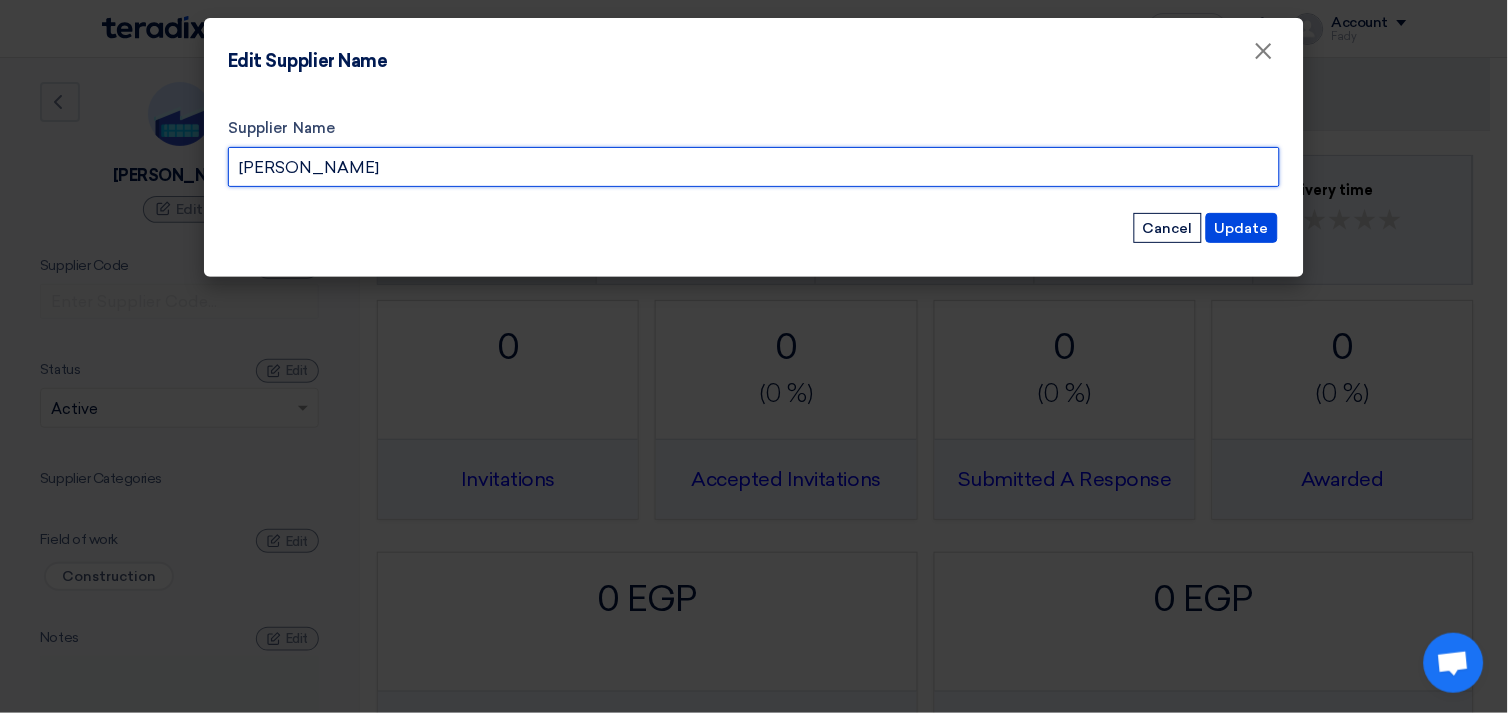 drag, startPoint x: 375, startPoint y: 166, endPoint x: 217, endPoint y: 171, distance: 158.0791 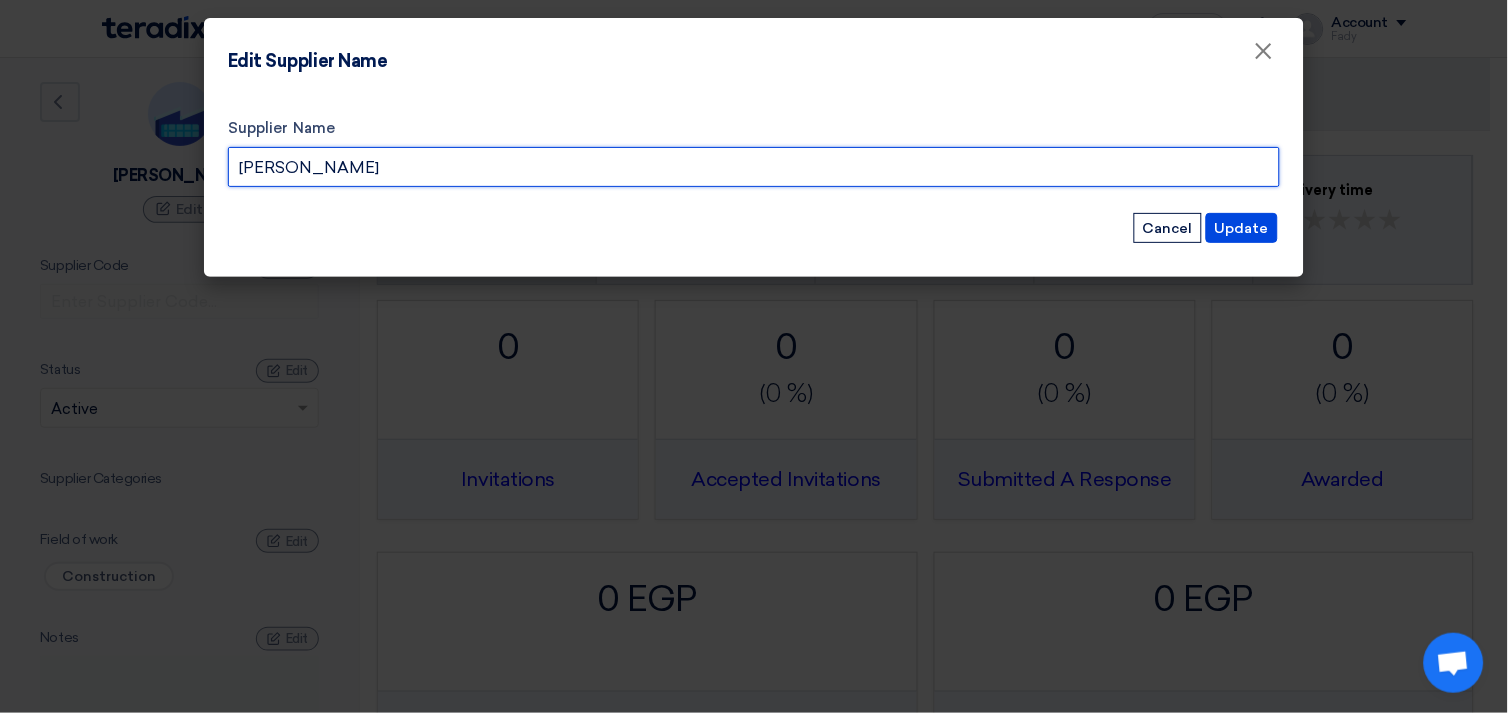 click on "Supplier Name
ahmed Sahsah
Update
Cancel" 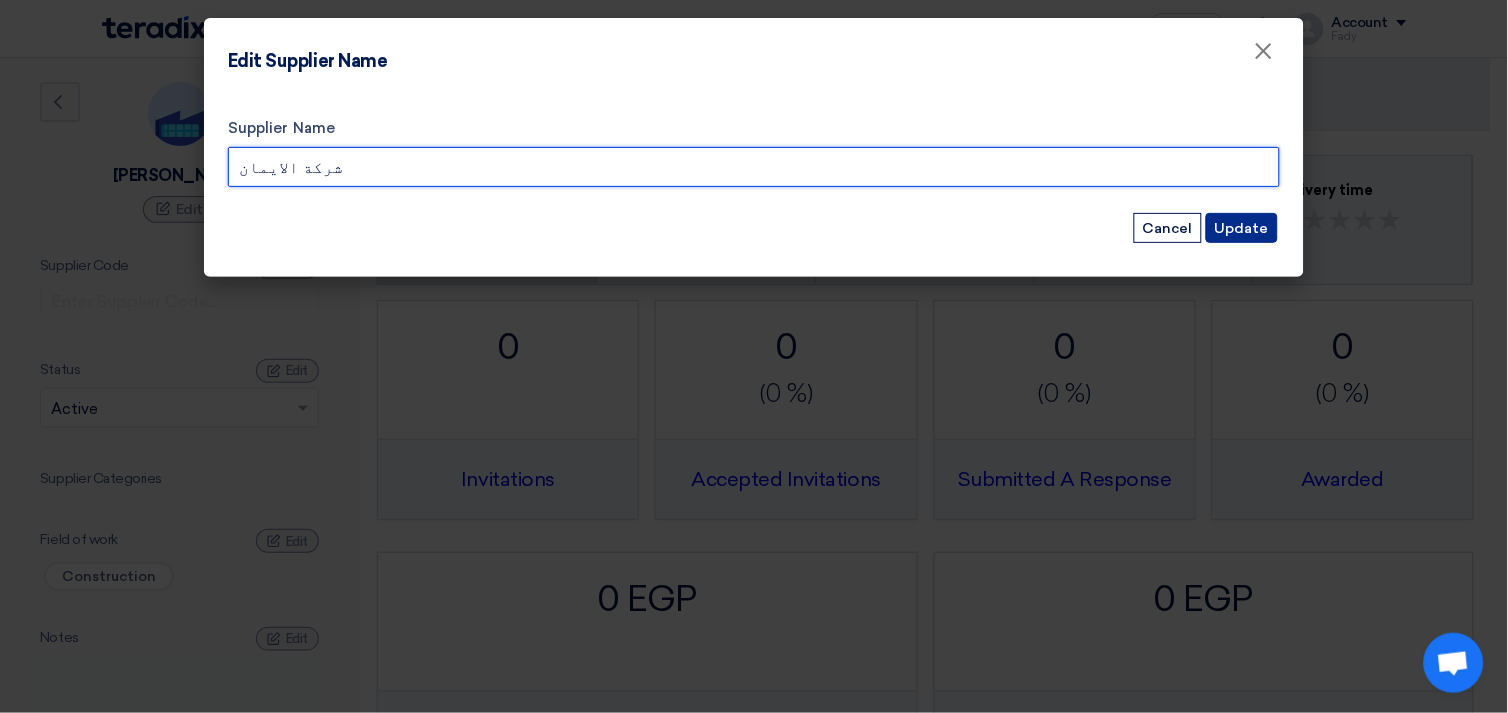 type on "شركة الايمان" 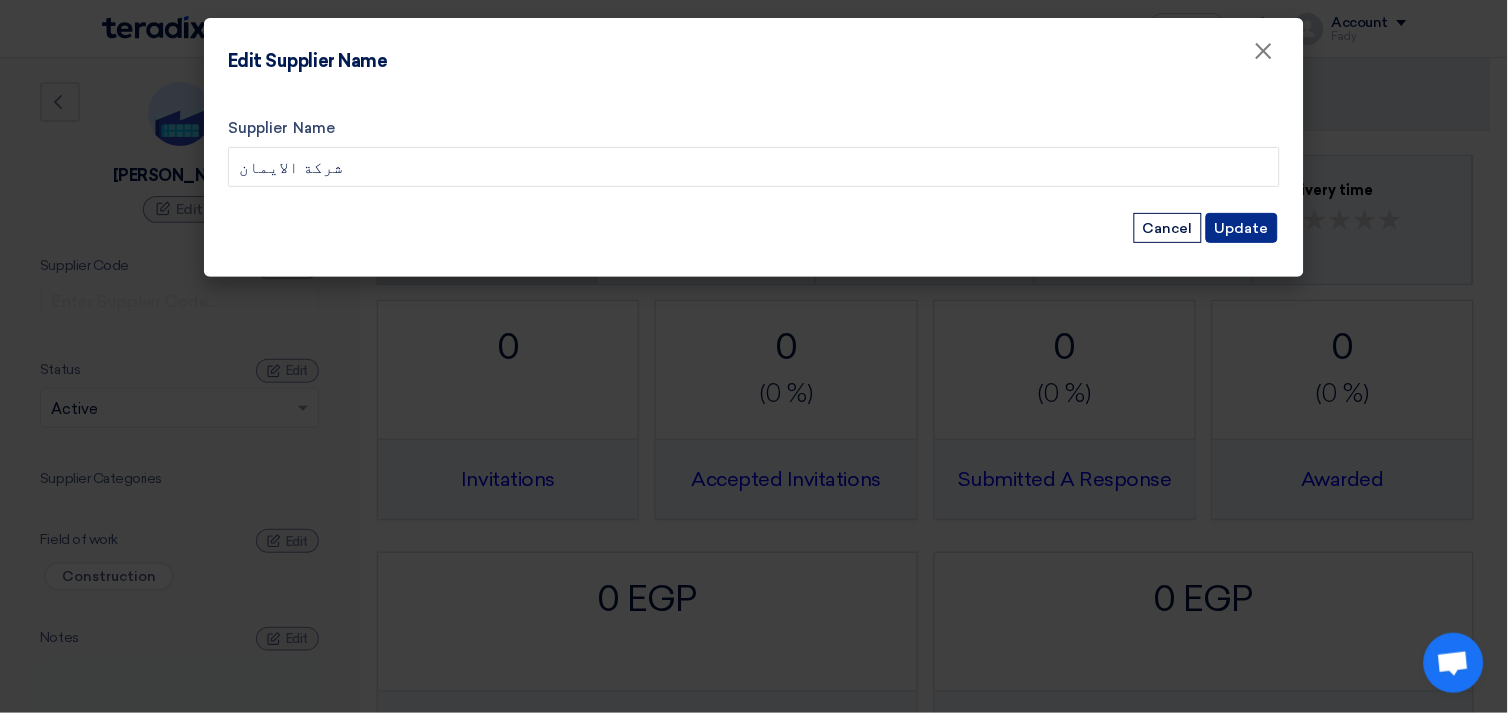 click on "Update" 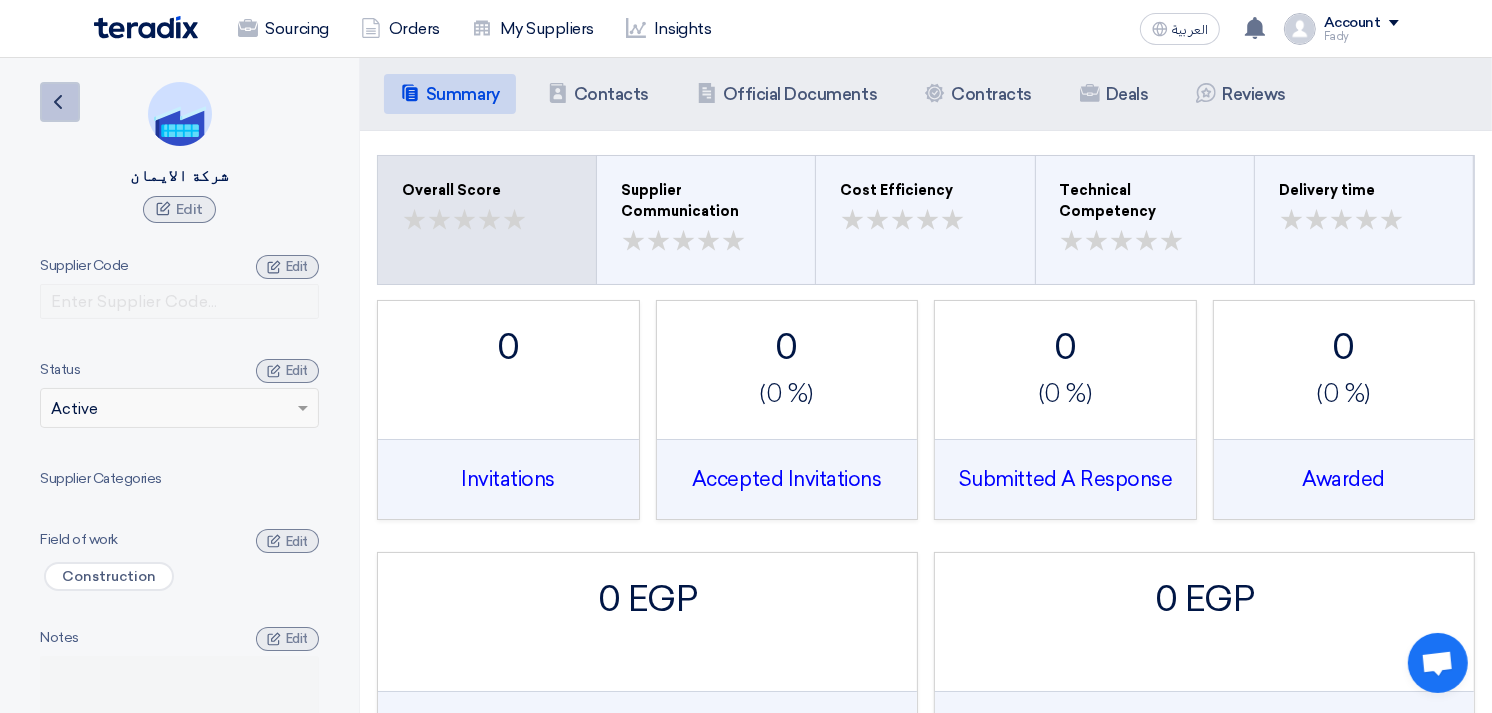 click on "Back" 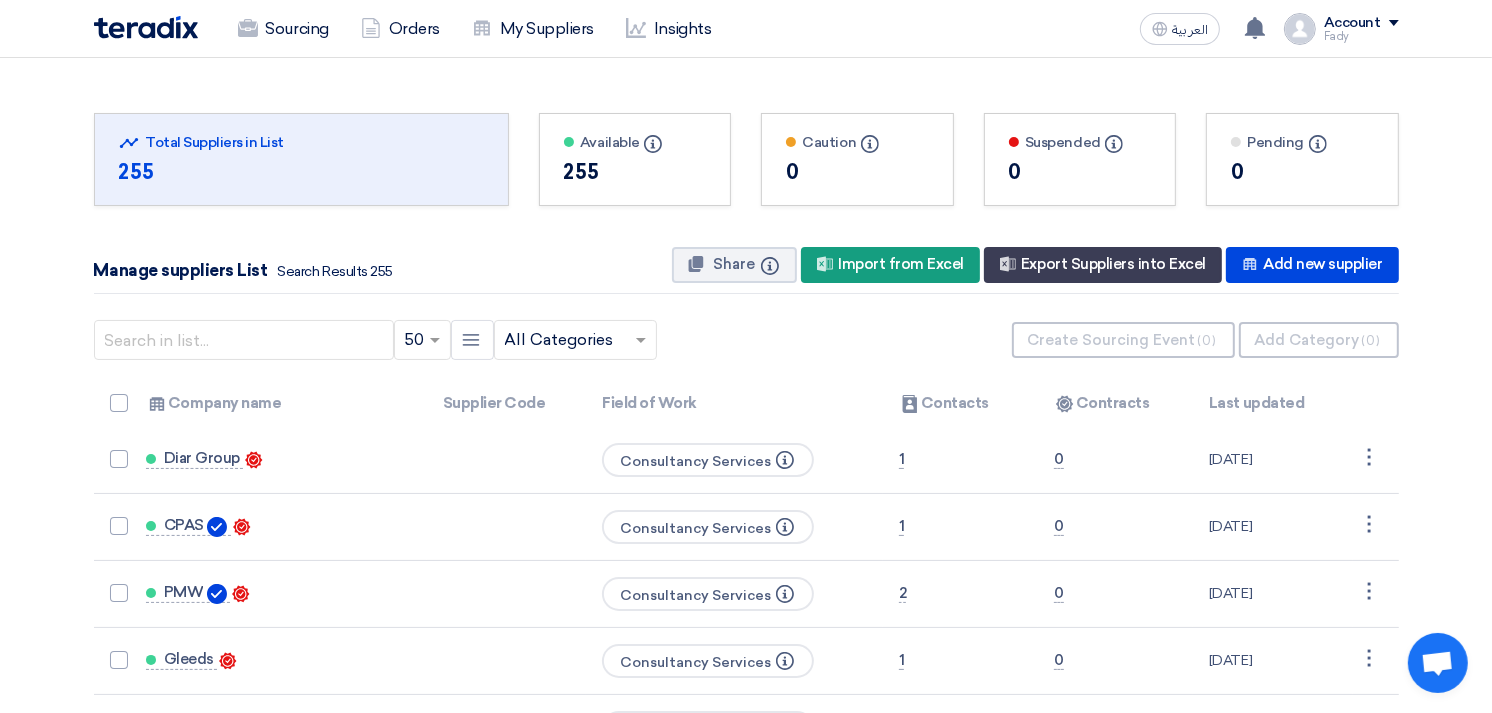 click on "Total Suppliers in this list
Total Suppliers in List
255
Available
Info" 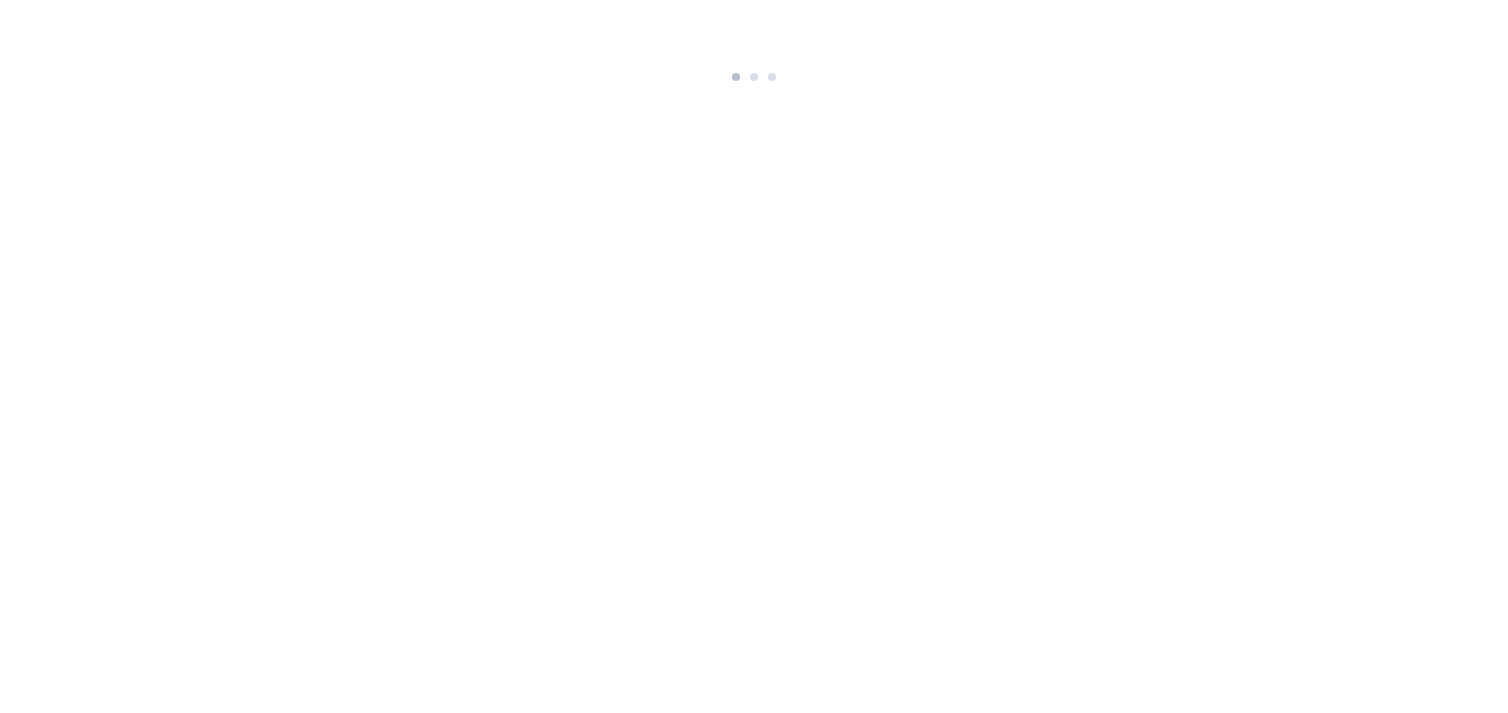 scroll, scrollTop: 0, scrollLeft: 0, axis: both 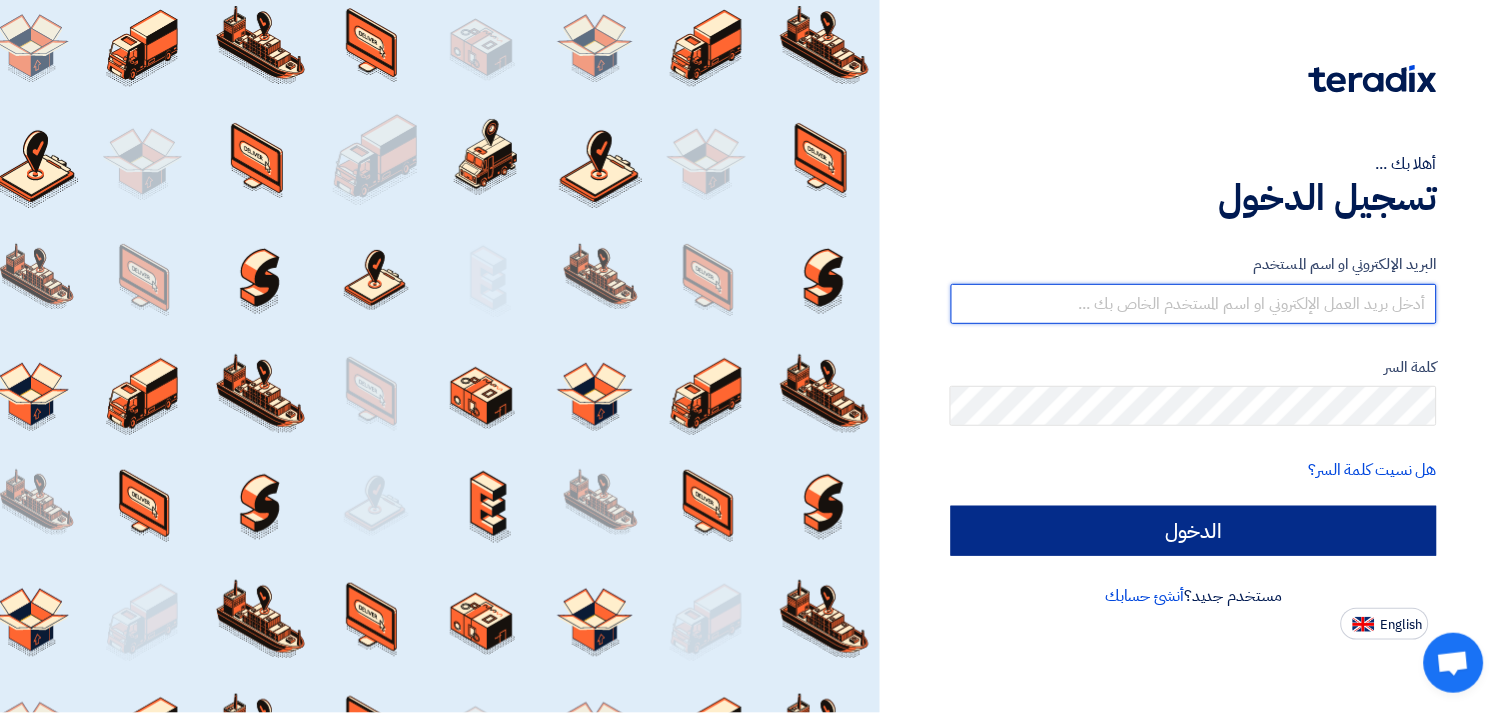 type on "fady.mahmoud@eaec.com.eg" 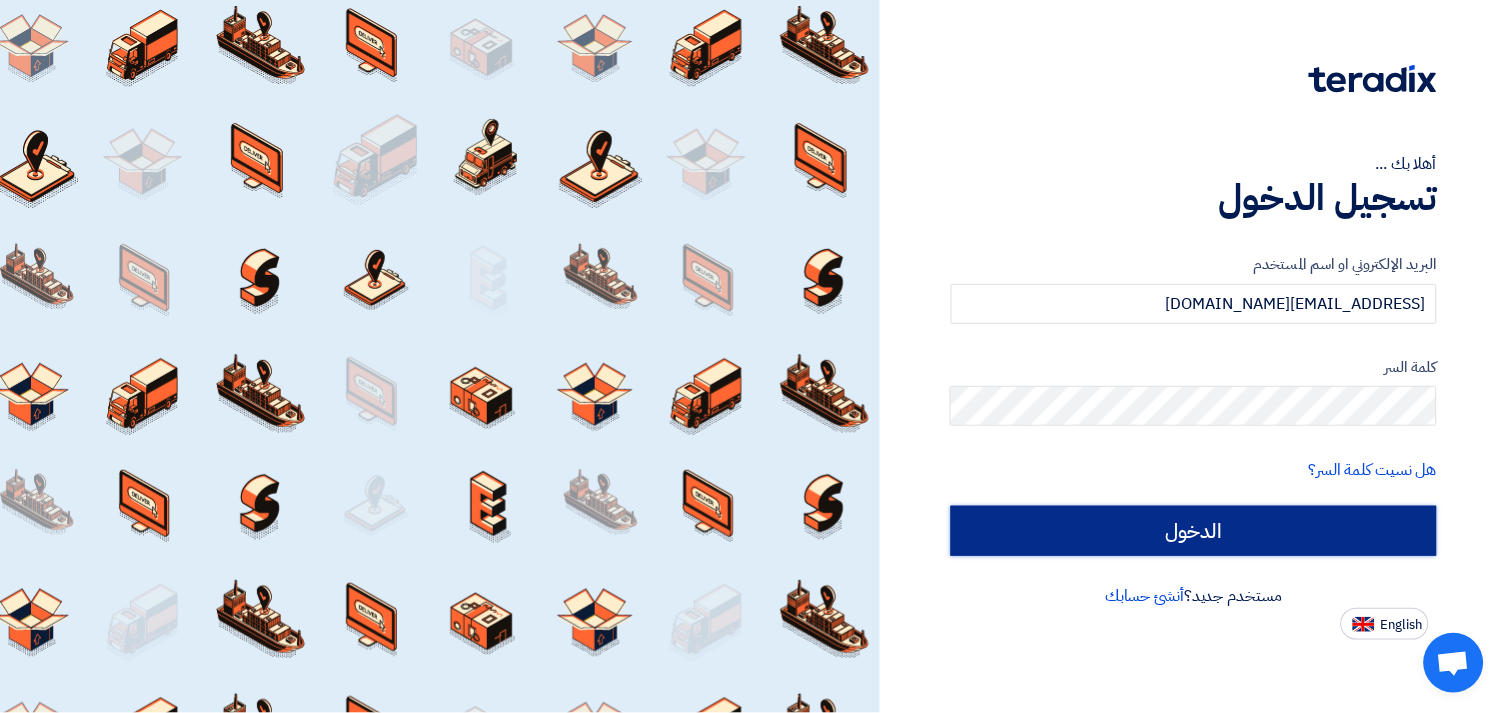 click on "الدخول" 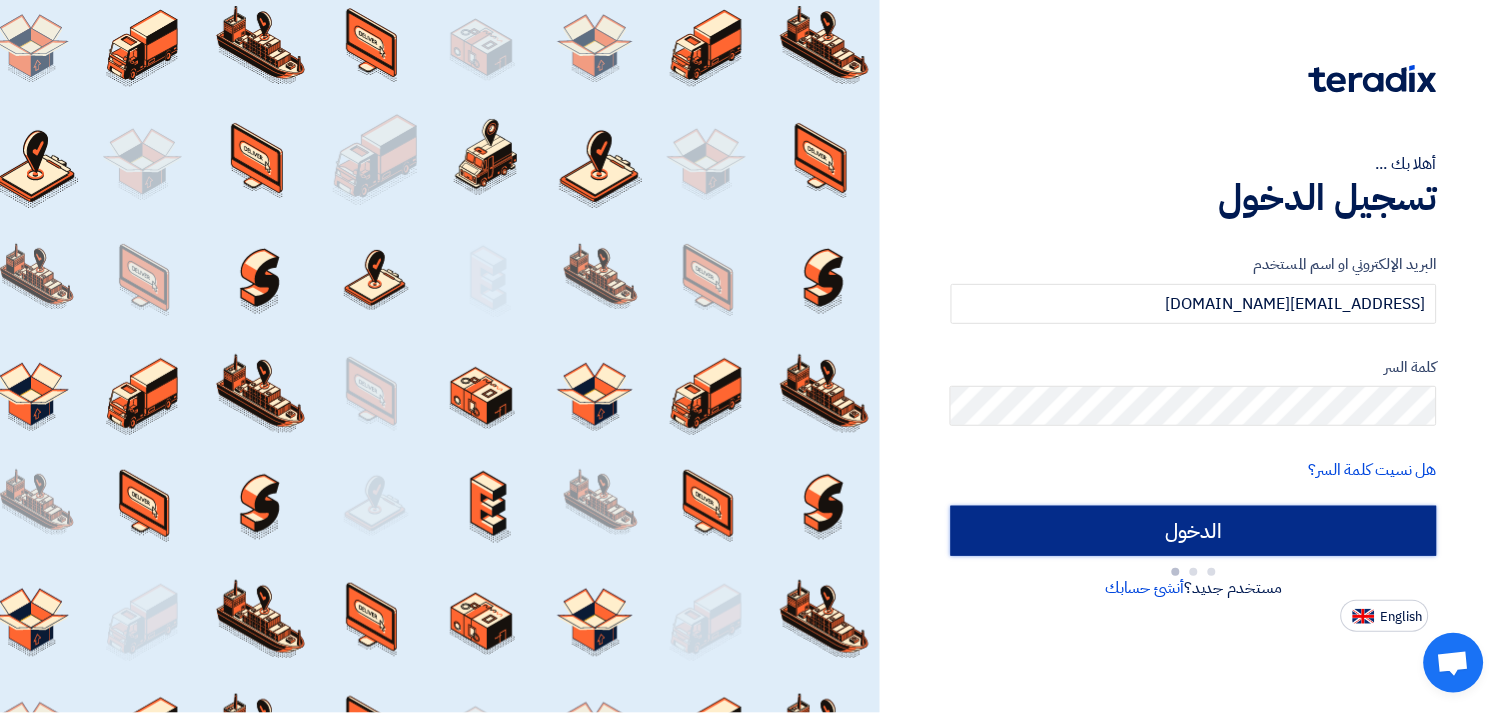 type on "Sign in" 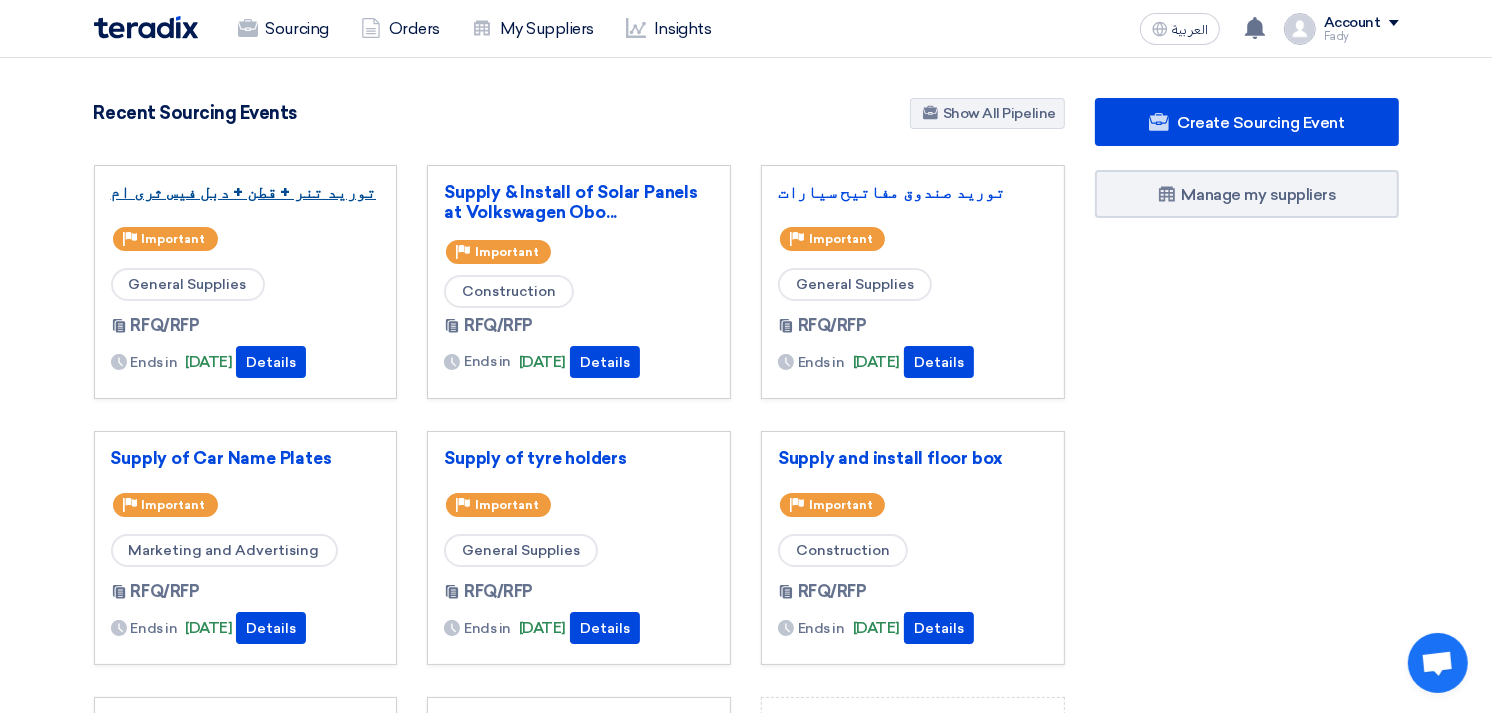 click on "توريد تنر + قطن + دبل فيس ثرى ام" 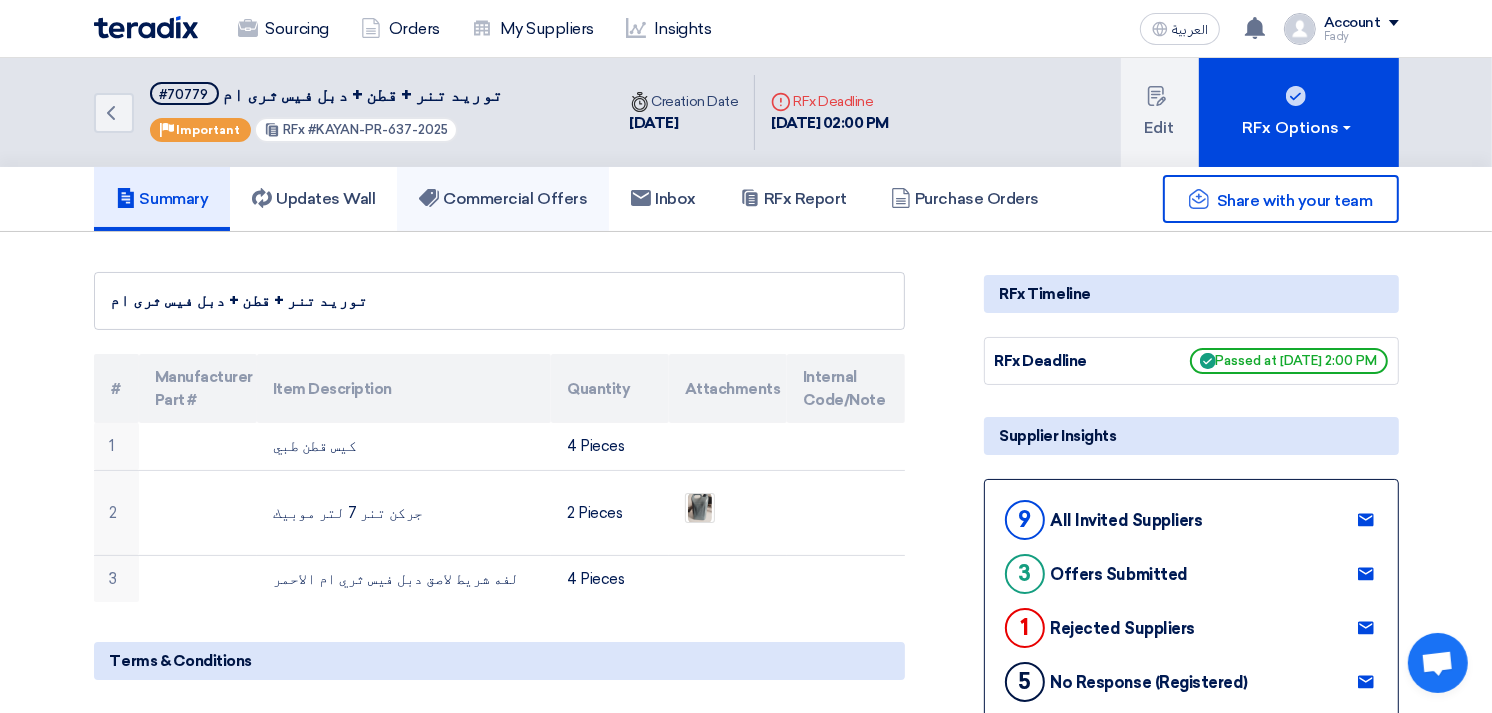 click on "Commercial Offers" 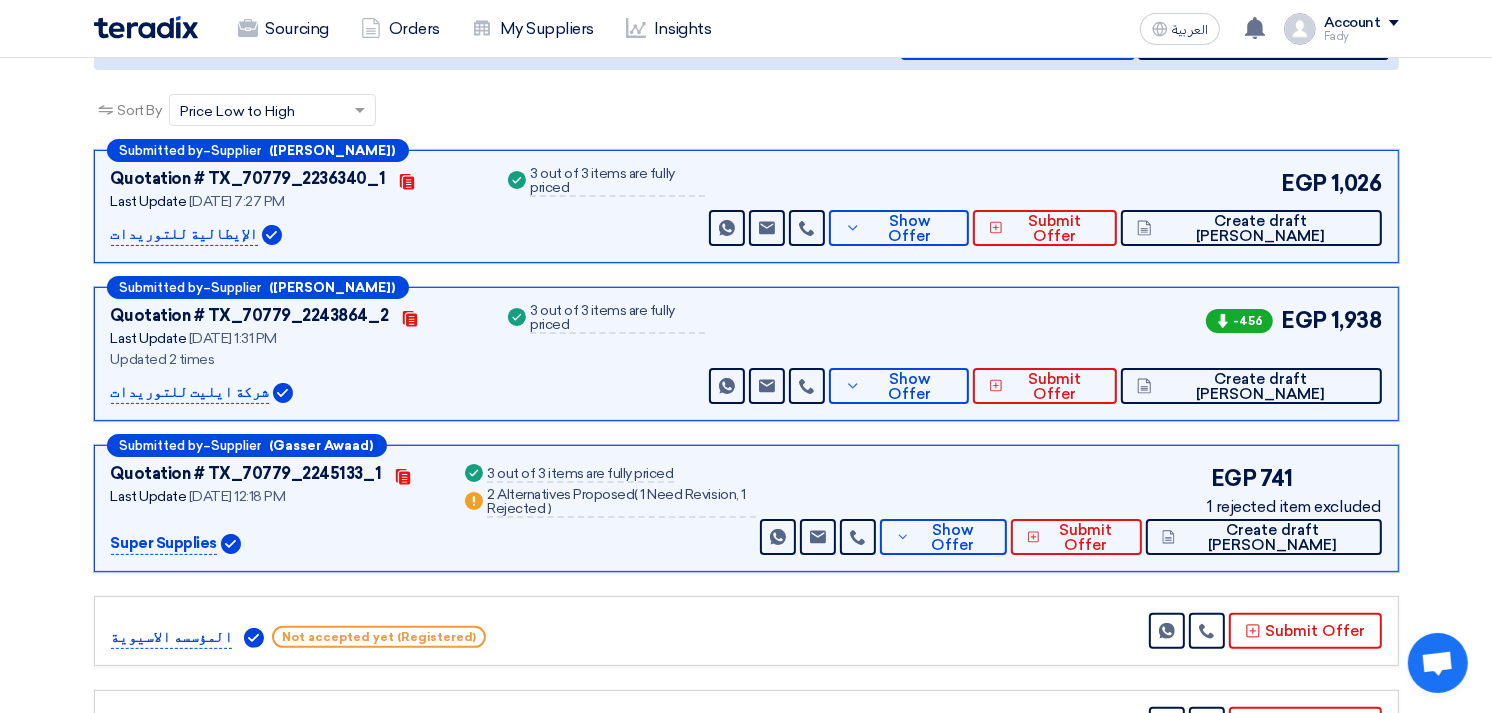 scroll, scrollTop: 333, scrollLeft: 0, axis: vertical 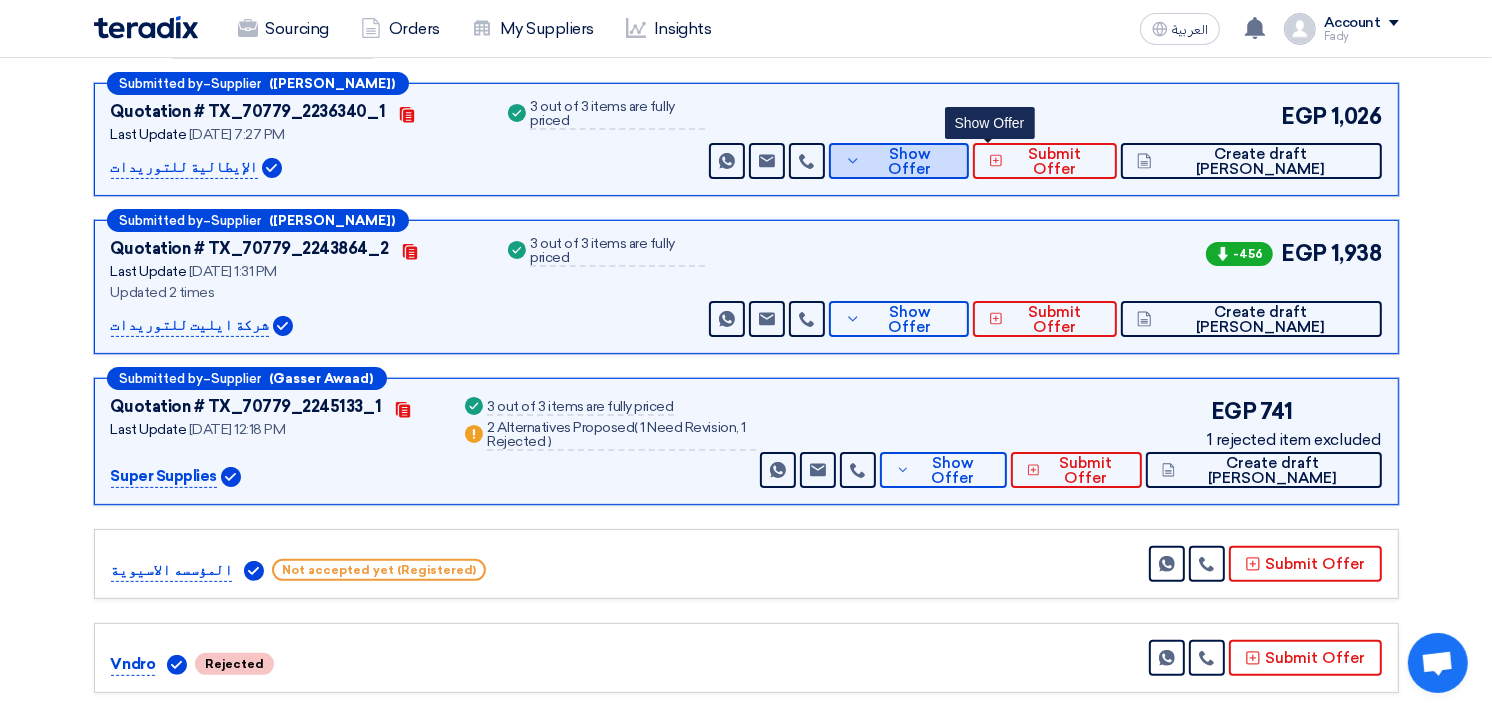 click on "Show Offer" at bounding box center (898, 161) 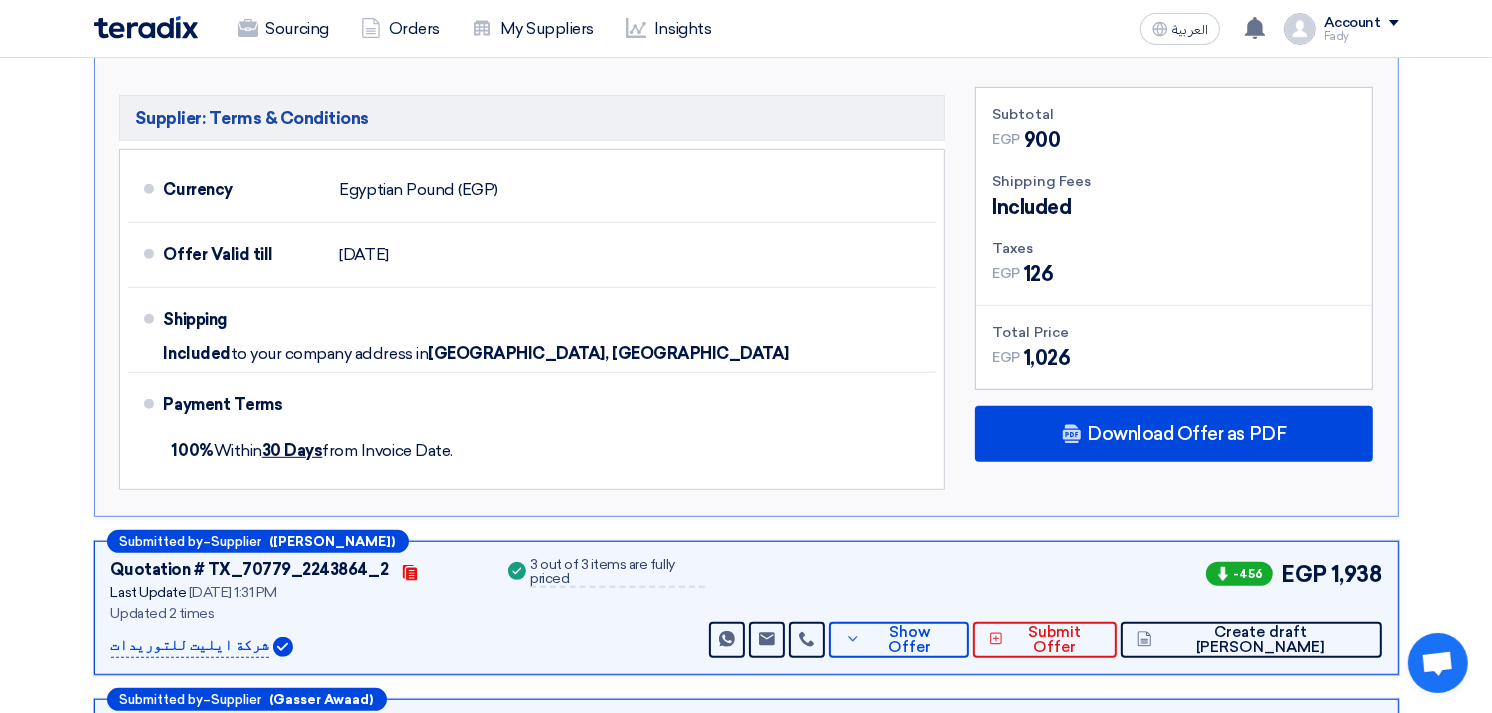 scroll, scrollTop: 888, scrollLeft: 0, axis: vertical 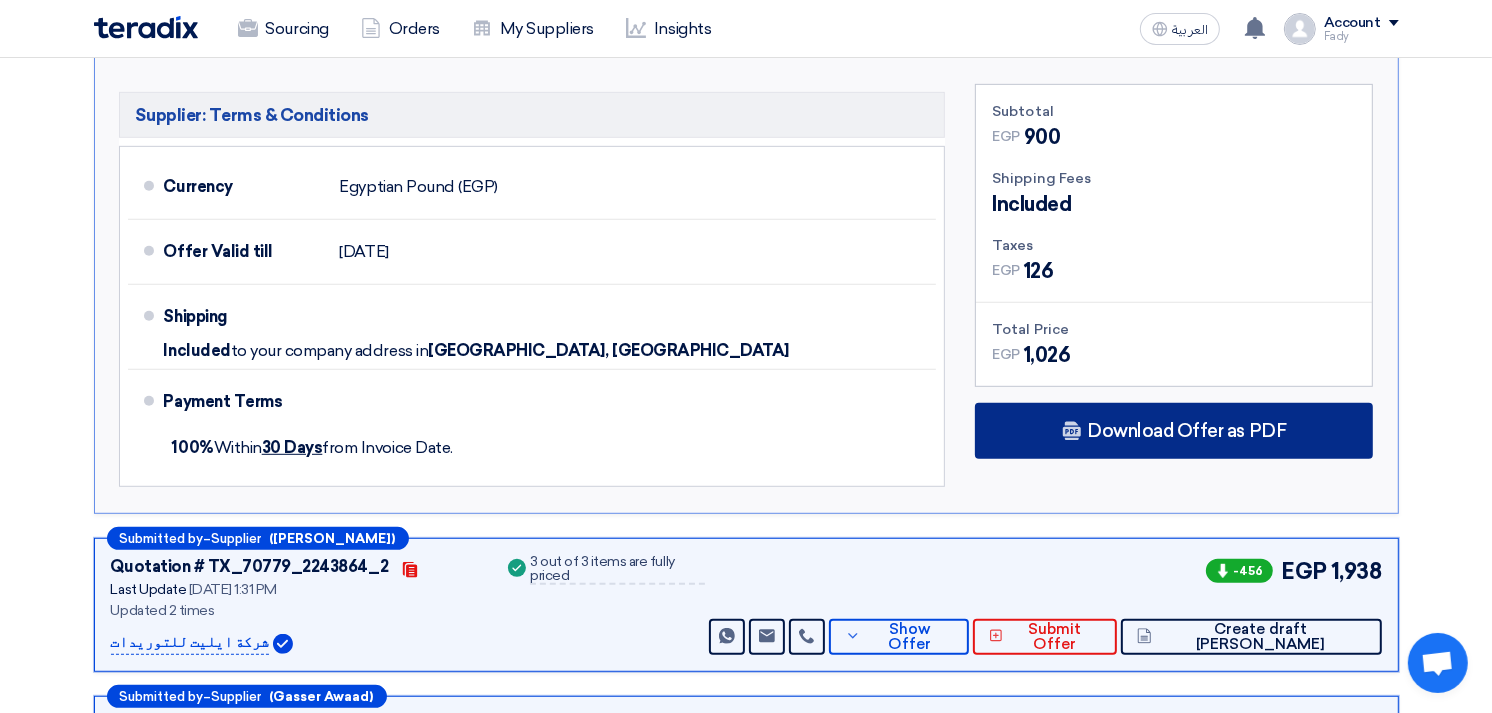 click on "Download Offer as PDF" at bounding box center [1174, 431] 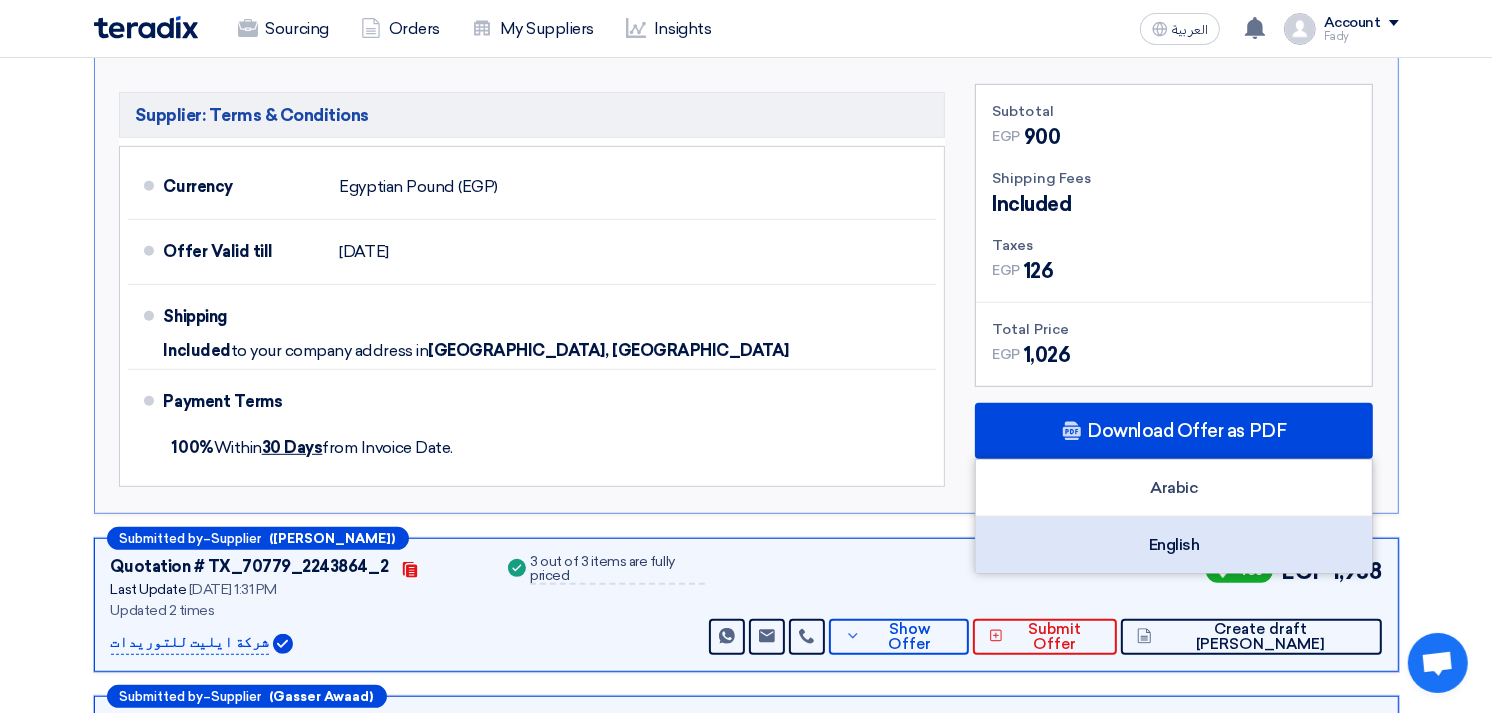 click on "English" at bounding box center [1174, 545] 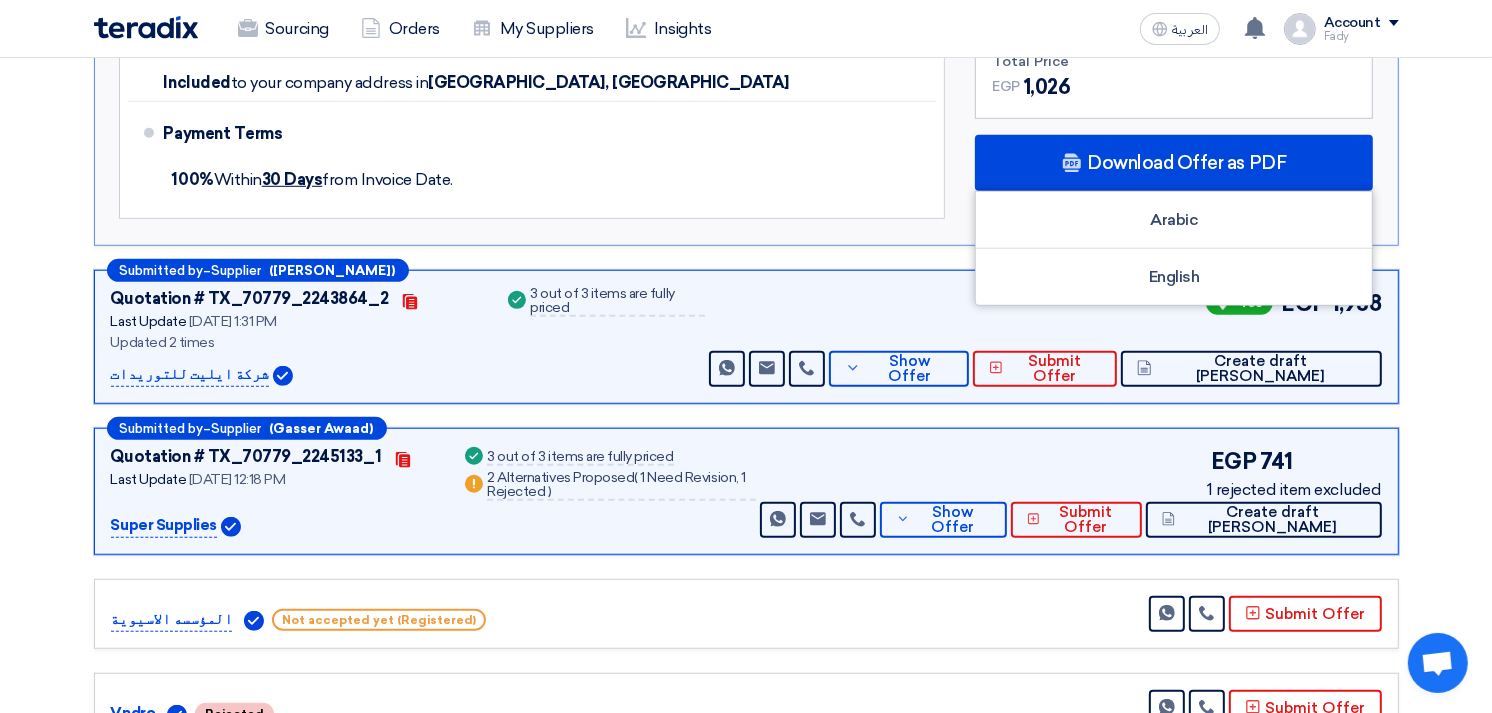 scroll, scrollTop: 1222, scrollLeft: 0, axis: vertical 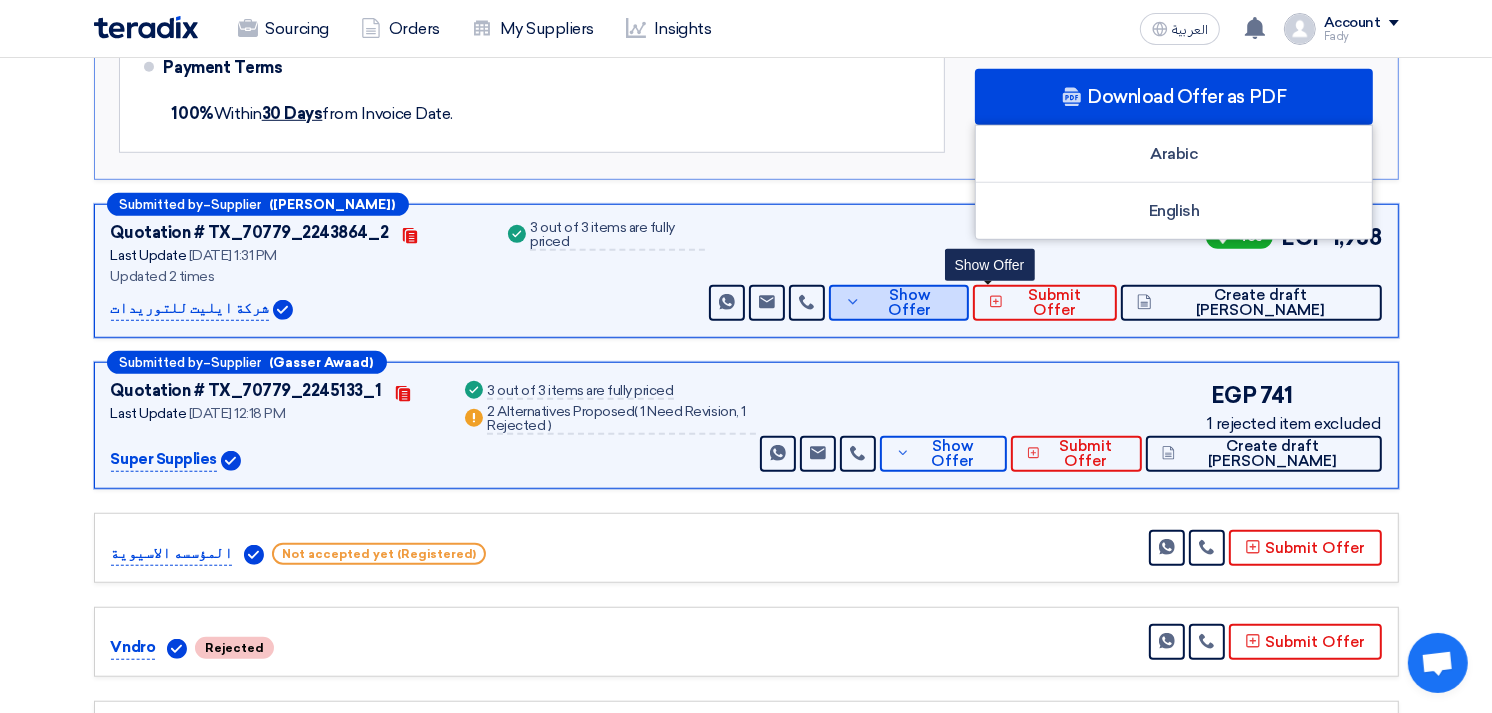 click on "Show Offer" at bounding box center [909, 303] 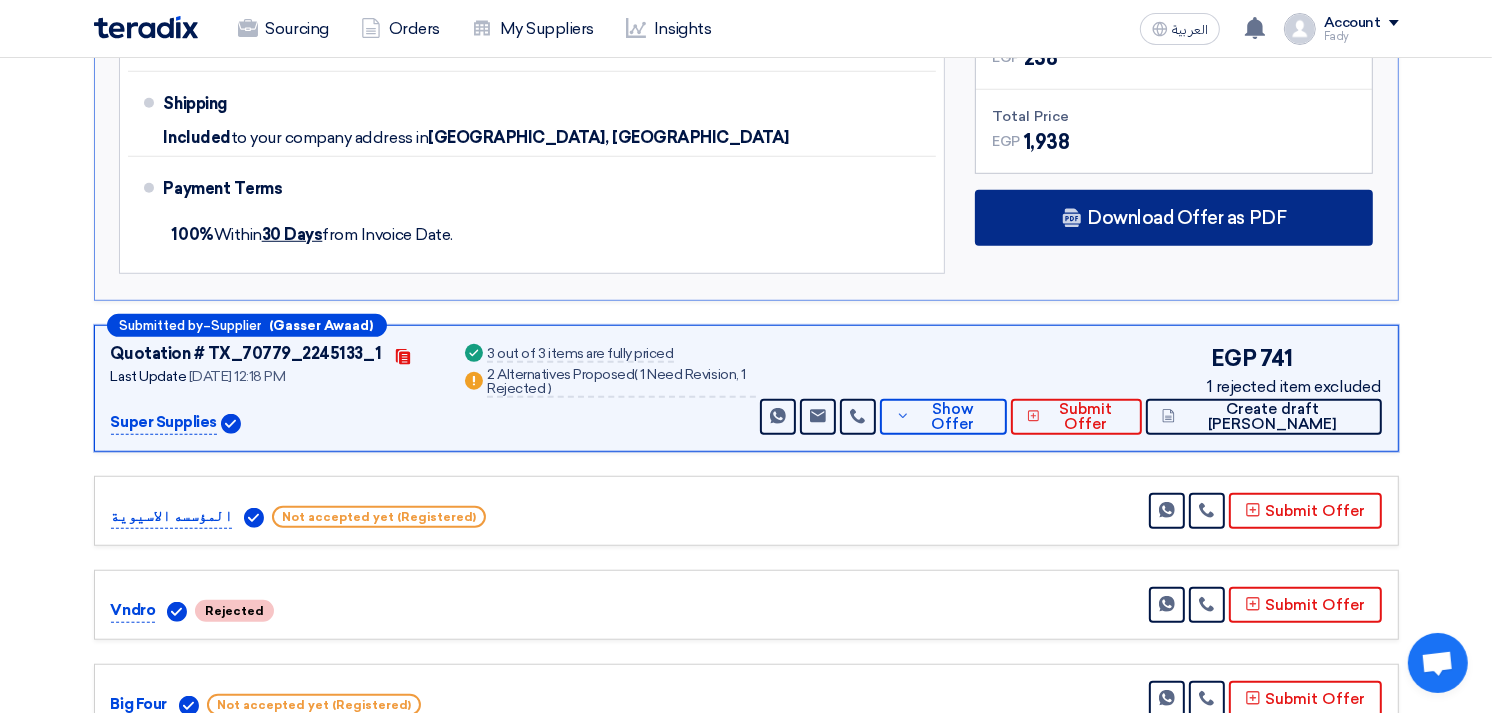 click on "Download Offer as PDF" at bounding box center [1186, 218] 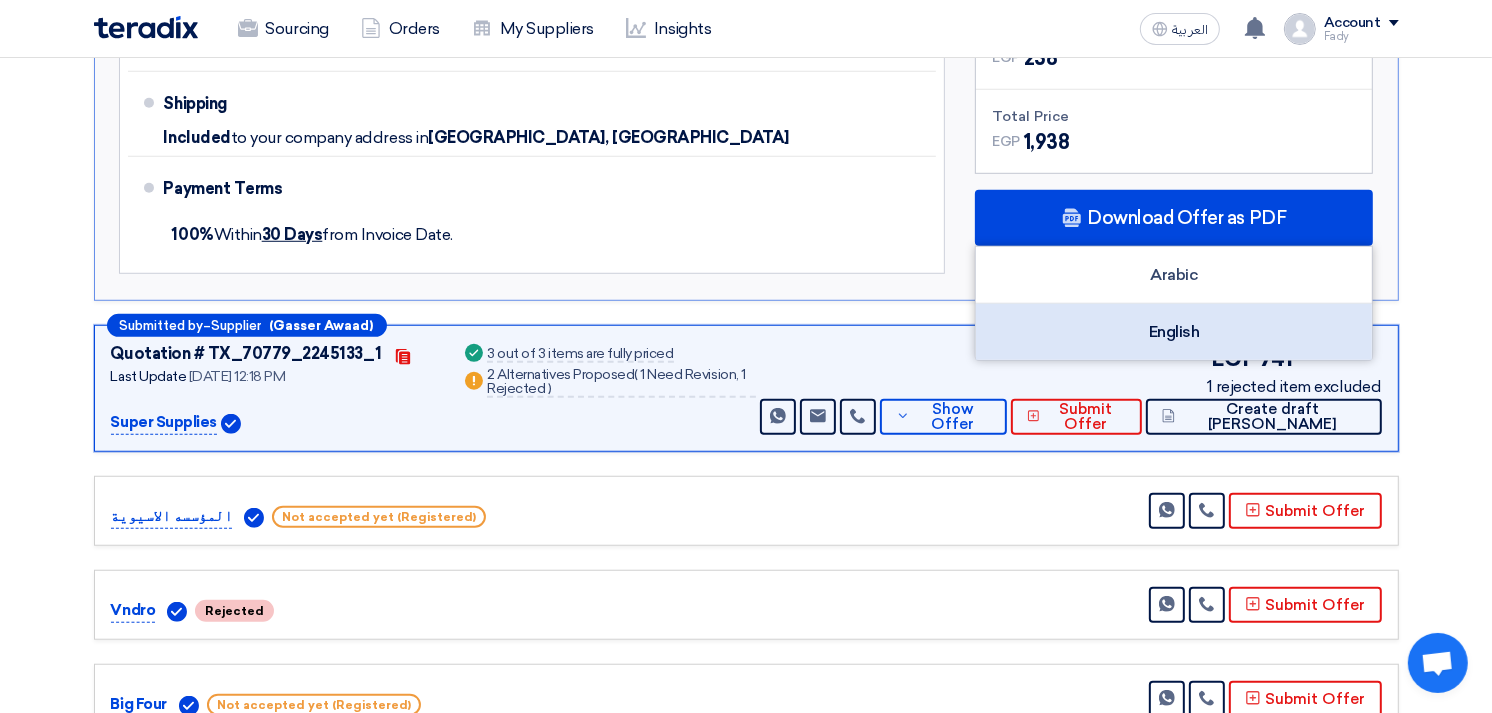 click on "English" at bounding box center [1174, 332] 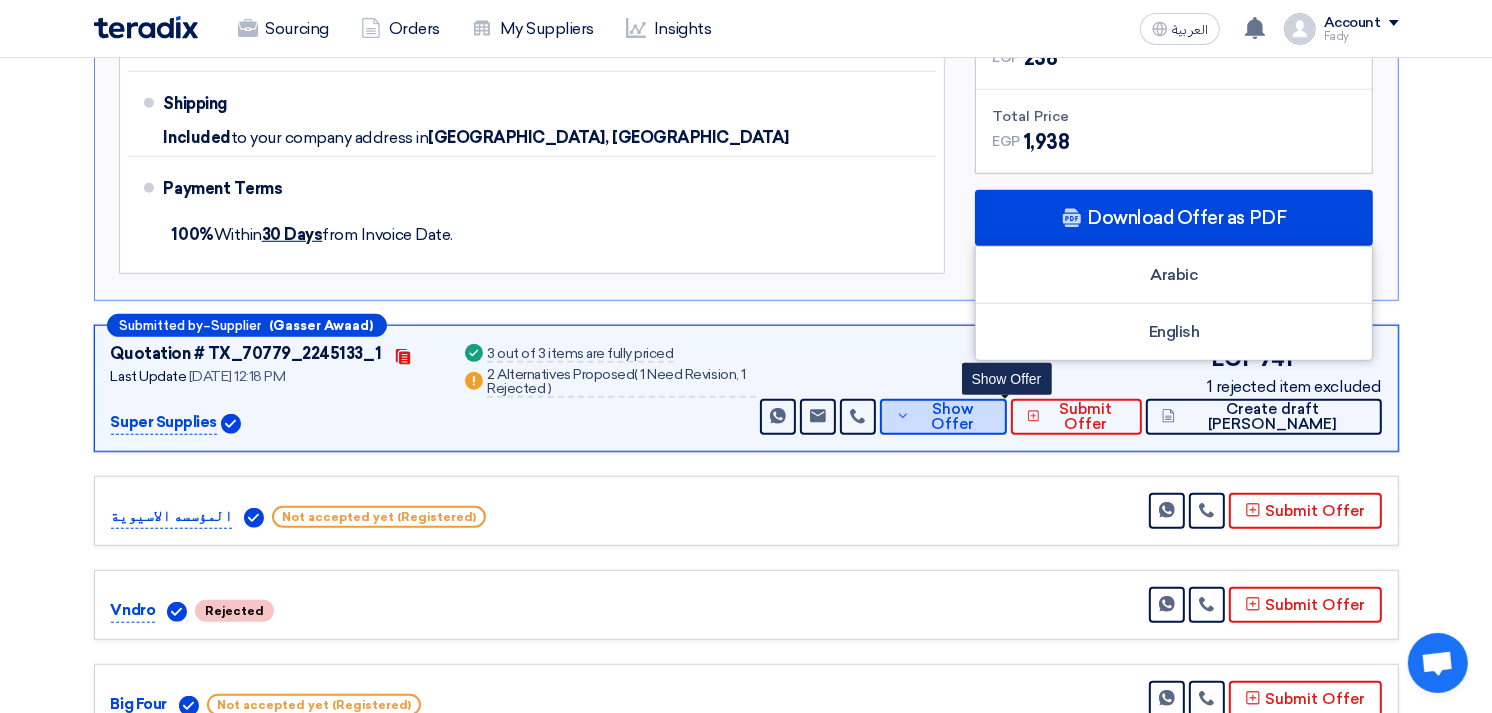 click on "Show Offer" at bounding box center (943, 417) 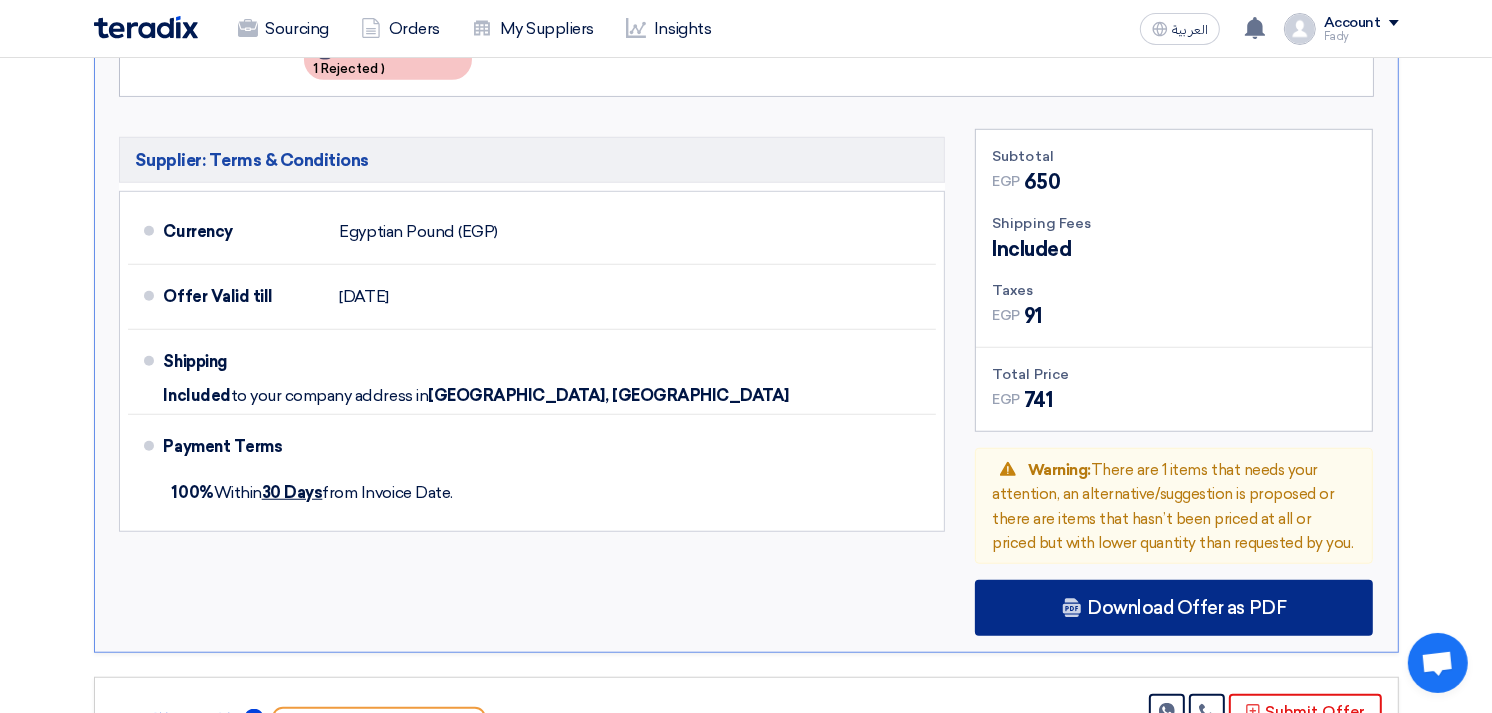 click on "Download Offer as PDF" at bounding box center (1186, 608) 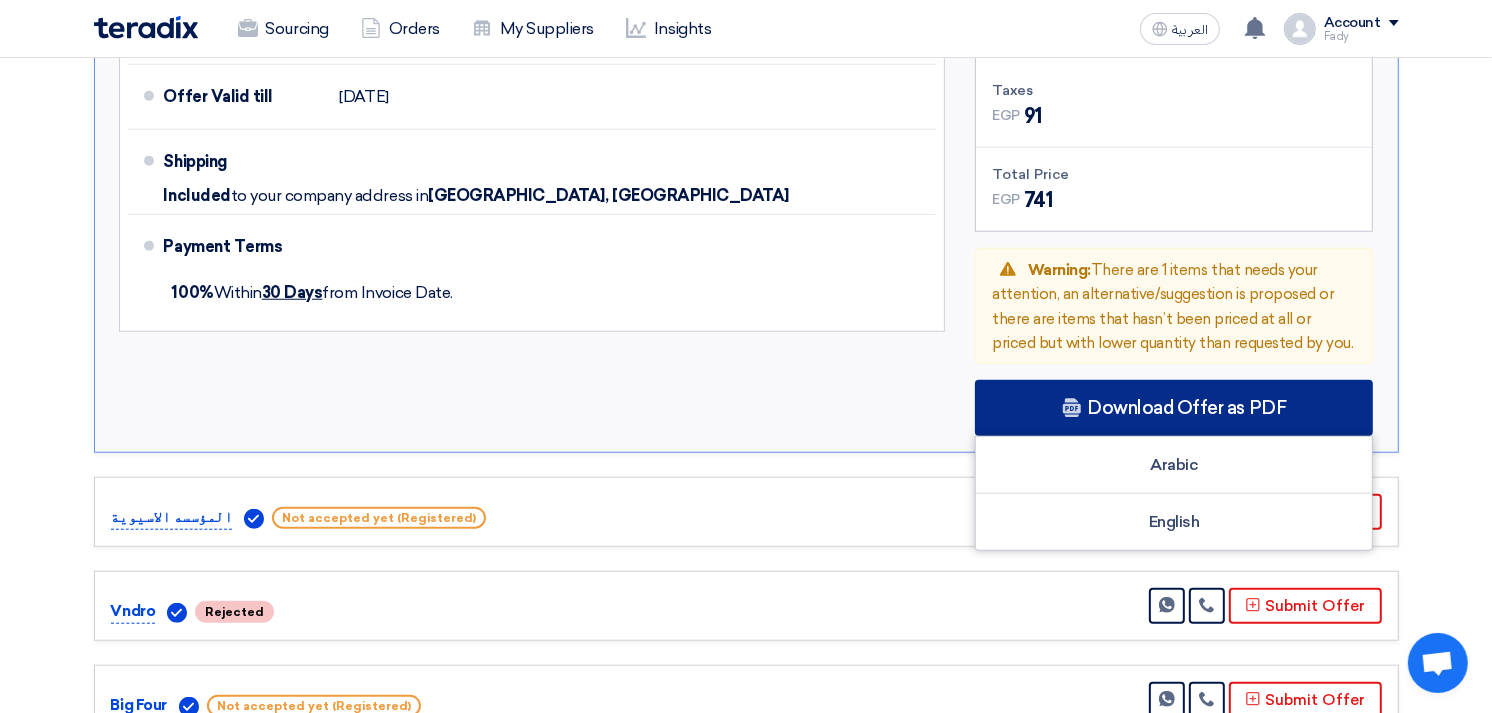 scroll, scrollTop: 1444, scrollLeft: 0, axis: vertical 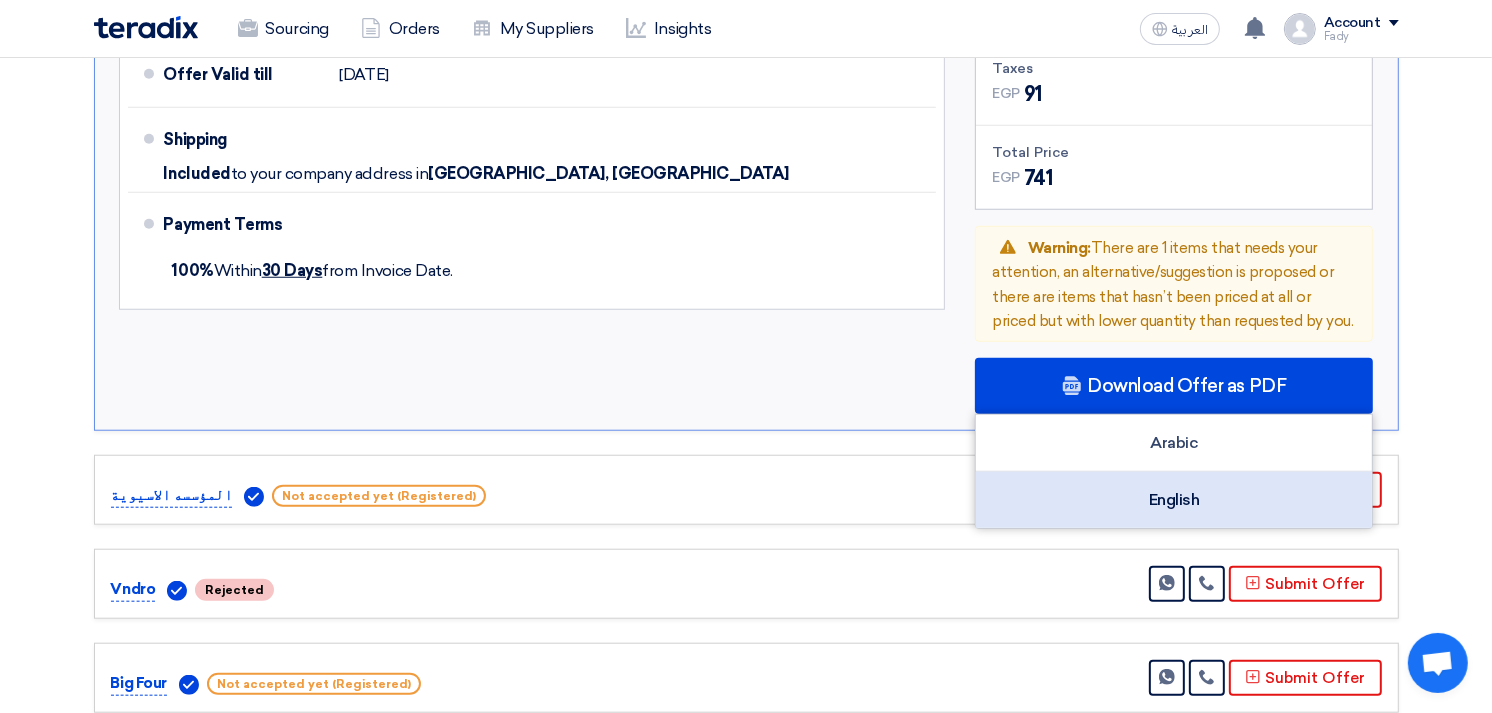 click on "English" at bounding box center (1174, 500) 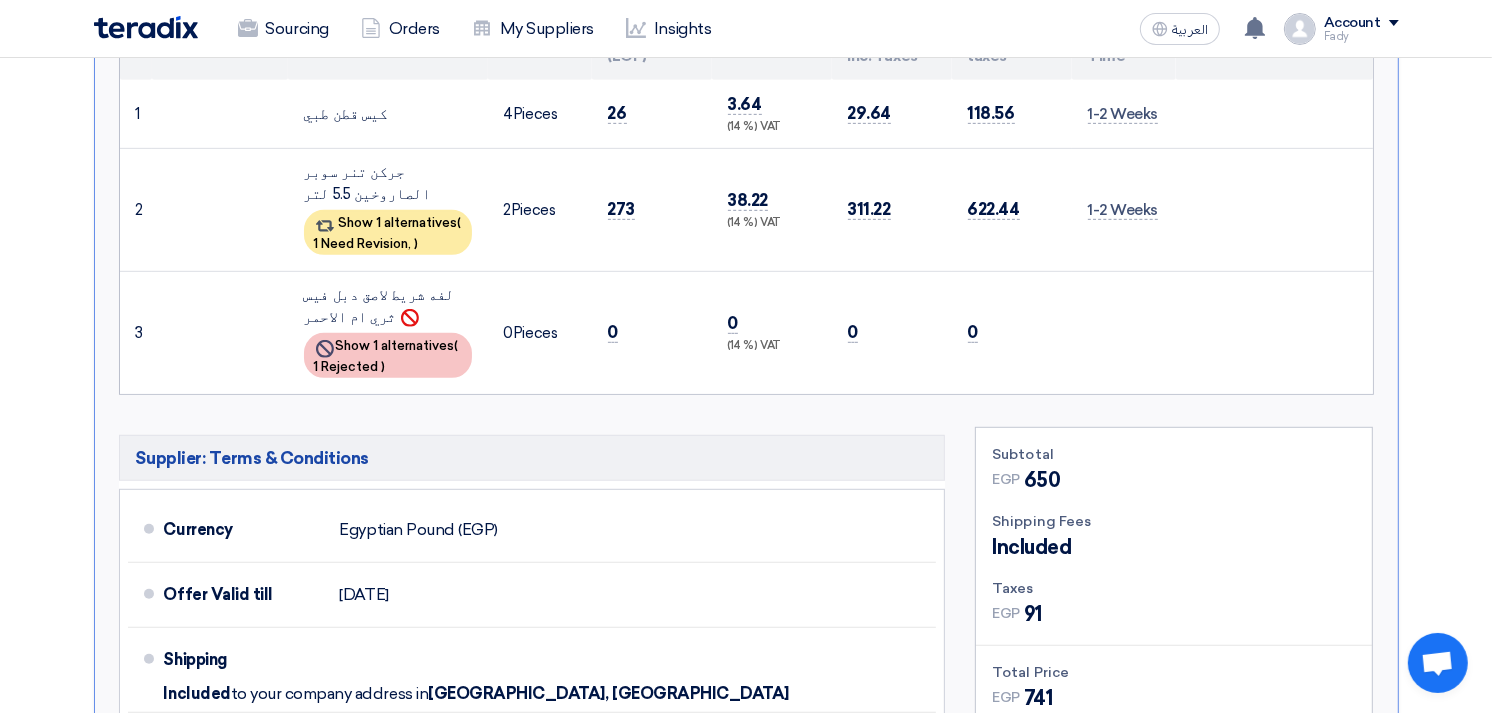 scroll, scrollTop: 555, scrollLeft: 0, axis: vertical 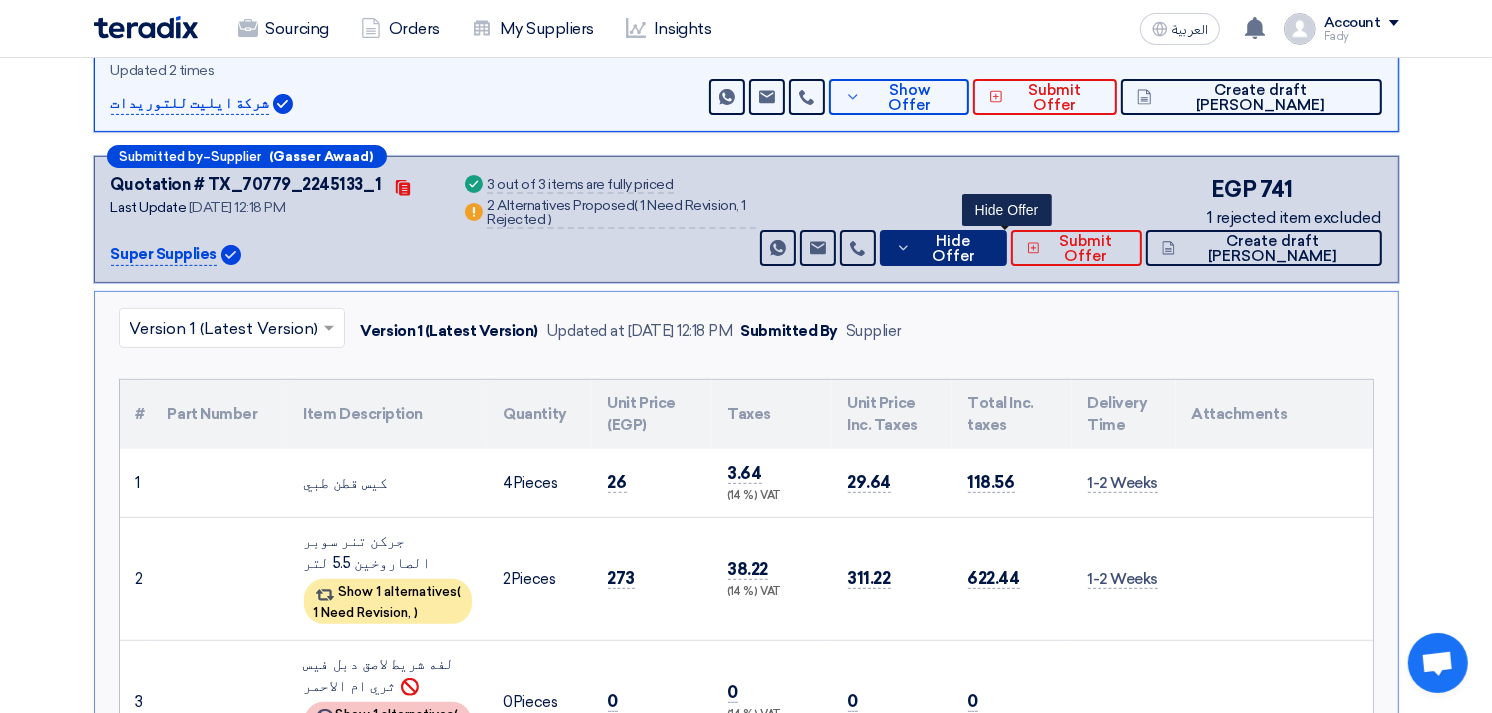 click on "Hide Offer" at bounding box center [943, 248] 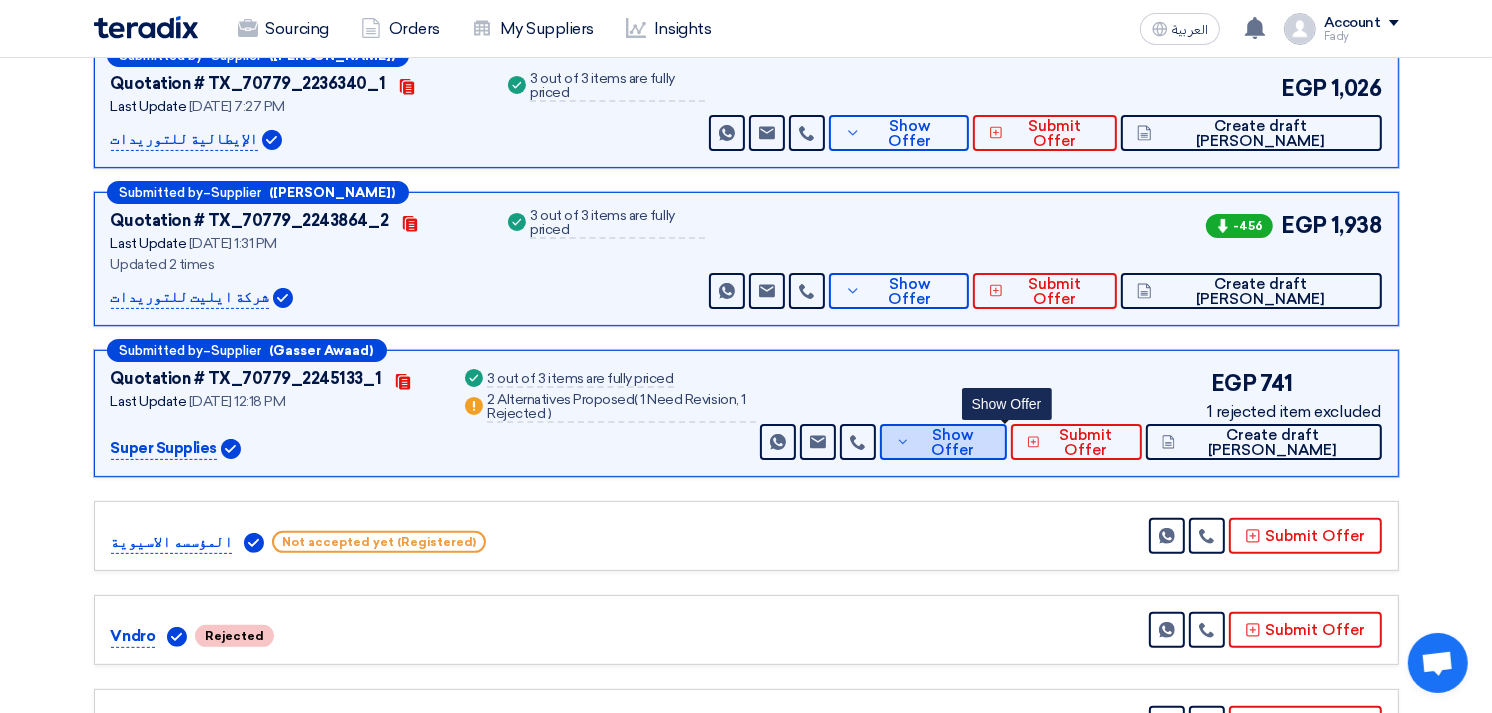 scroll, scrollTop: 333, scrollLeft: 0, axis: vertical 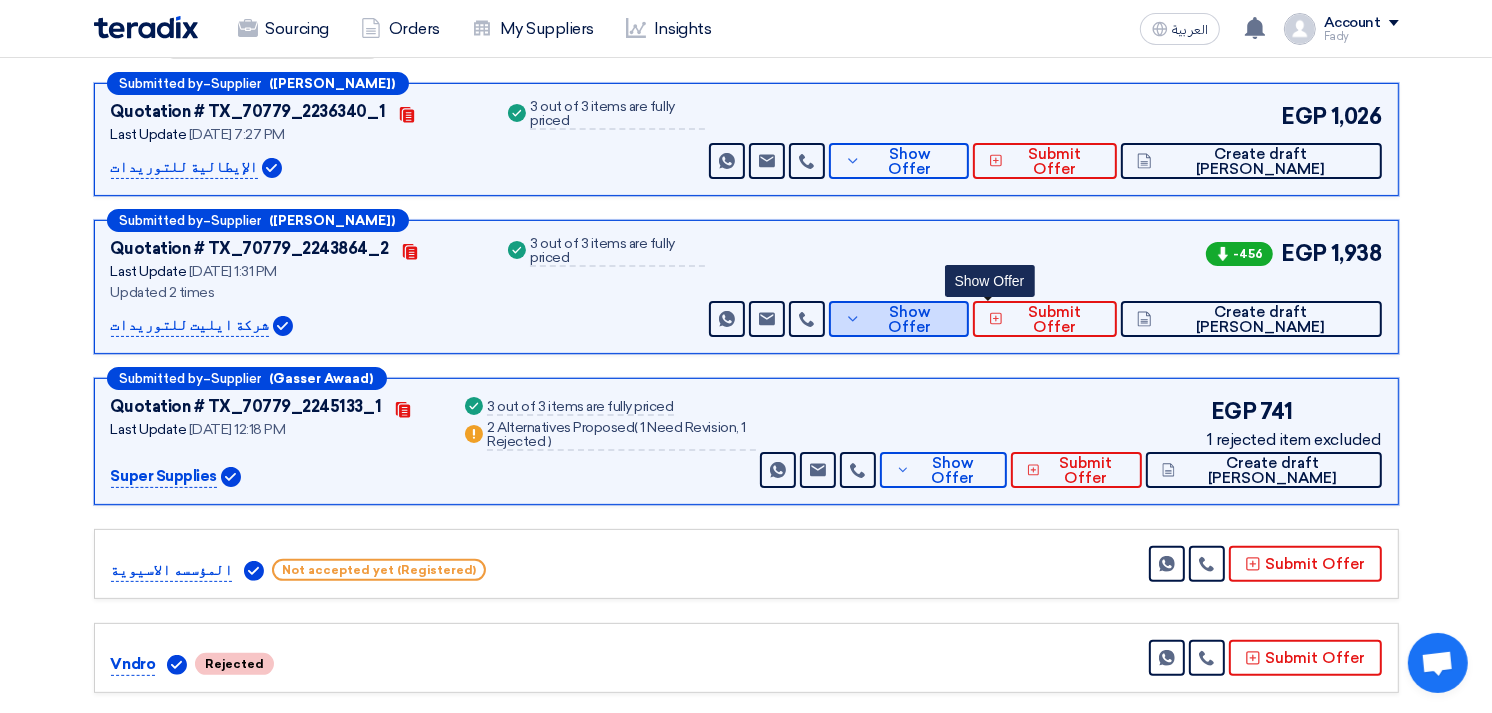 click on "Show Offer" at bounding box center (909, 320) 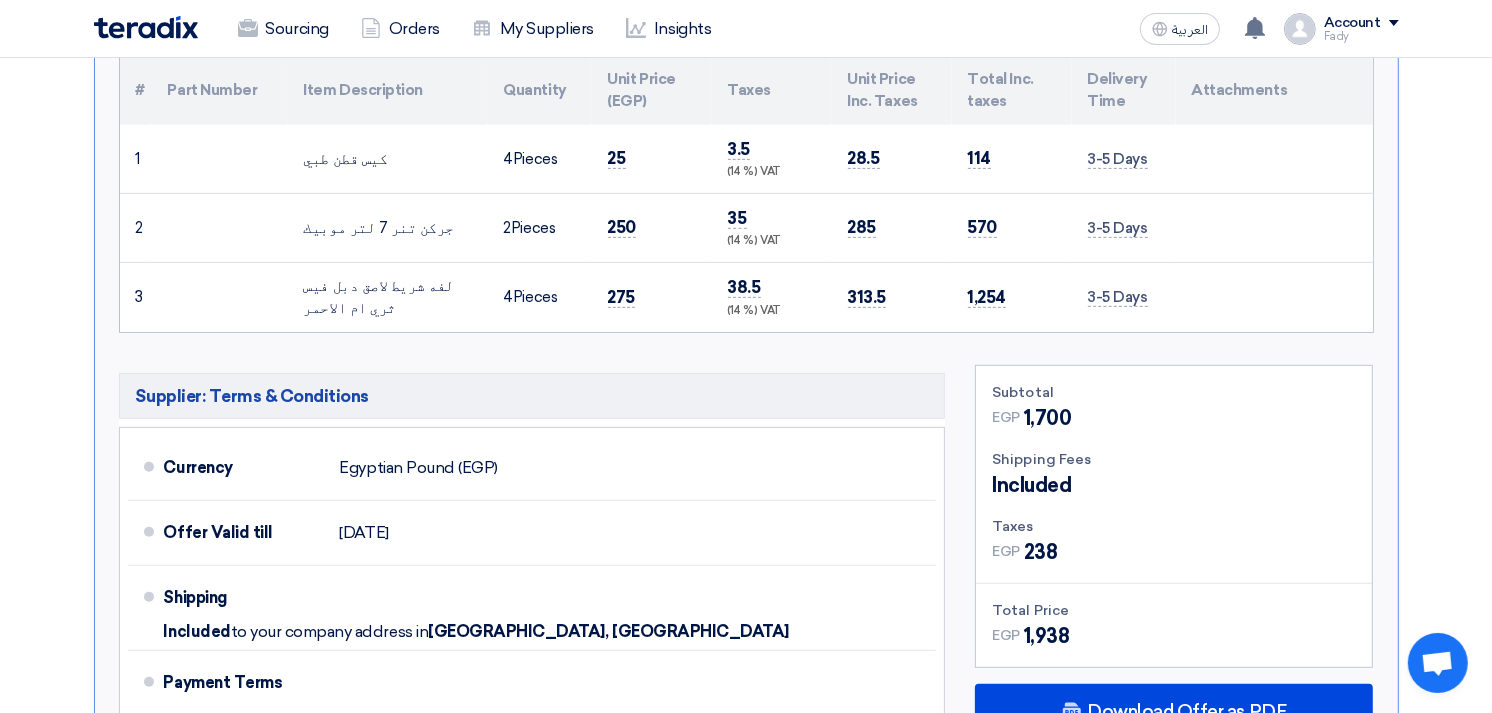 scroll, scrollTop: 777, scrollLeft: 0, axis: vertical 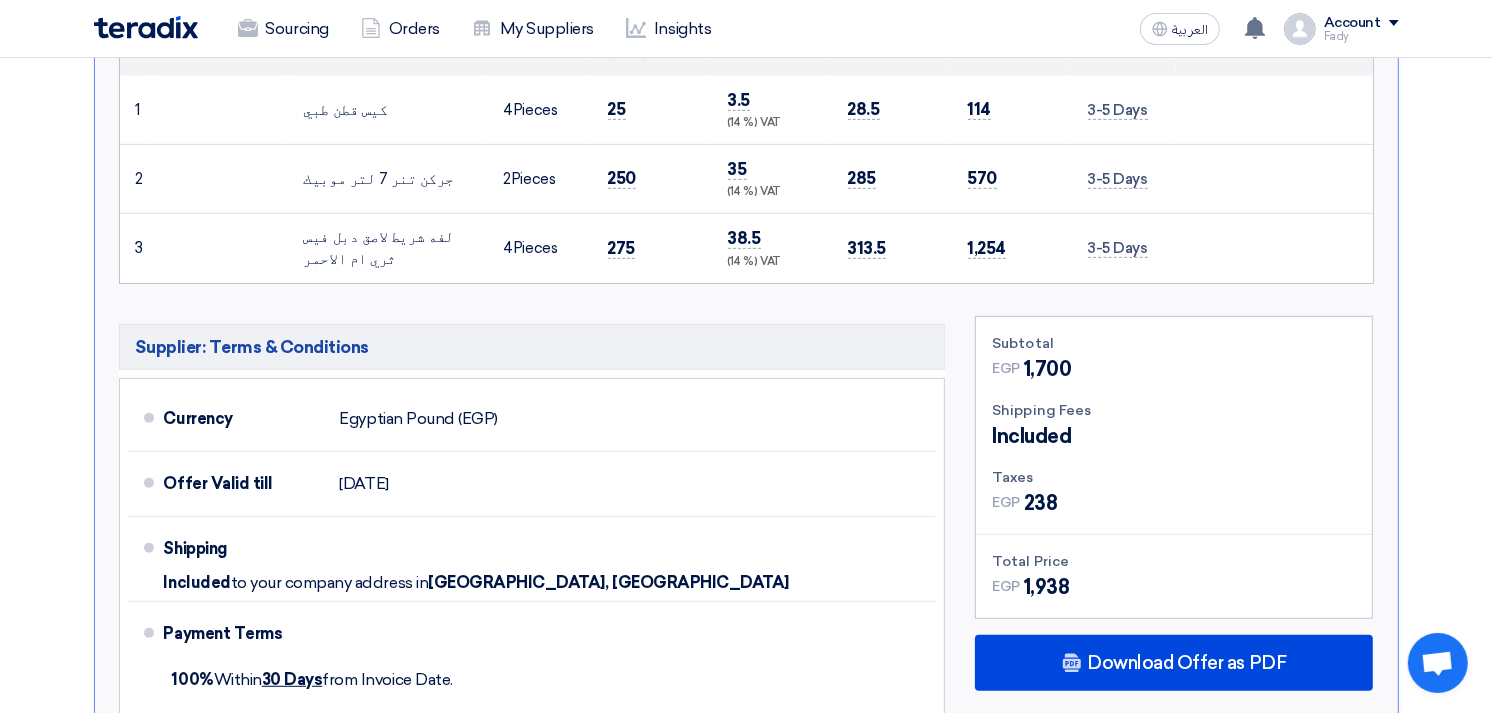 click on "Subtotal
EGP
1,700
Shipping Fees
Included
Taxes
EGP" at bounding box center [1174, 467] 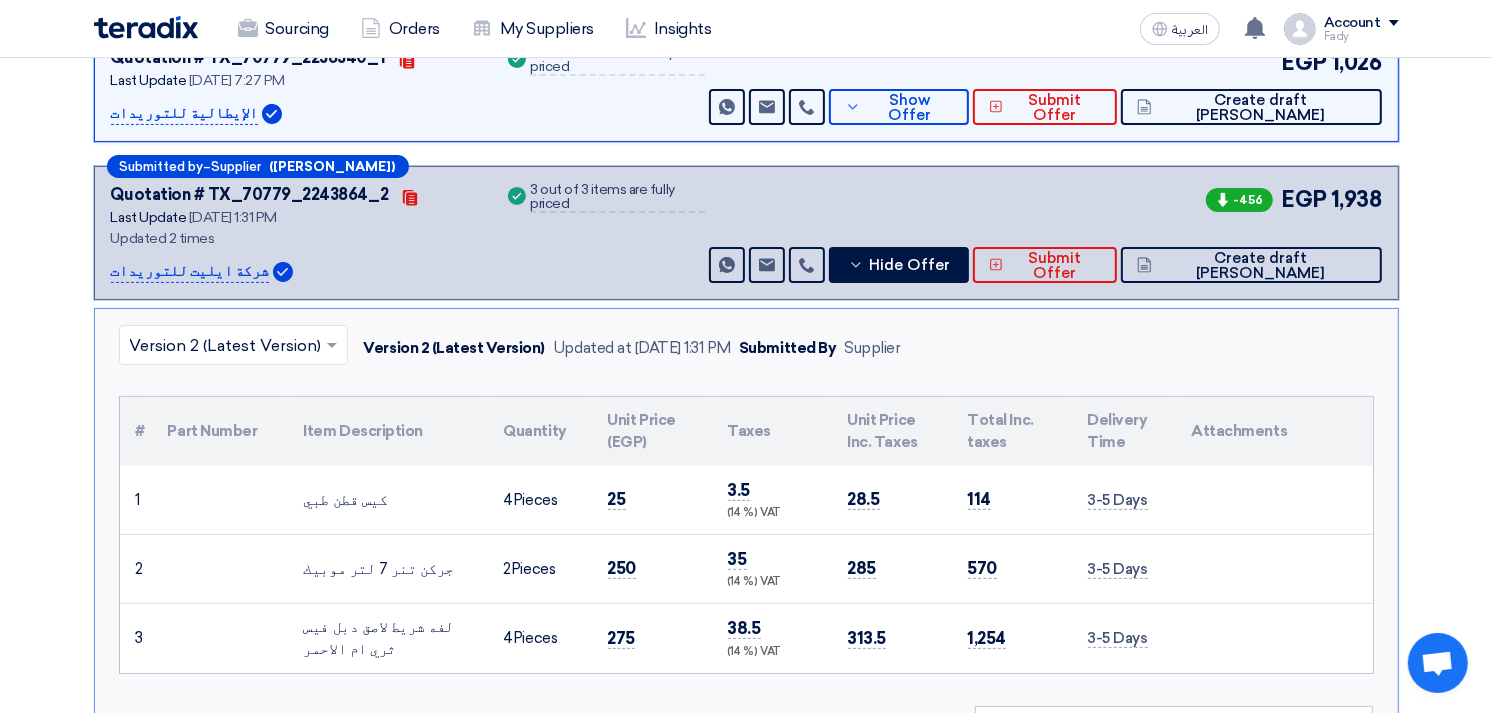 scroll, scrollTop: 0, scrollLeft: 0, axis: both 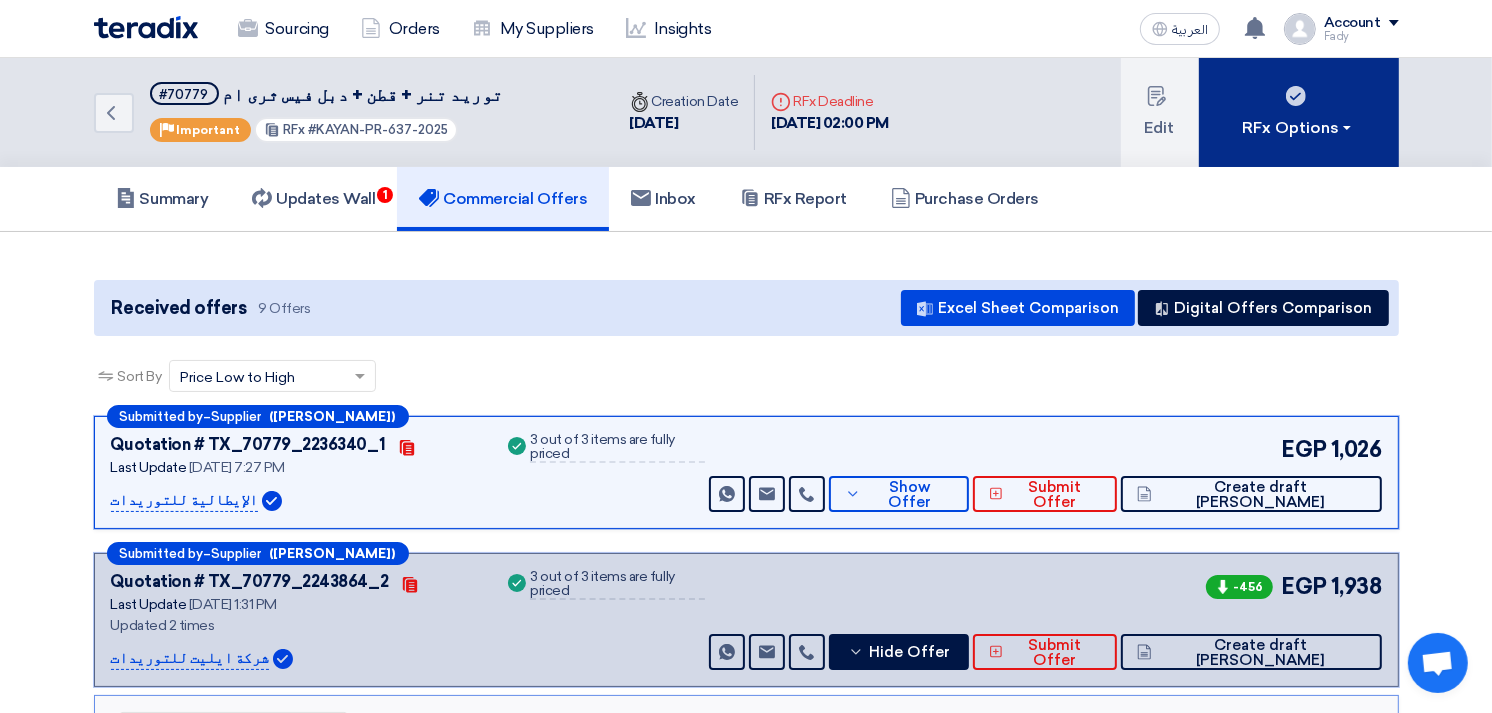 click on "RFx Options" at bounding box center (1298, 128) 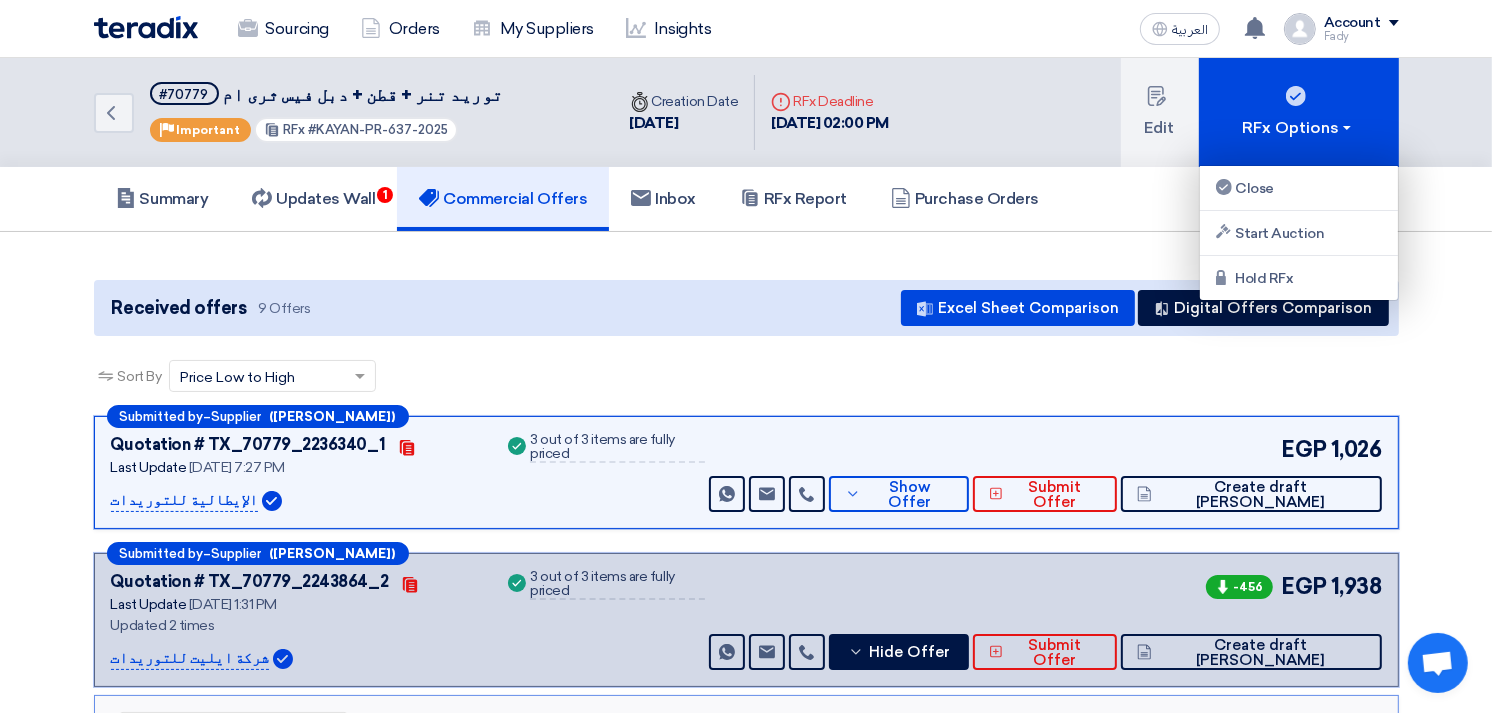 click on "Received offers
9 Offers
Excel Sheet Comparison
Digital Offers Comparison
Sort By
Sort by
×
Price Low to High
×
Submitted by
–
Supplier
Contacts" 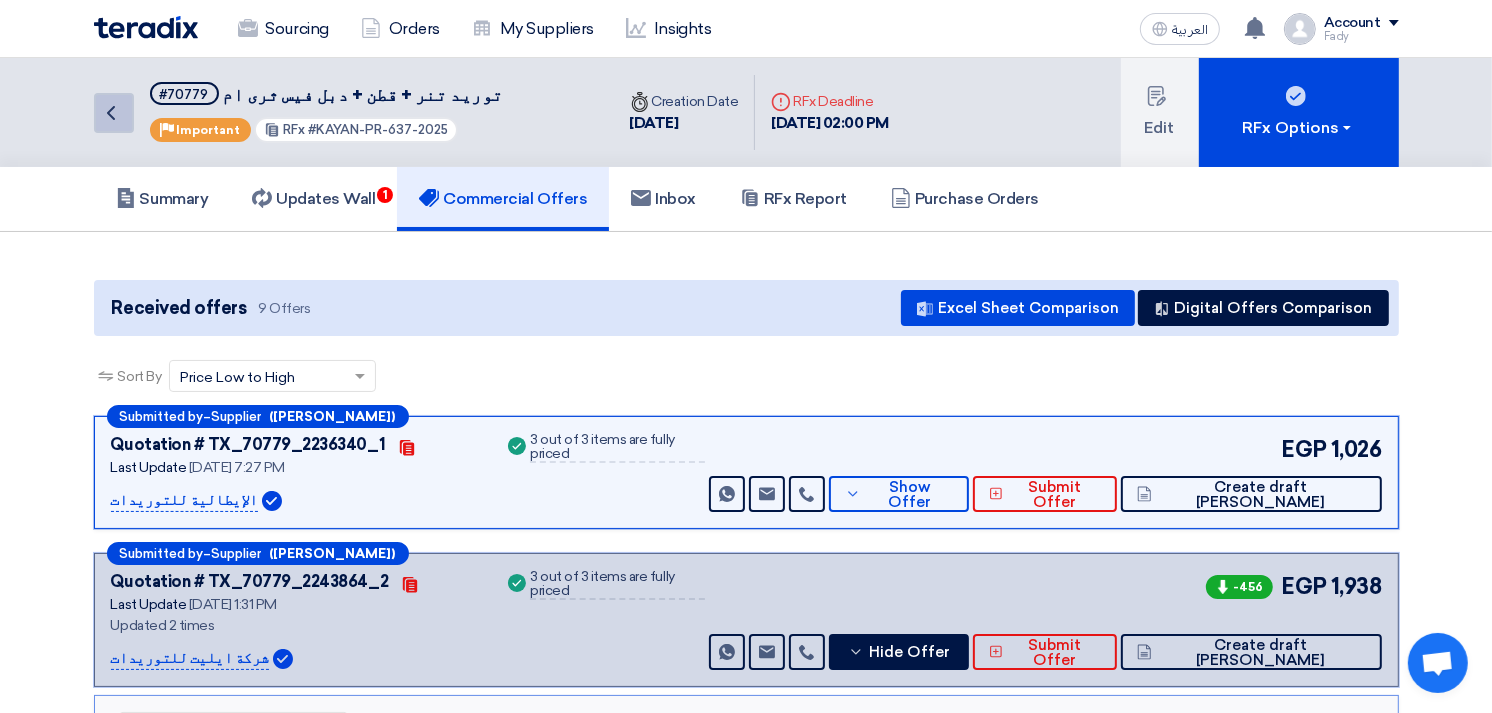 click on "Back" 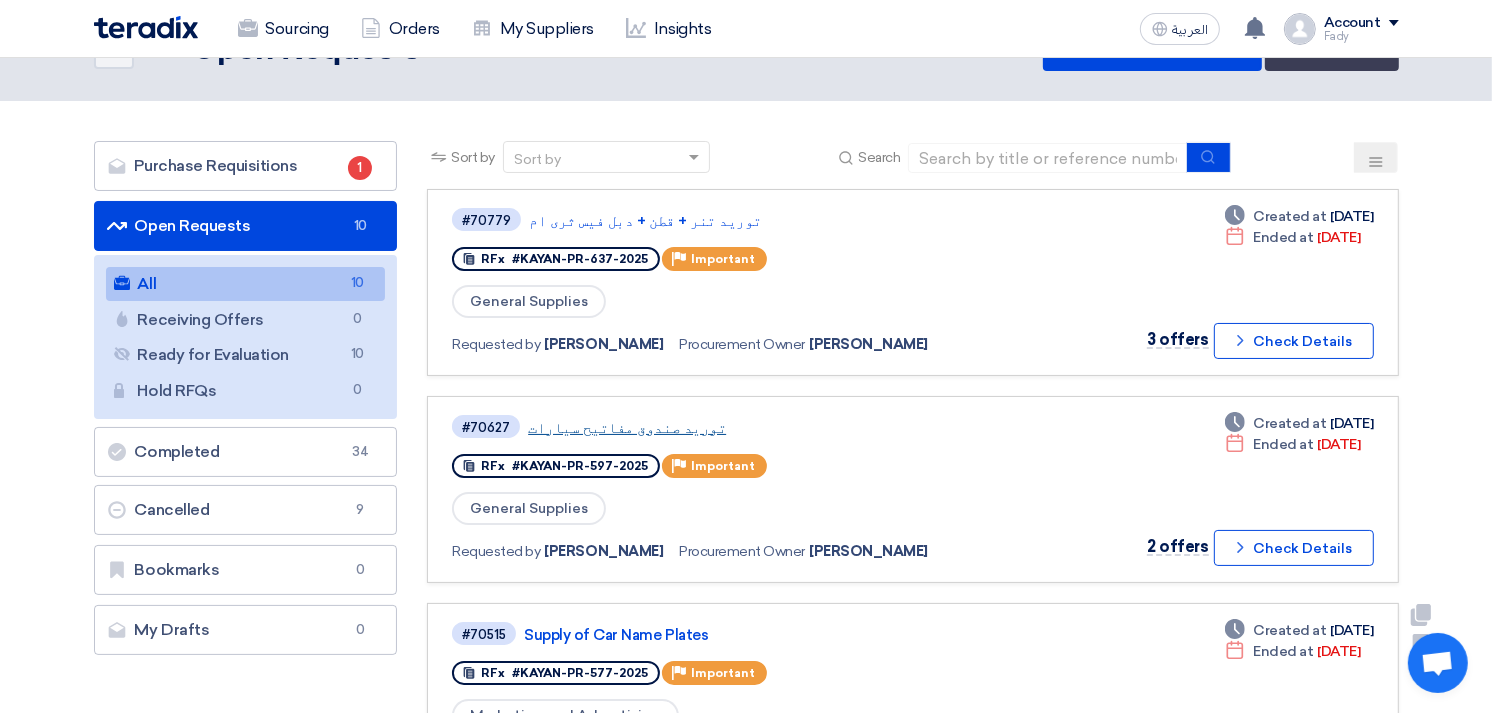 scroll, scrollTop: 0, scrollLeft: 0, axis: both 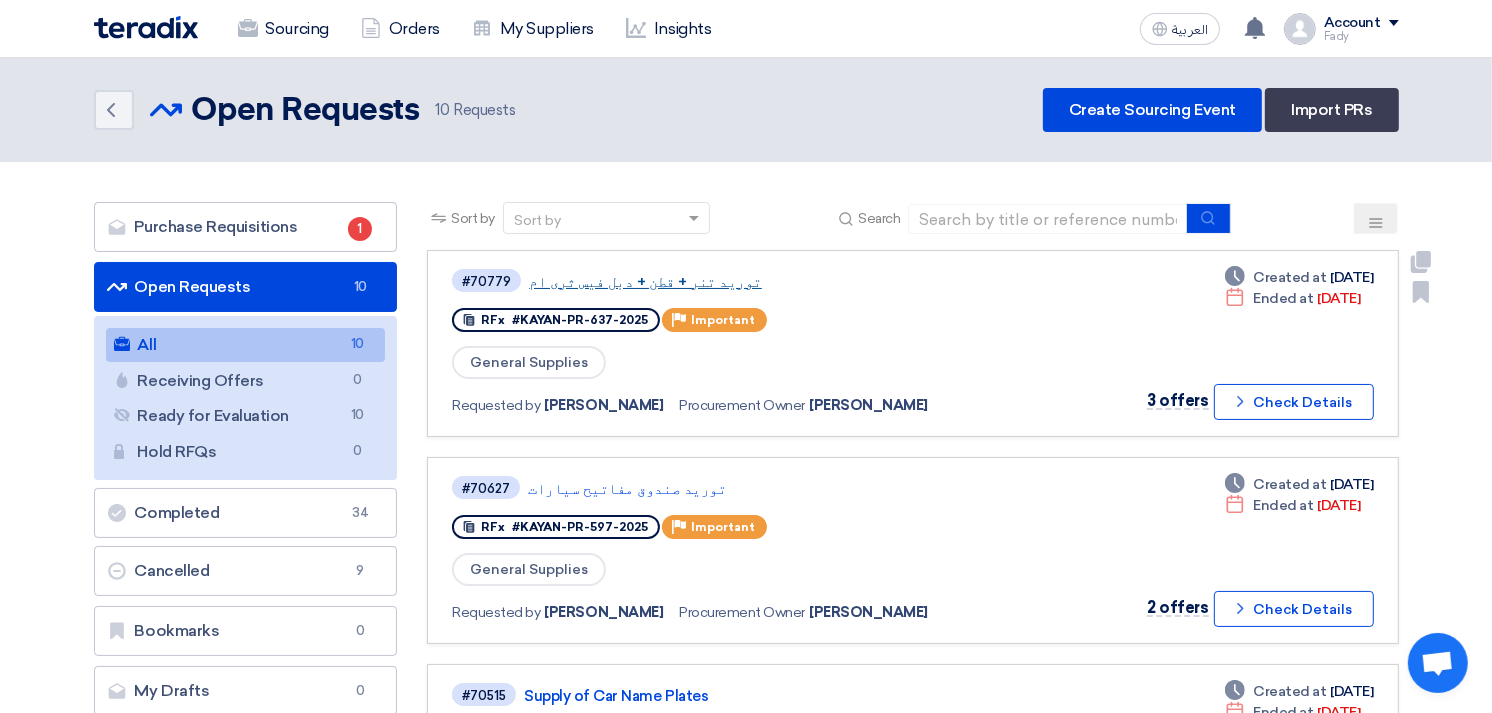 click on "توريد تنر + قطن + دبل فيس ثرى ام" 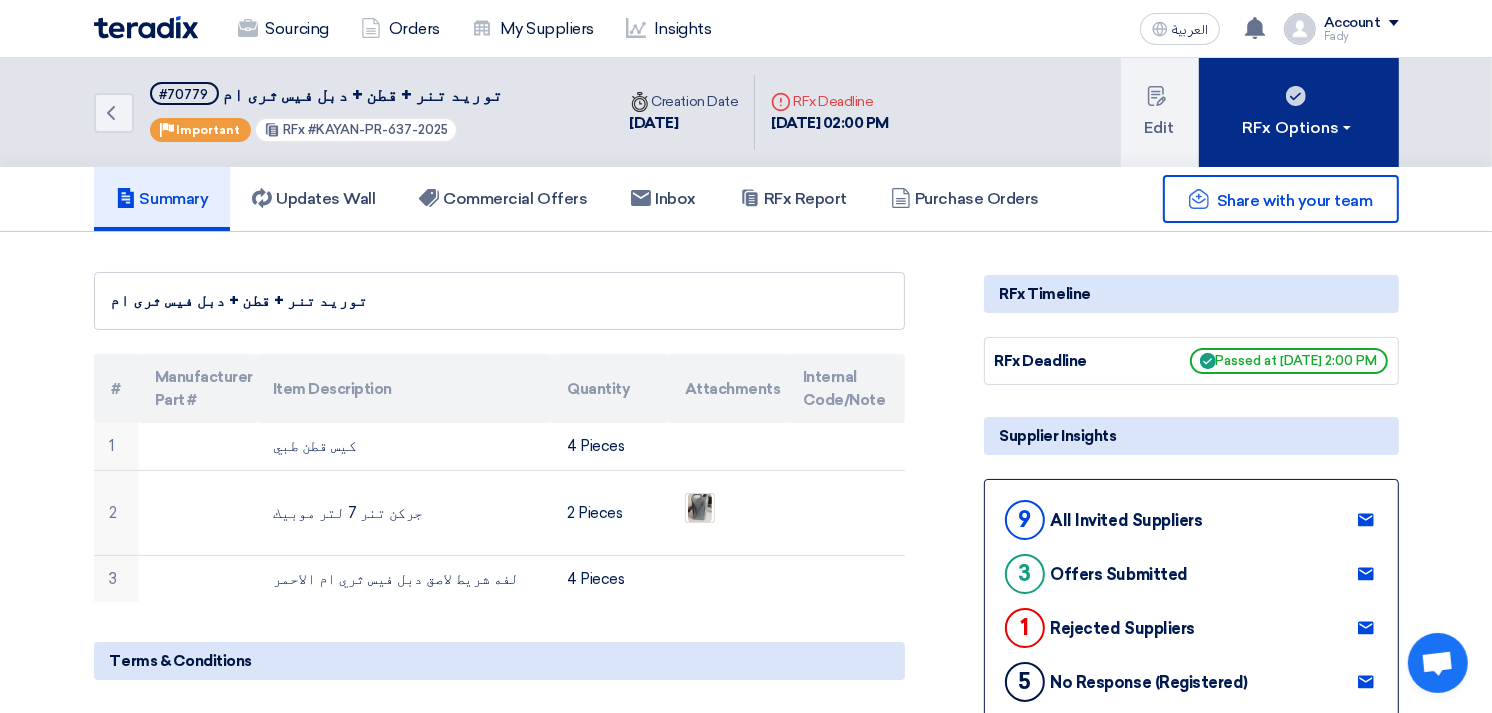 click on "RFx Options" at bounding box center [1299, 112] 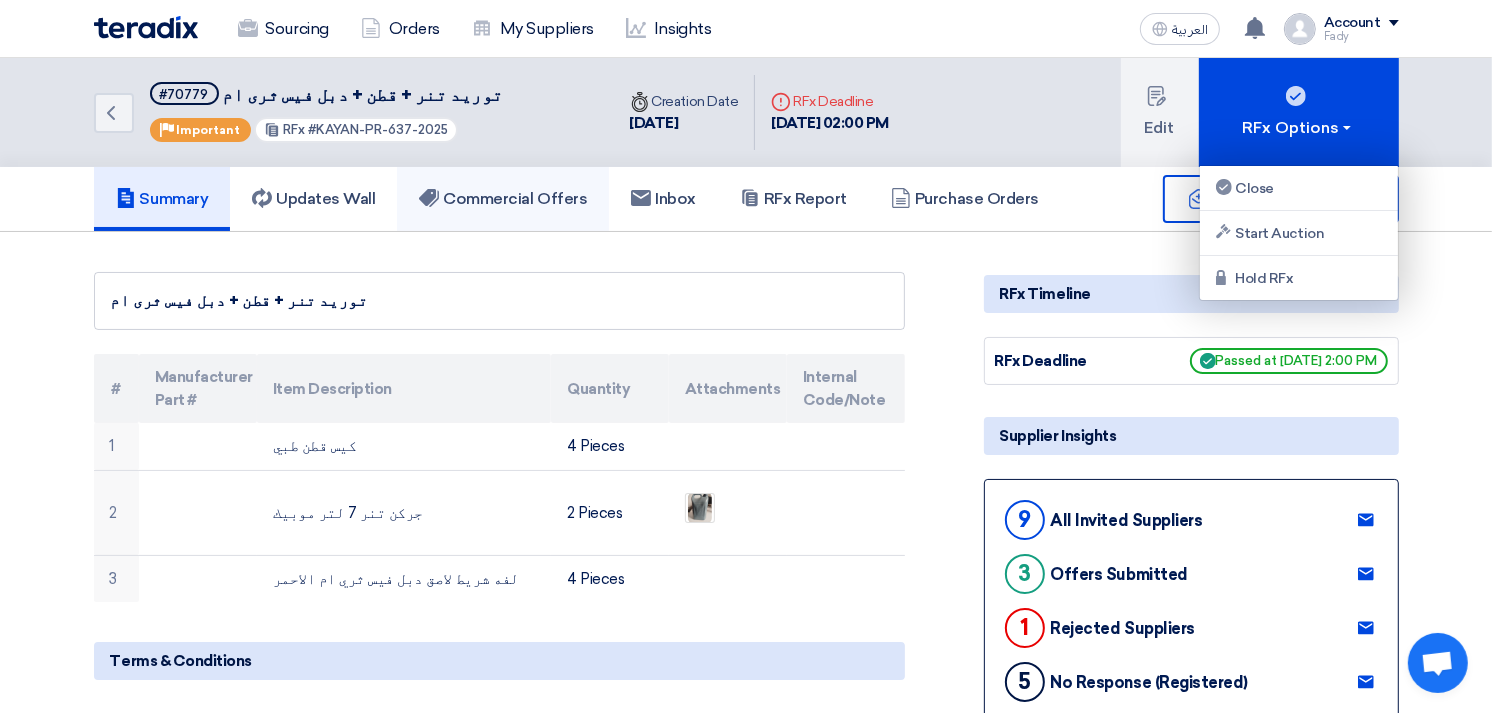 click on "Commercial Offers" 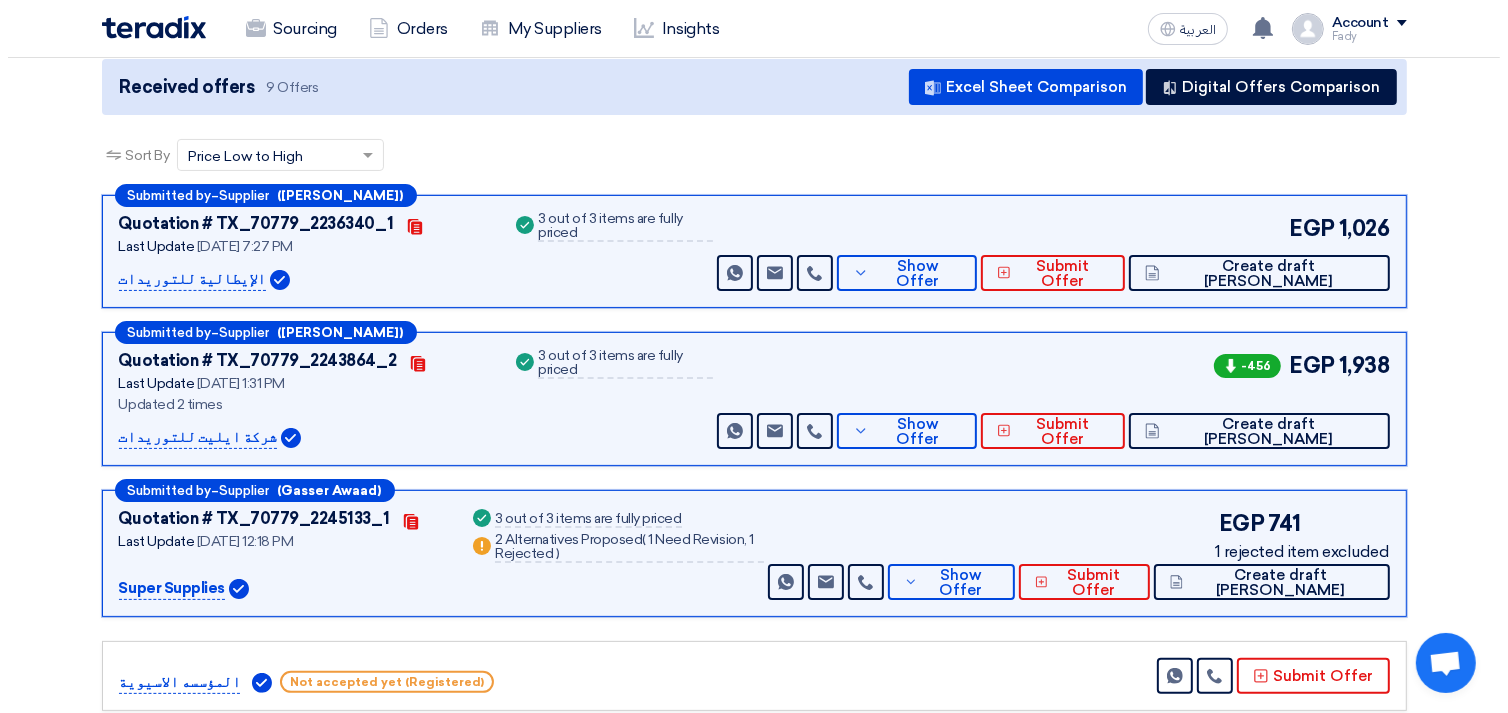 scroll, scrollTop: 222, scrollLeft: 0, axis: vertical 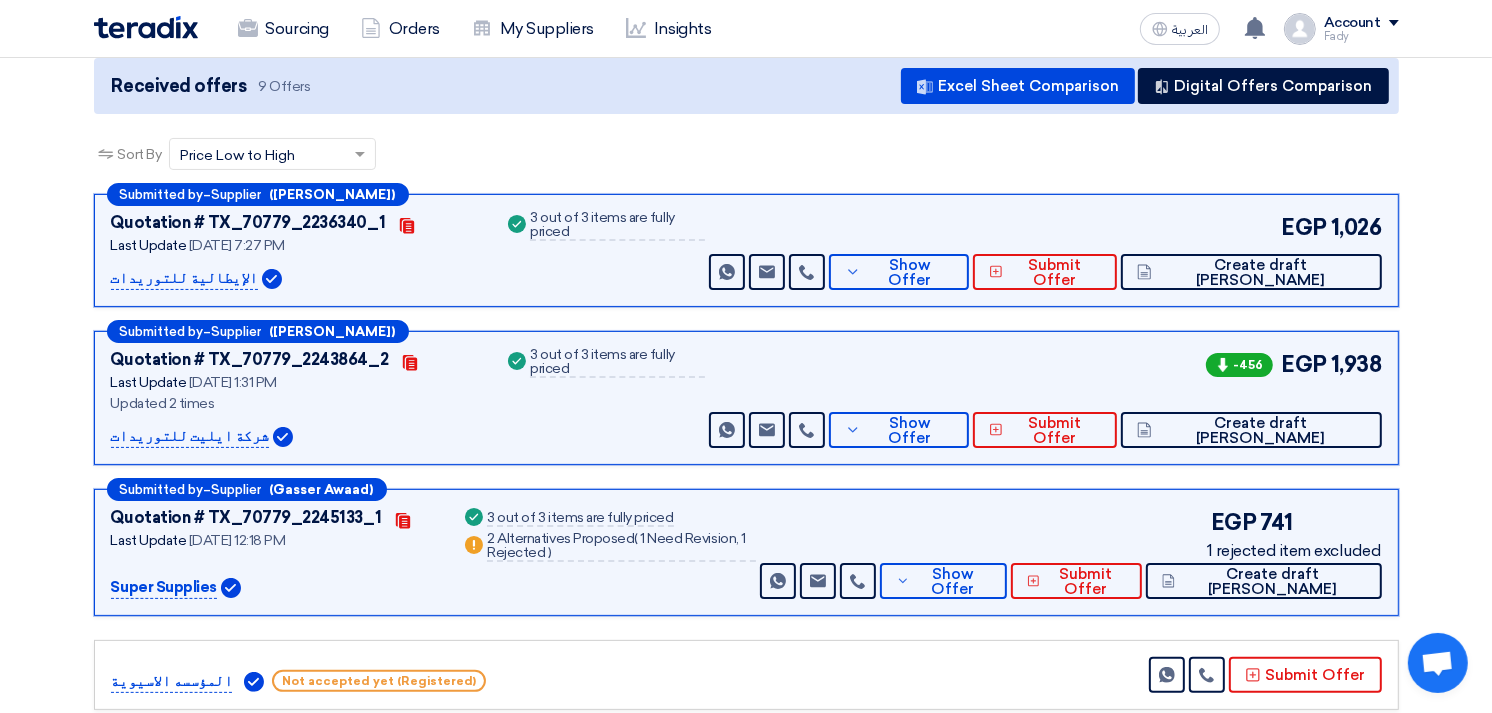 click on "Submitted by
–
Supplier
(Fady Hesham)
Quotation #
TX_70779_2243864_2
Contacts
Last Update
28 Jul 2025, 1:31 PM
Updated 2 times" at bounding box center [746, 398] 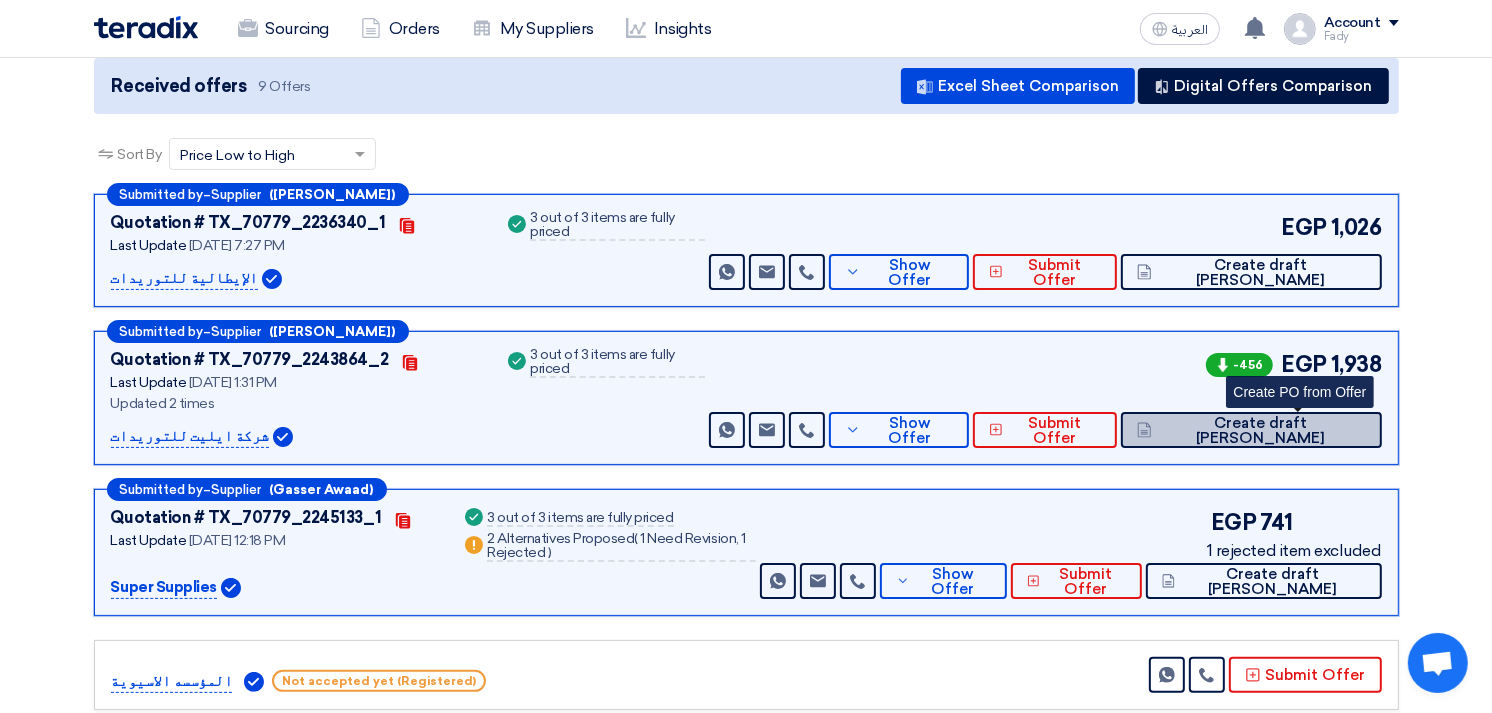 click on "Create draft PO" at bounding box center (1261, 431) 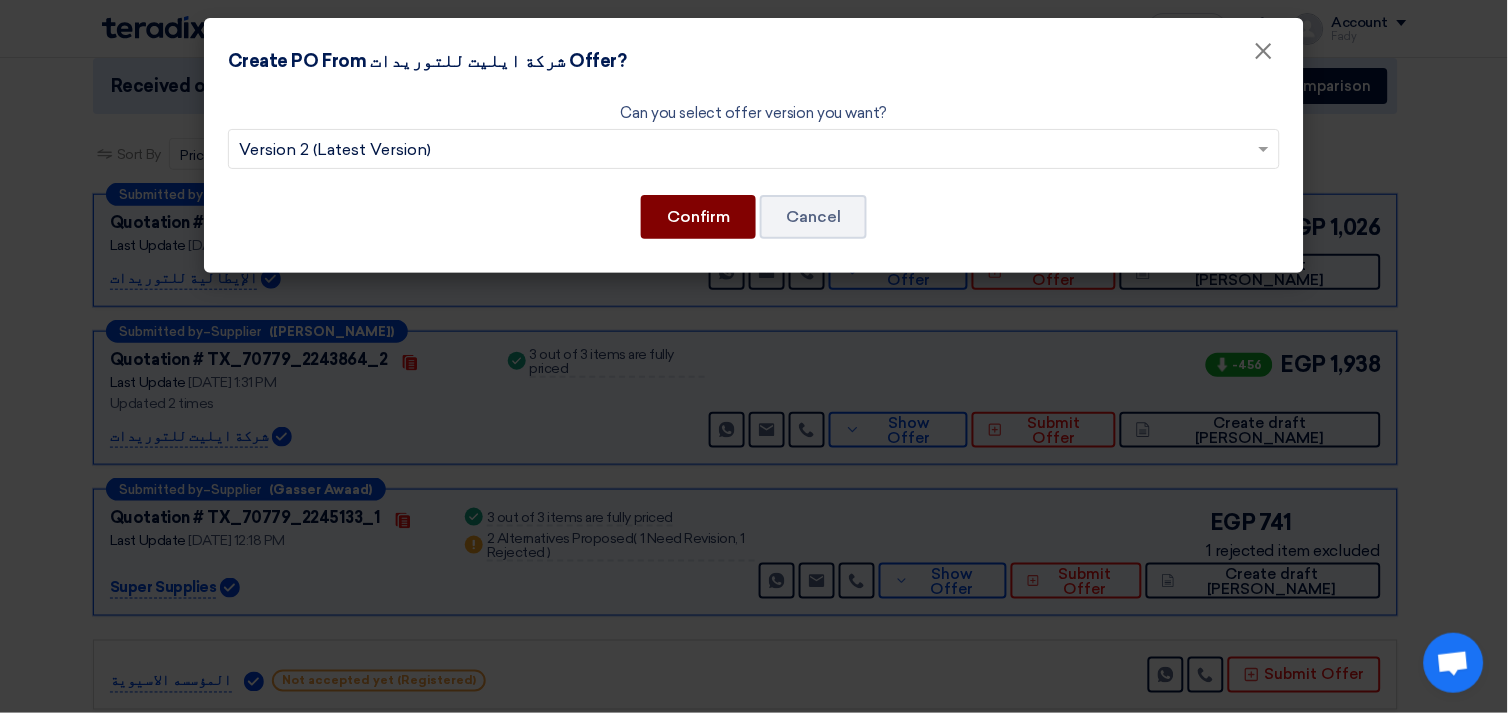 click on "Confirm" 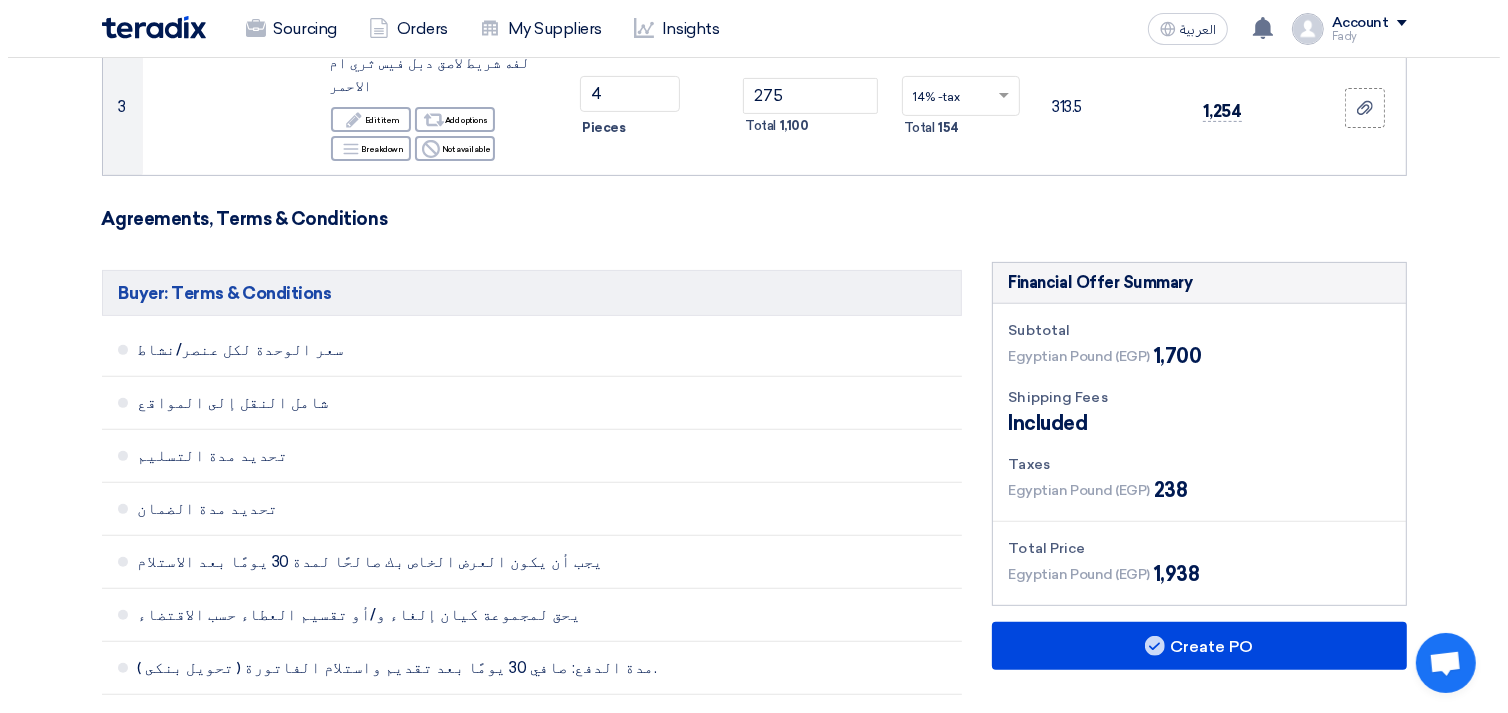 scroll, scrollTop: 777, scrollLeft: 0, axis: vertical 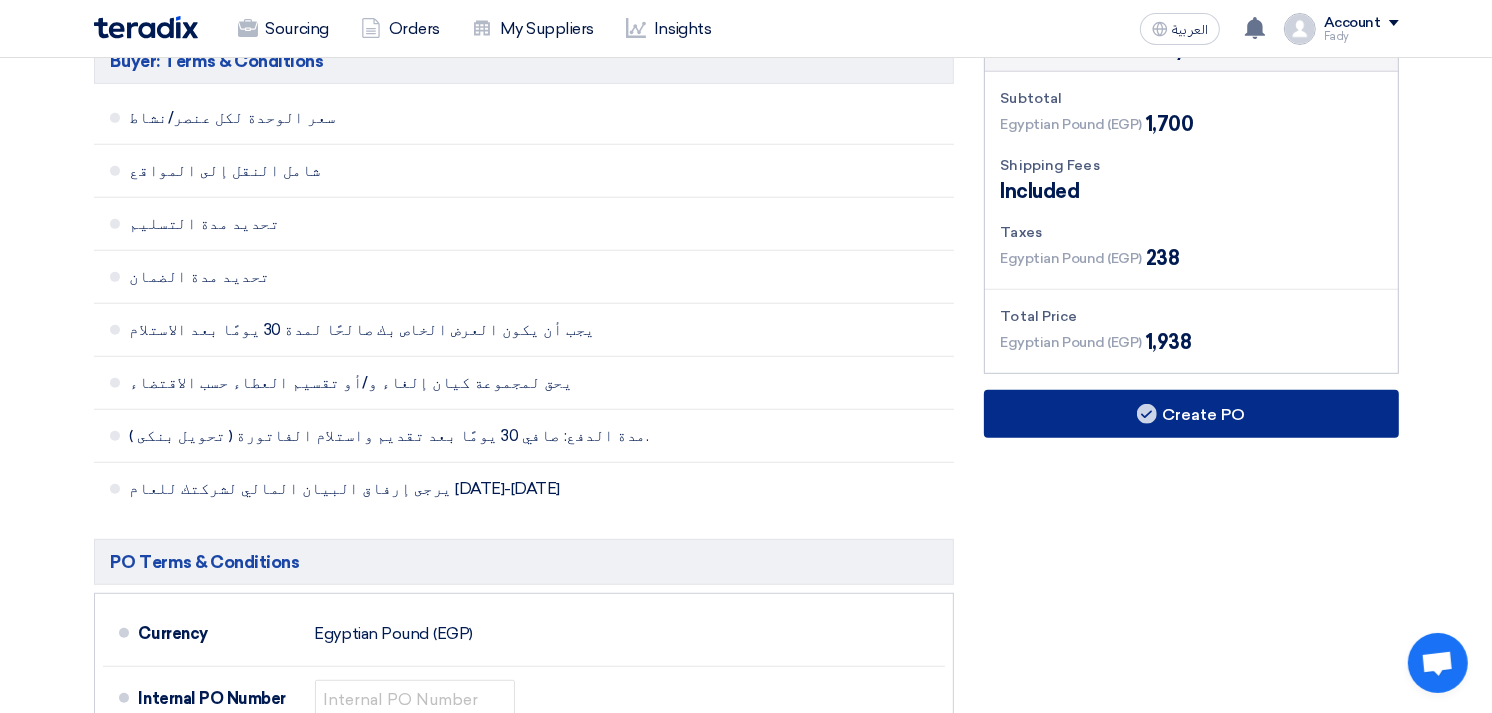 click on "Create PO" 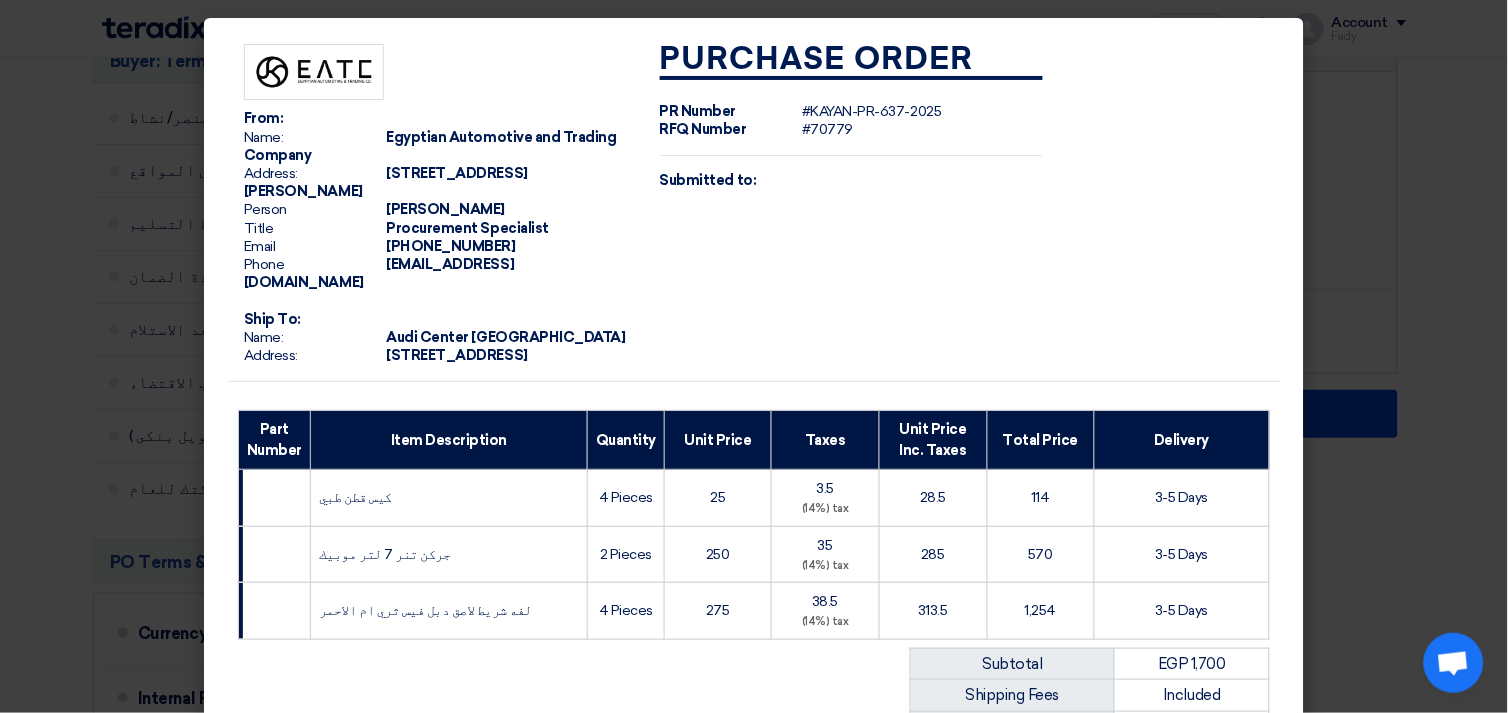 scroll, scrollTop: 370, scrollLeft: 0, axis: vertical 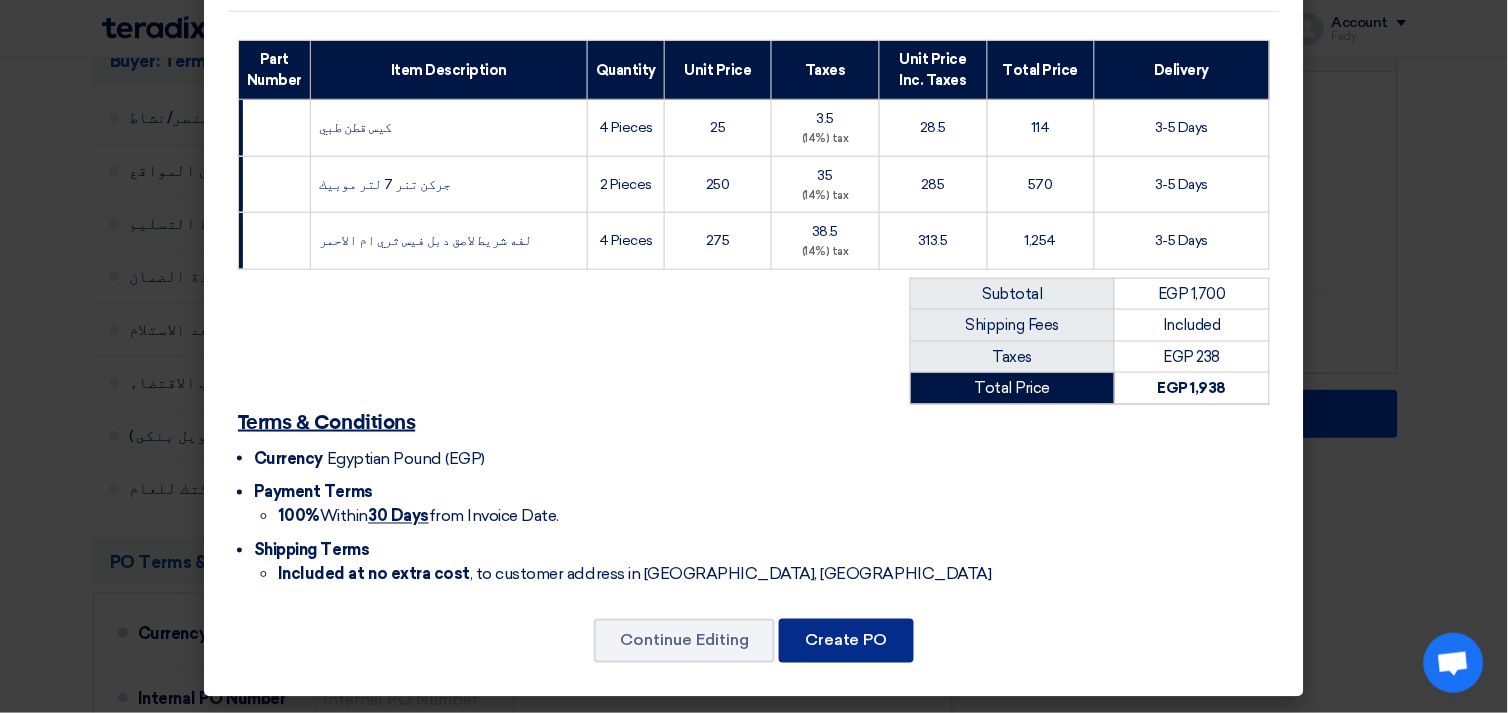 click on "Create PO" 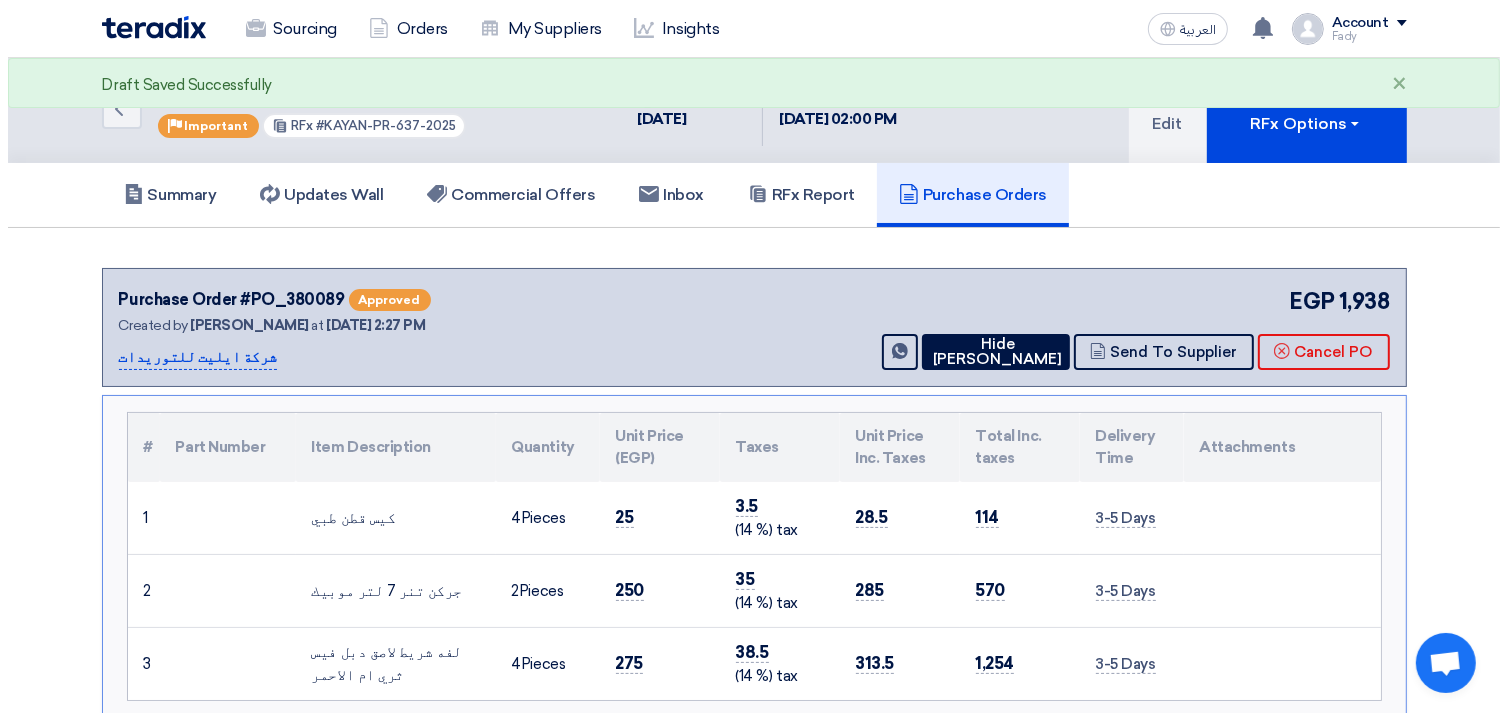 scroll, scrollTop: 0, scrollLeft: 0, axis: both 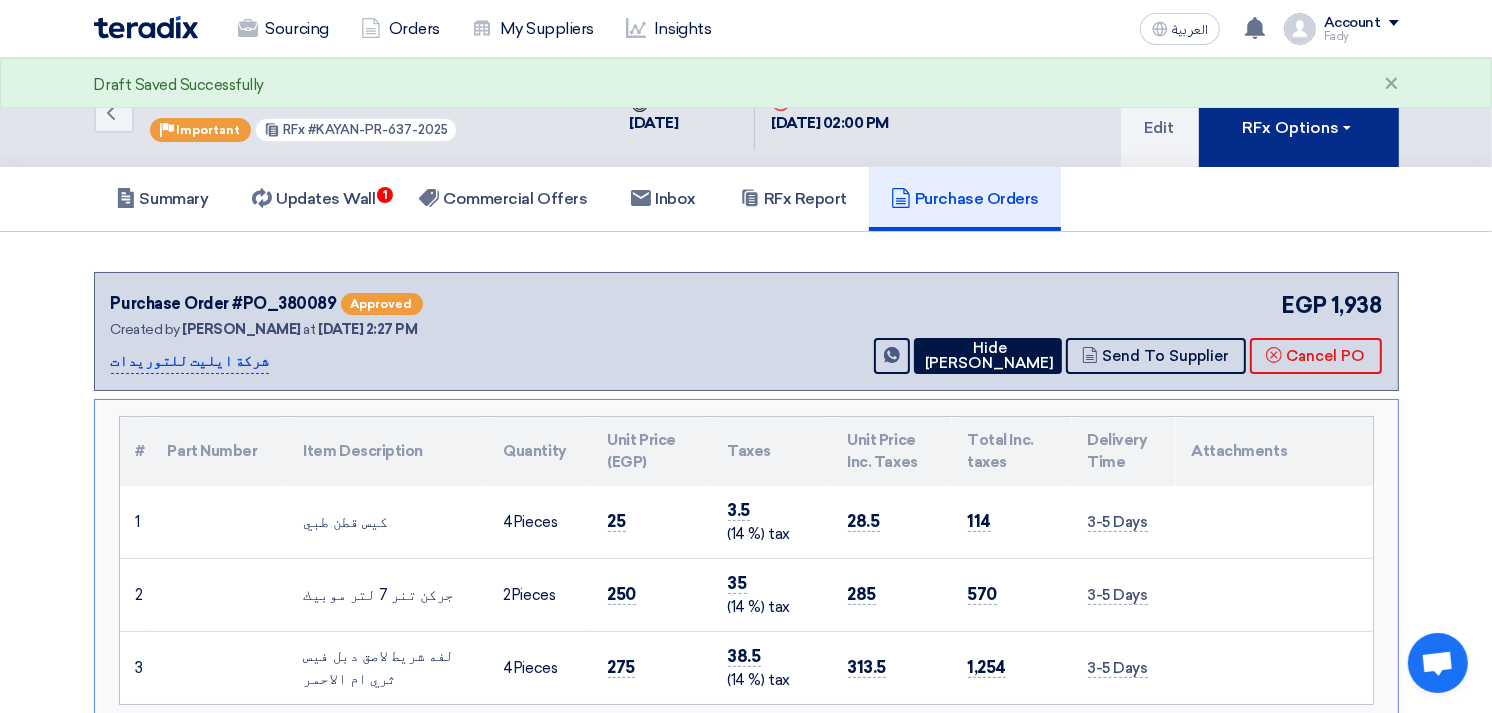 click on "RFx Options" at bounding box center [1298, 128] 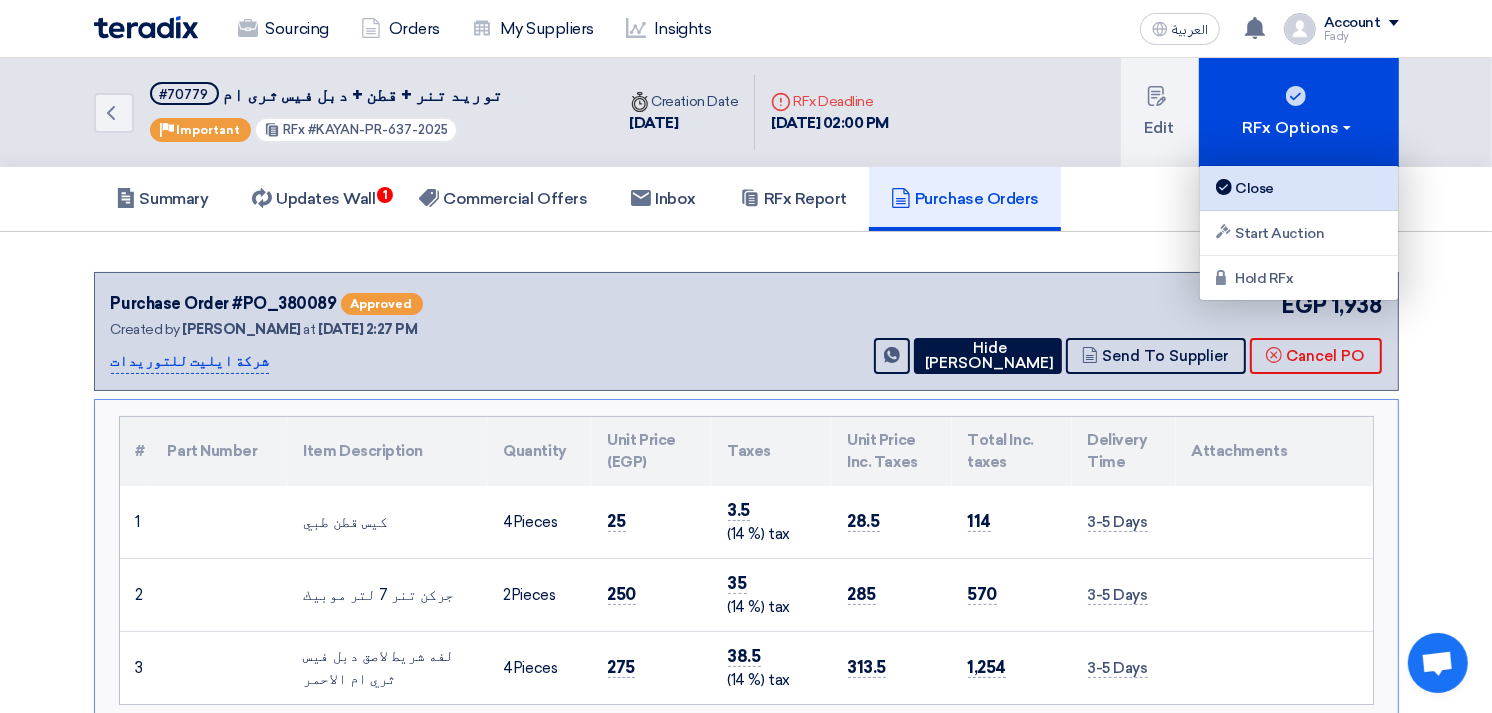 click on "Close" 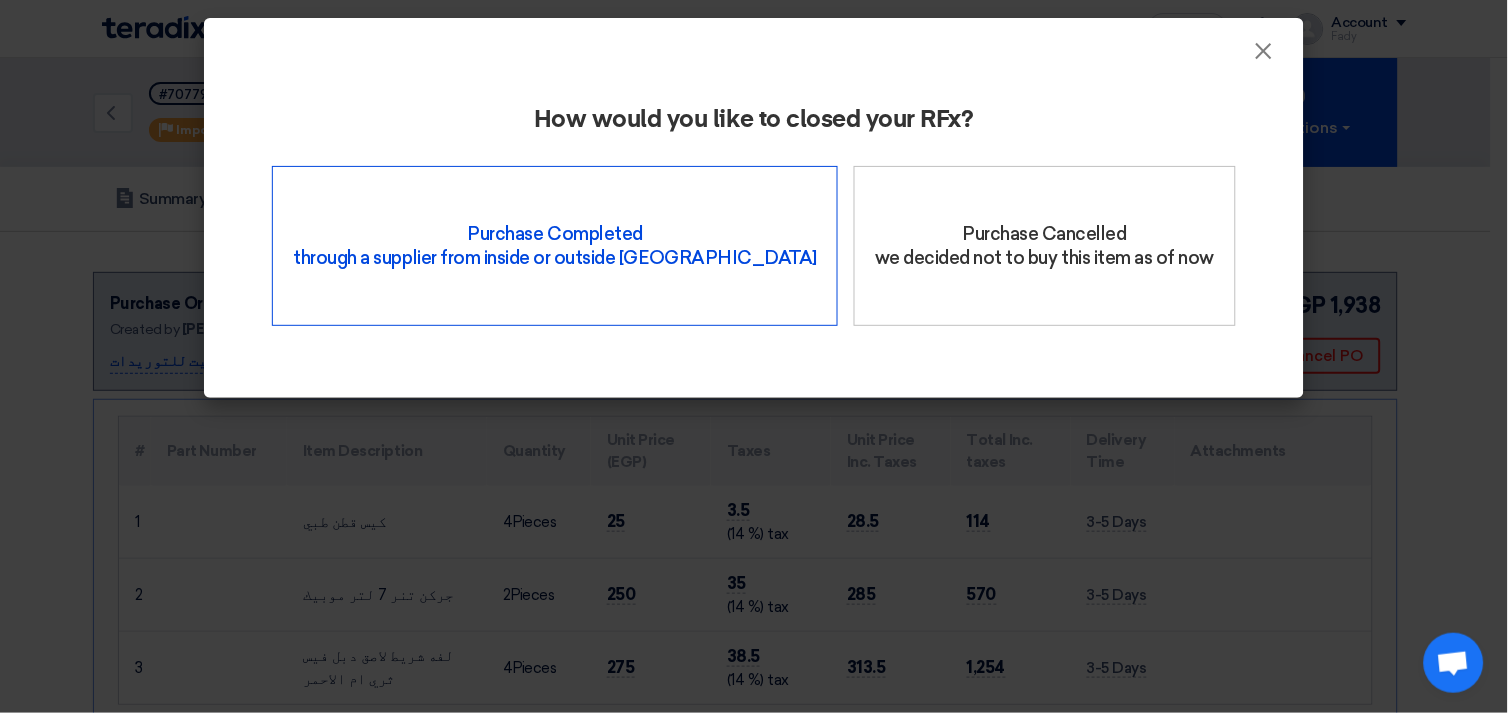 click on "Purchase Completed   through a supplier from inside or outside Teradix" 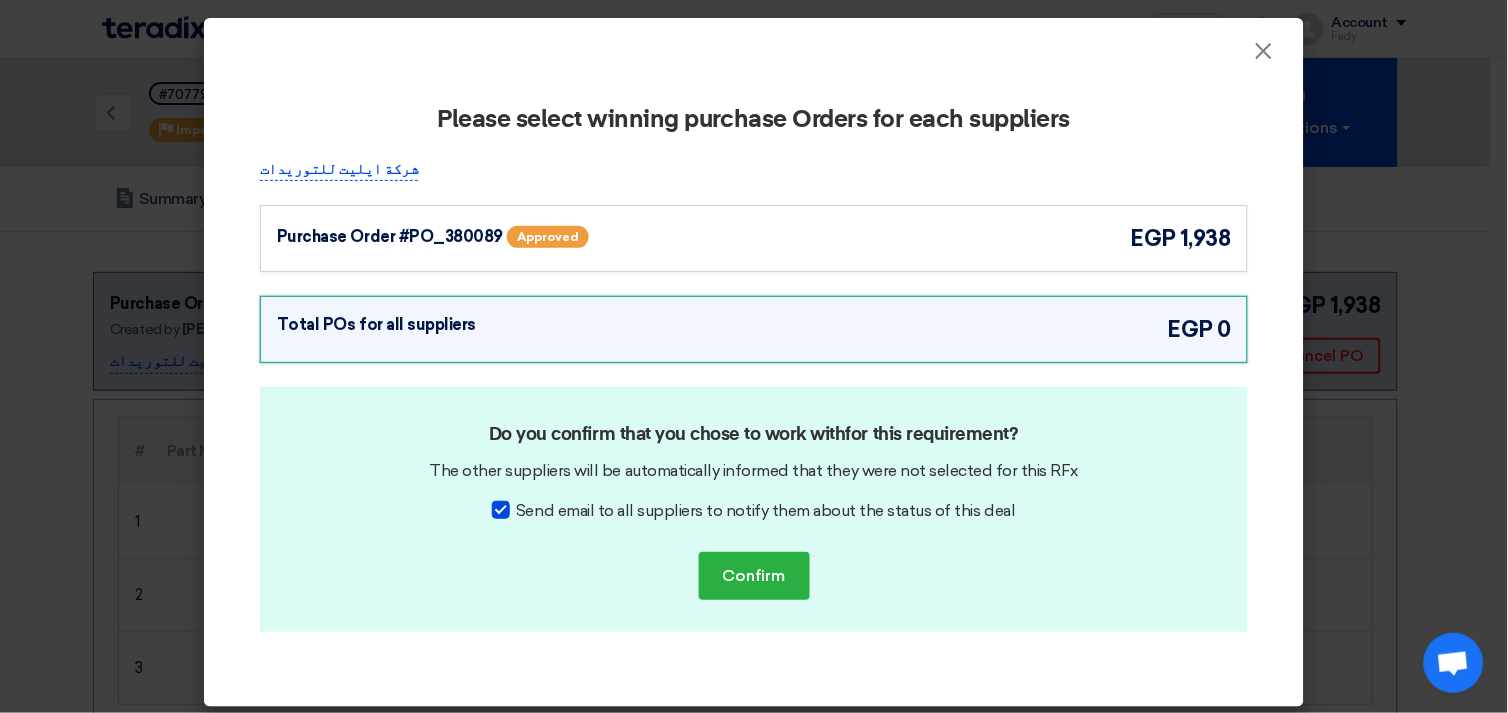 click on "Purchase Order #PO_380089
Approved
egp
1,938" 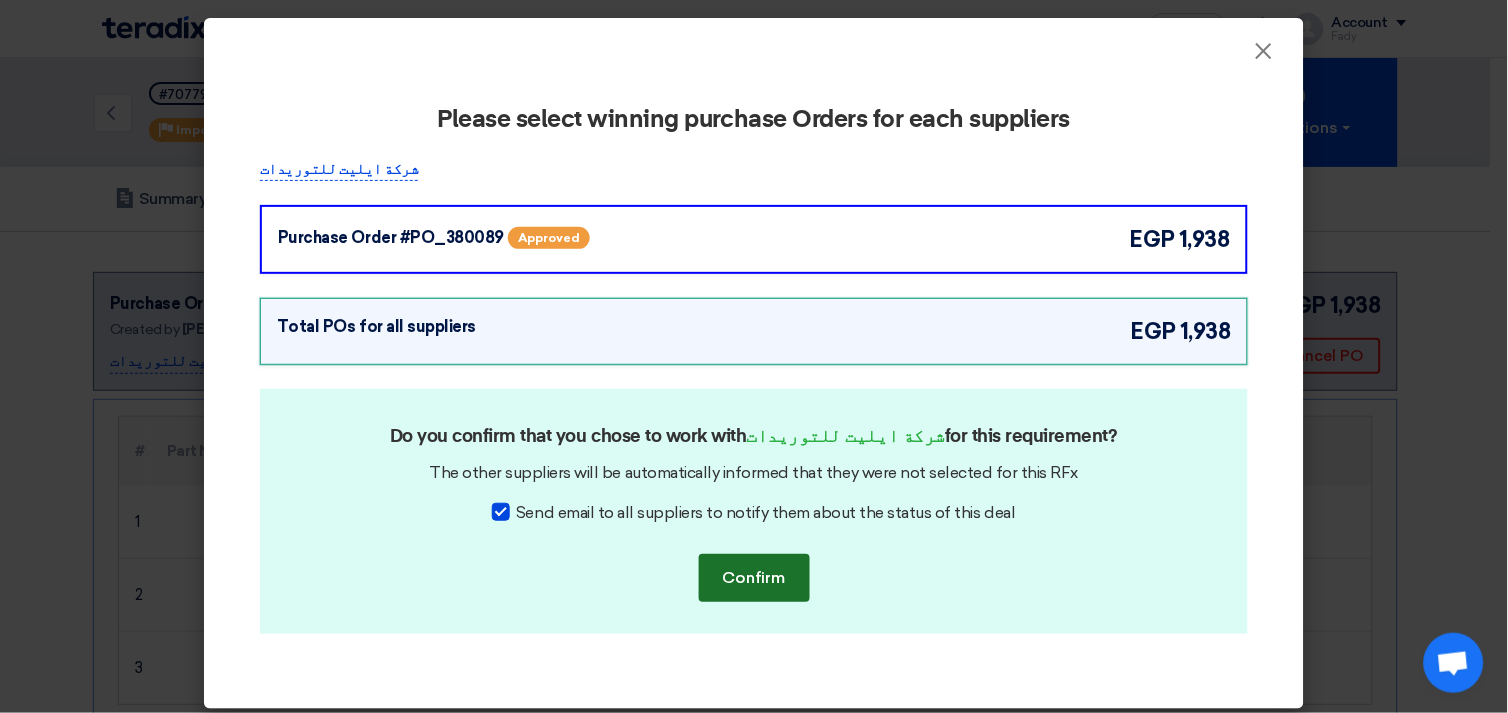 click on "Confirm" 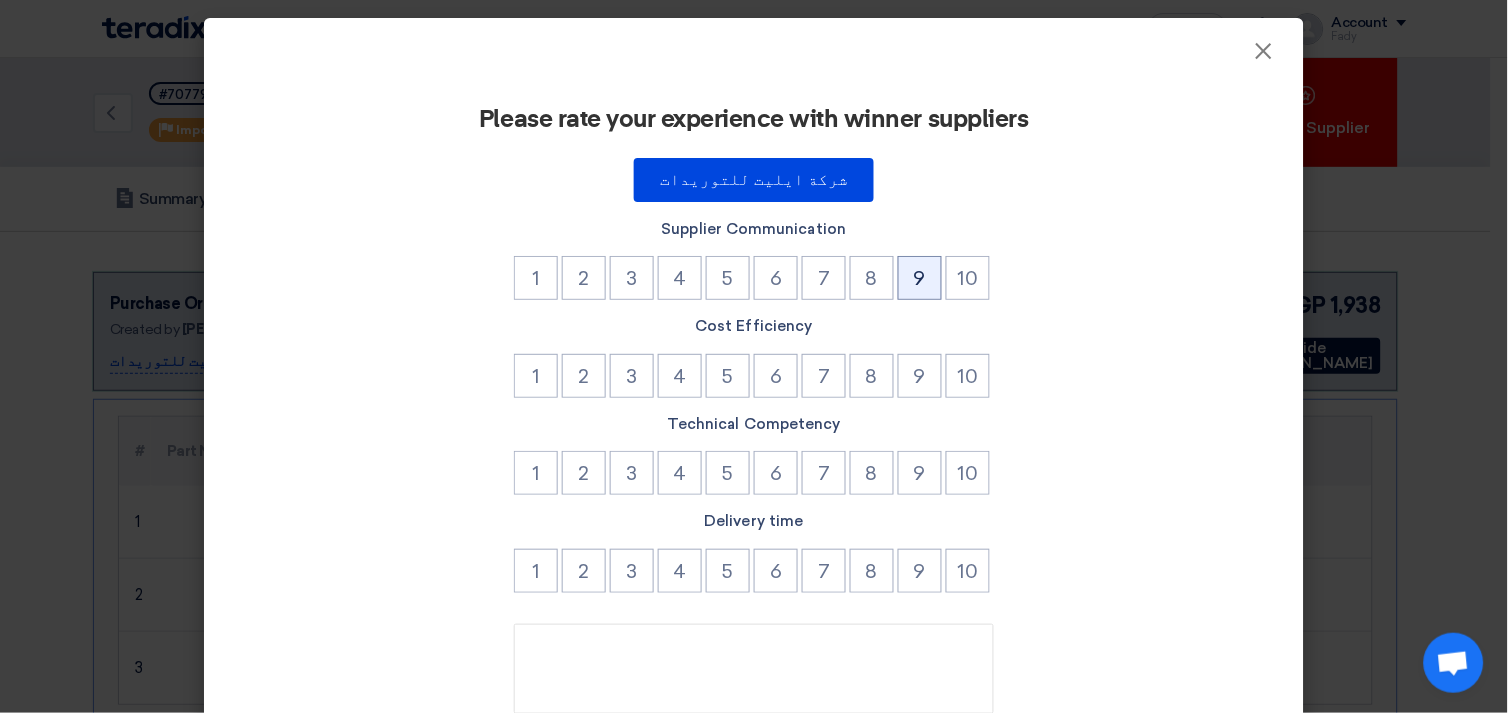 click on "9" 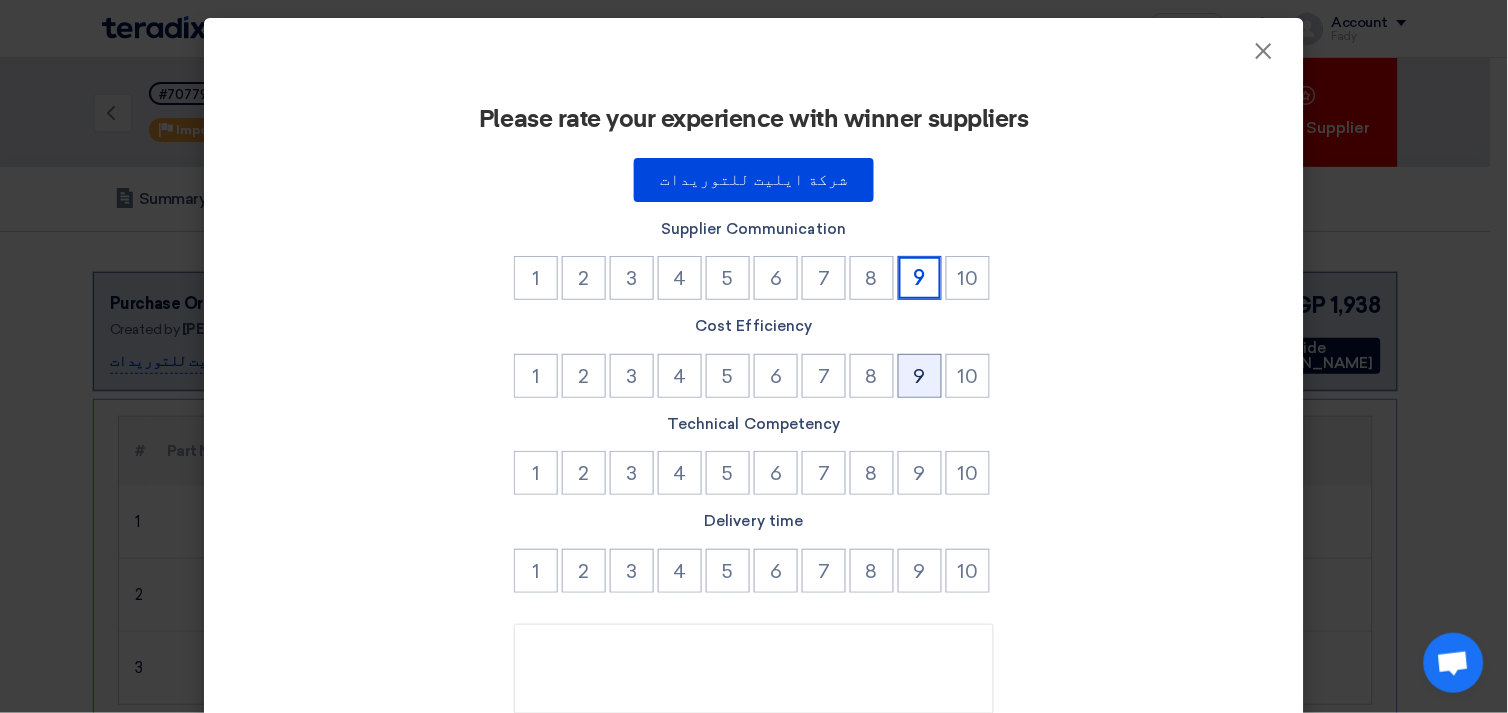 click on "9" 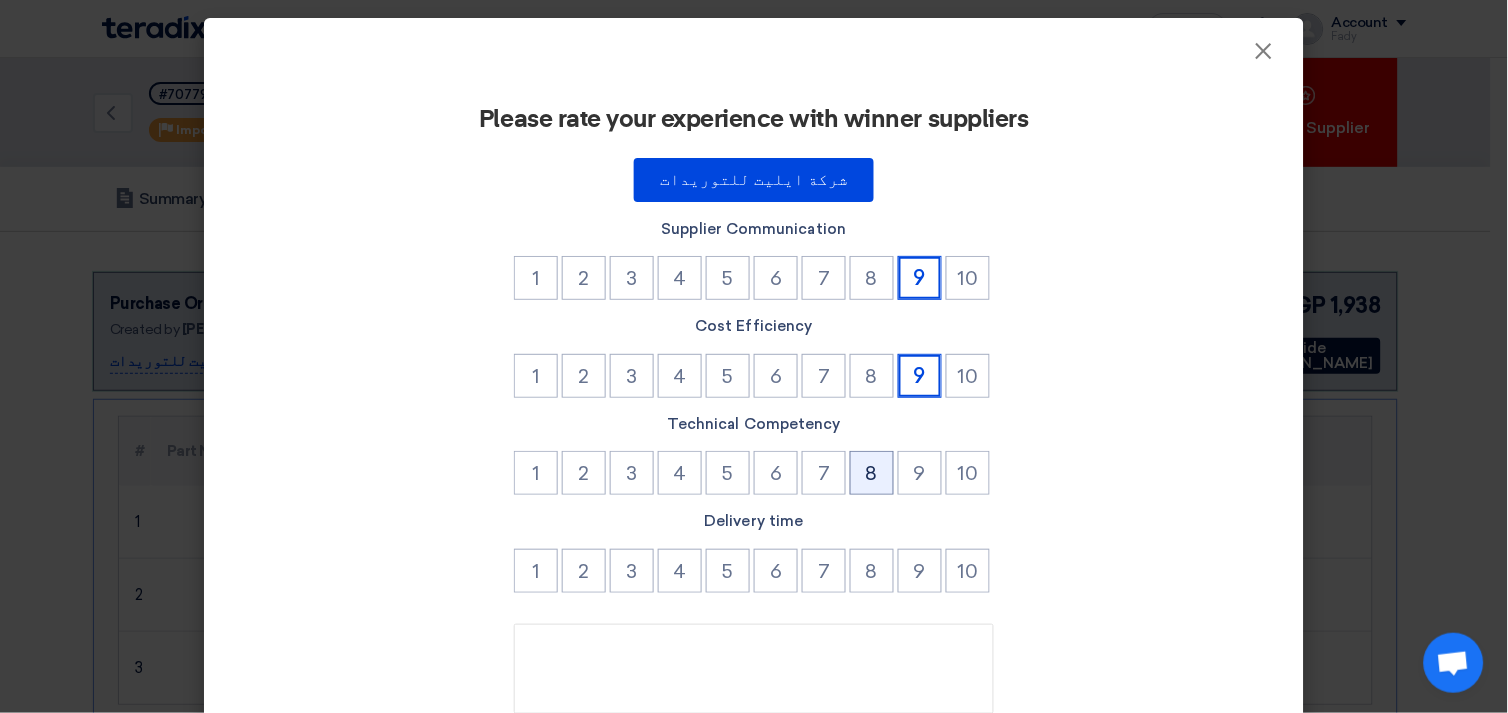 click on "8" 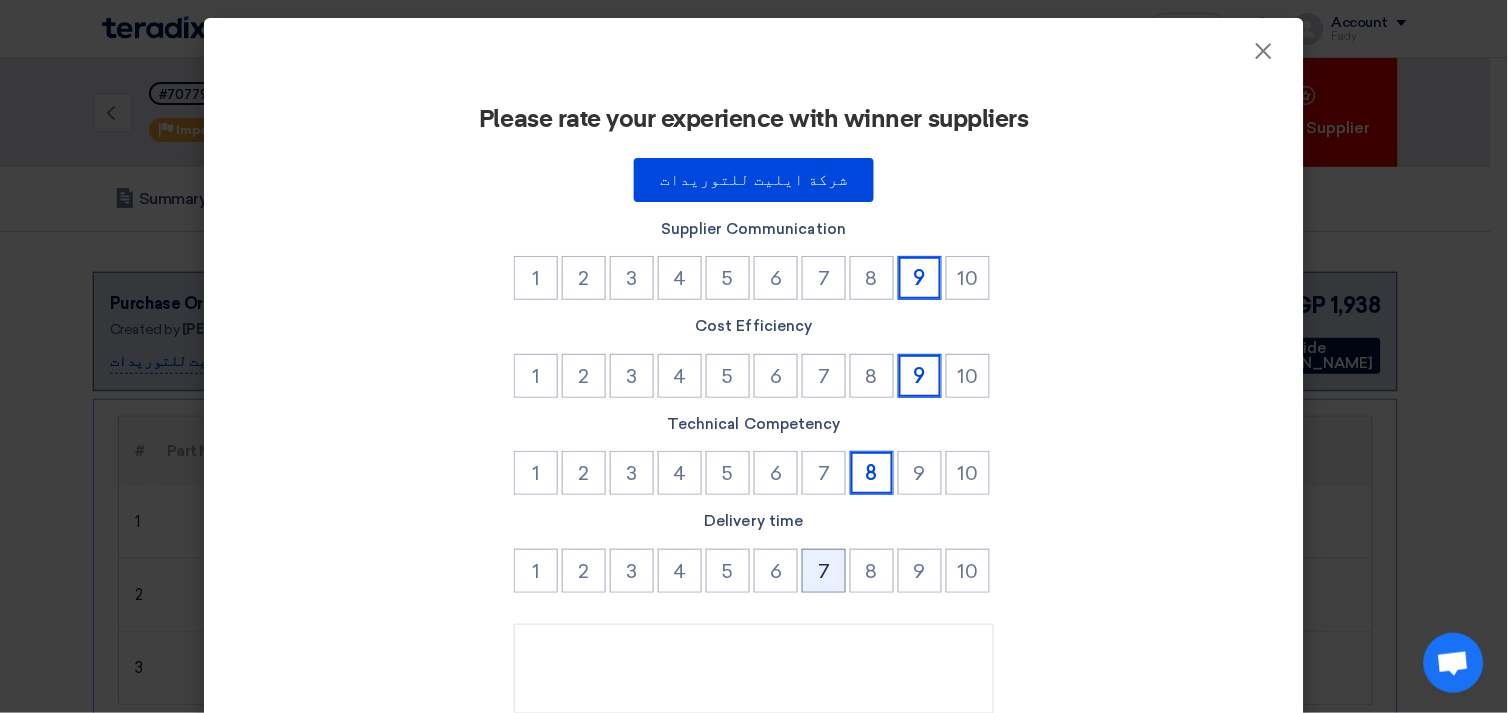click on "7" 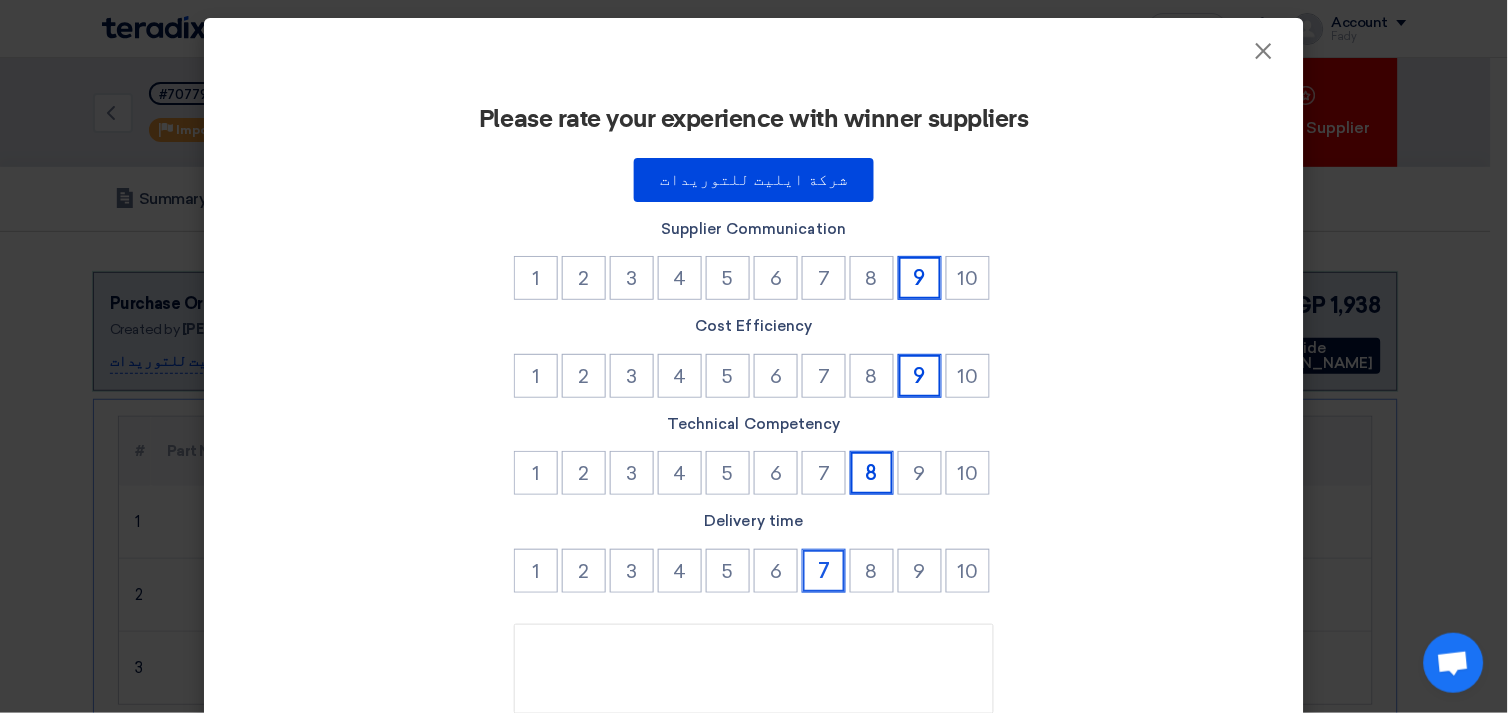 scroll, scrollTop: 170, scrollLeft: 0, axis: vertical 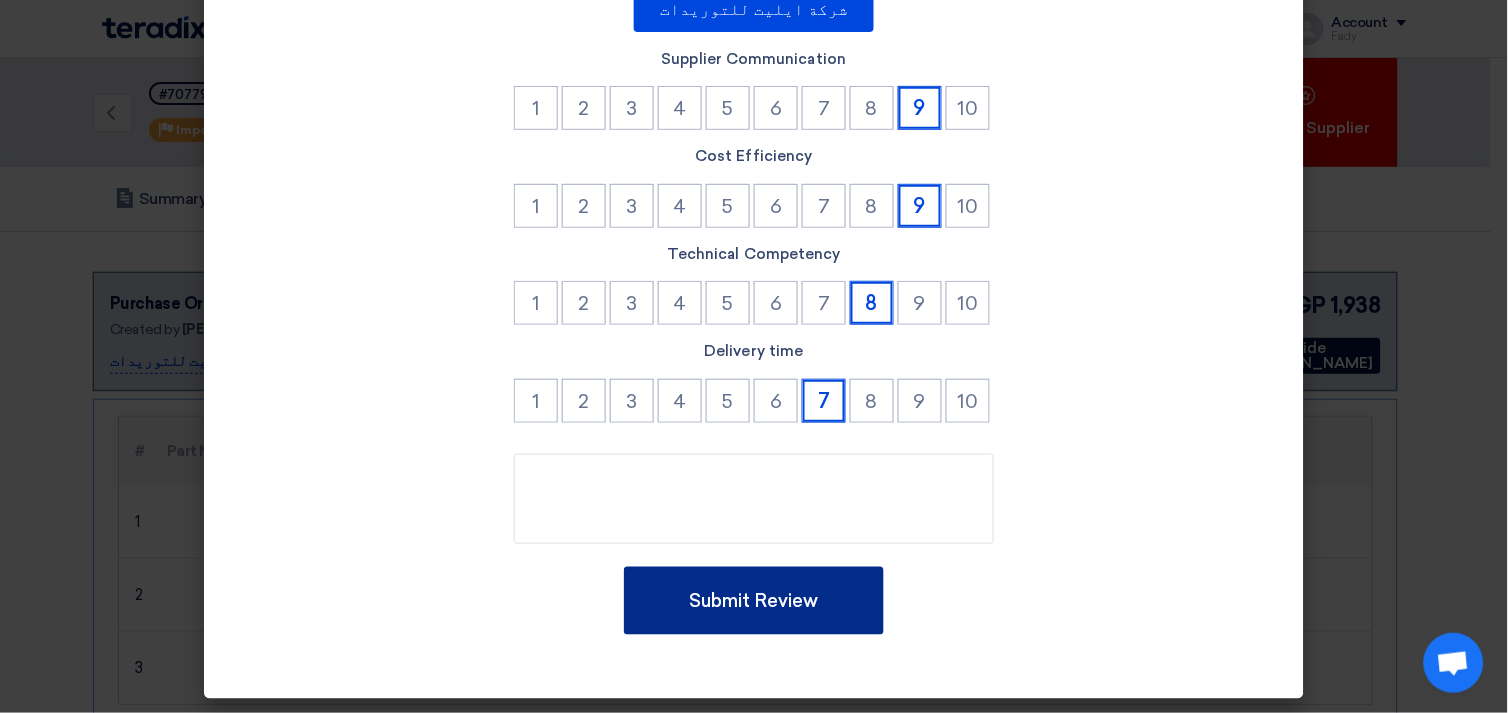 click on "Submit Review" 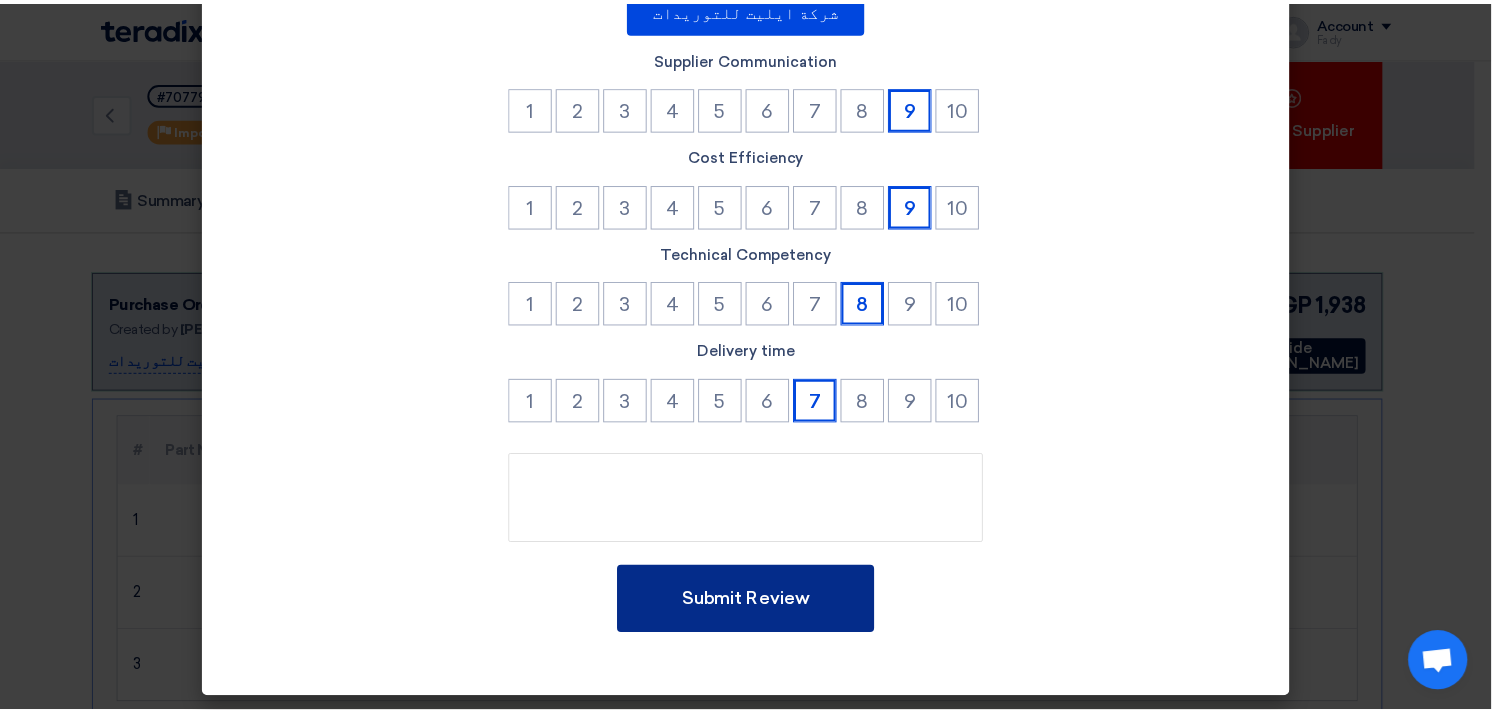 scroll, scrollTop: 0, scrollLeft: 0, axis: both 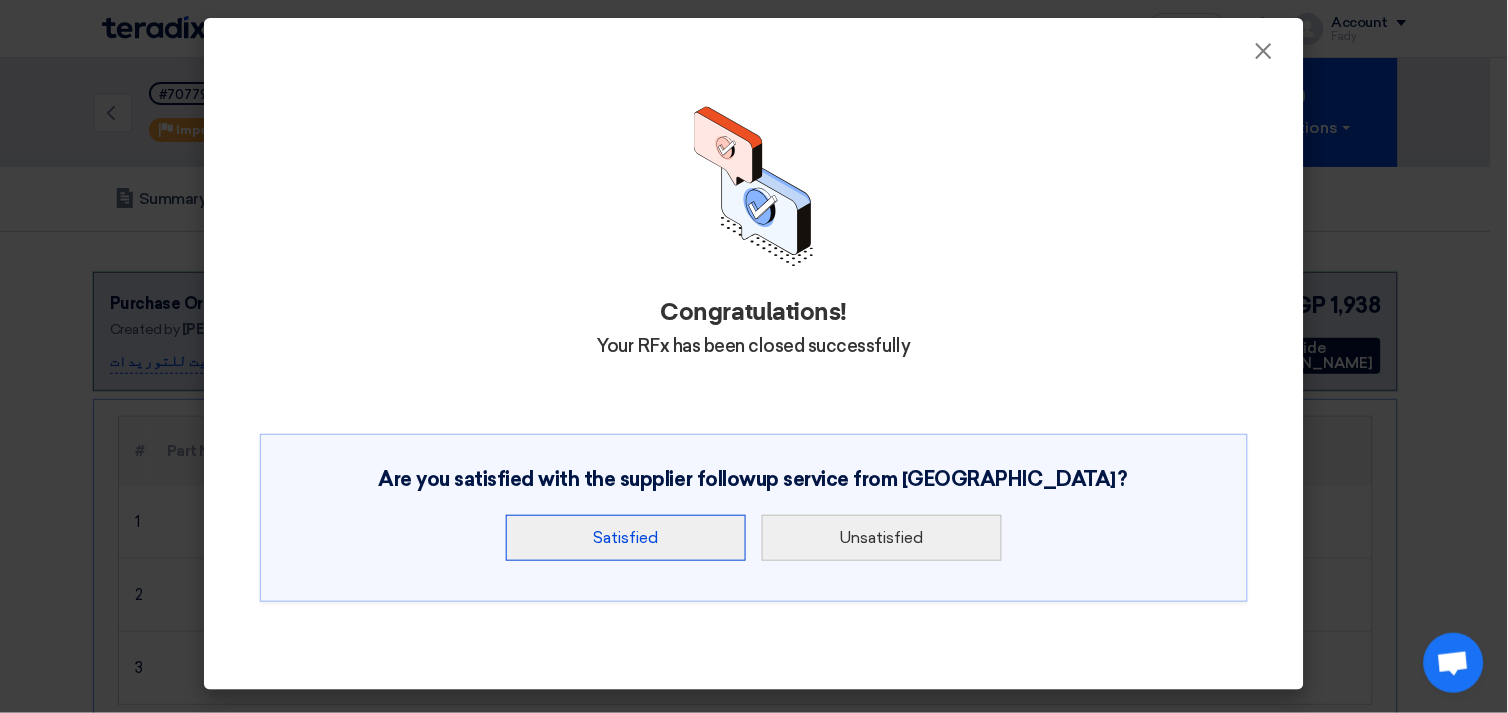 click on "Satisfied" 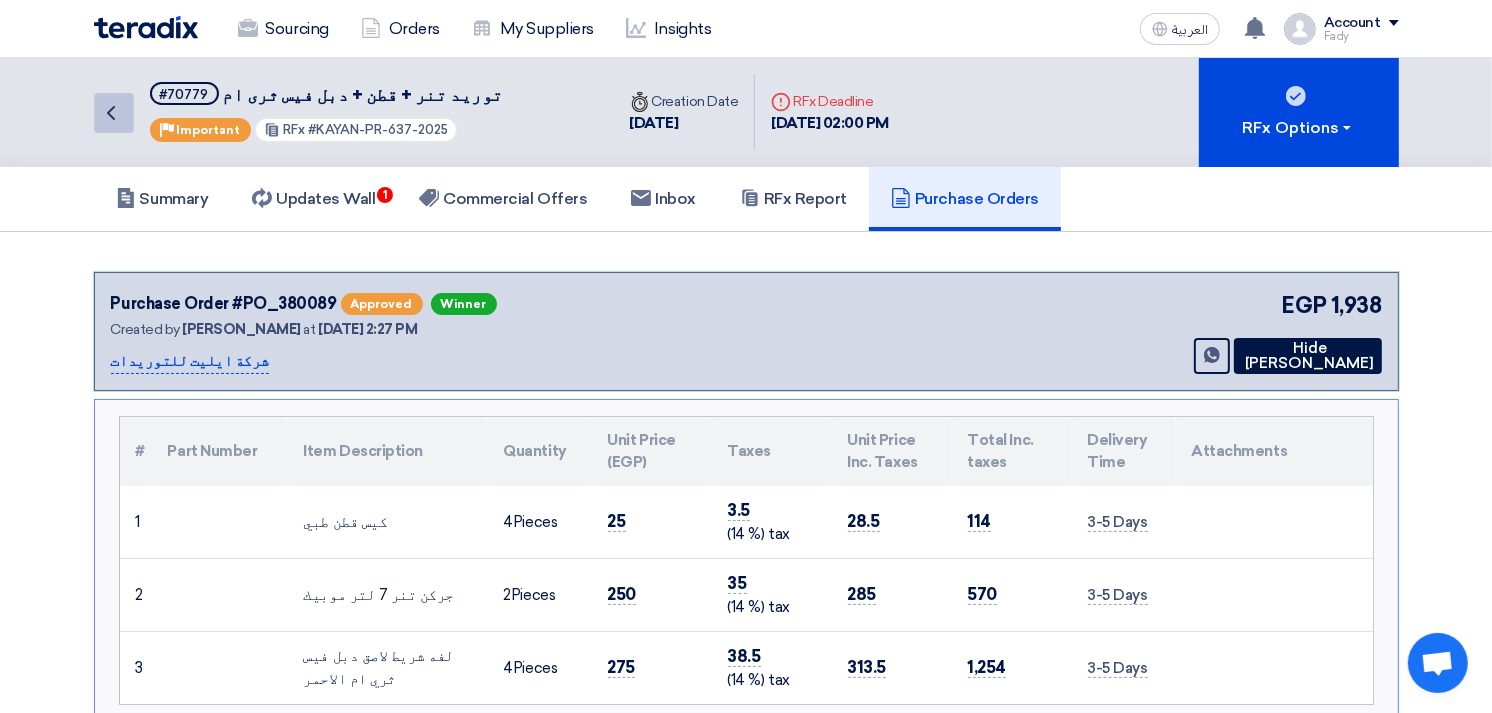 click on "Back" 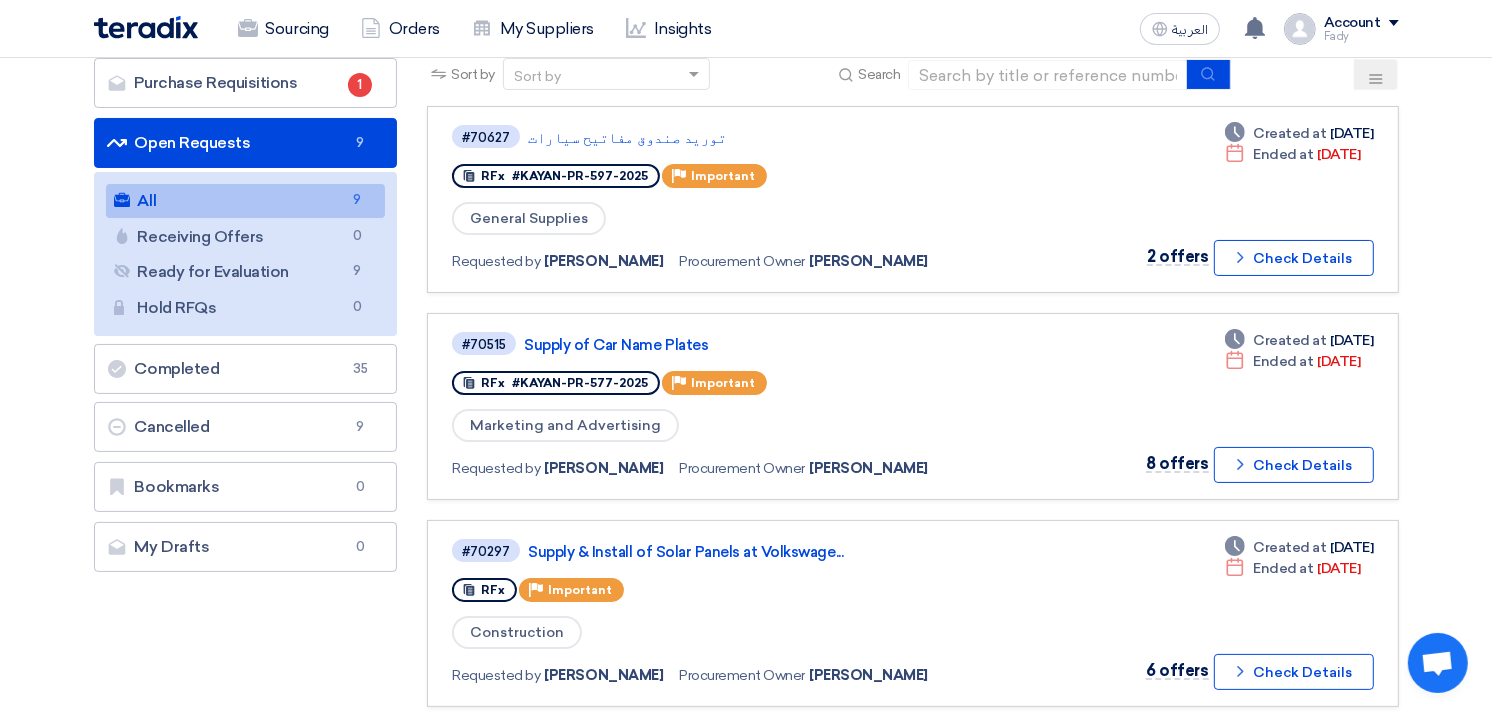 scroll, scrollTop: 111, scrollLeft: 0, axis: vertical 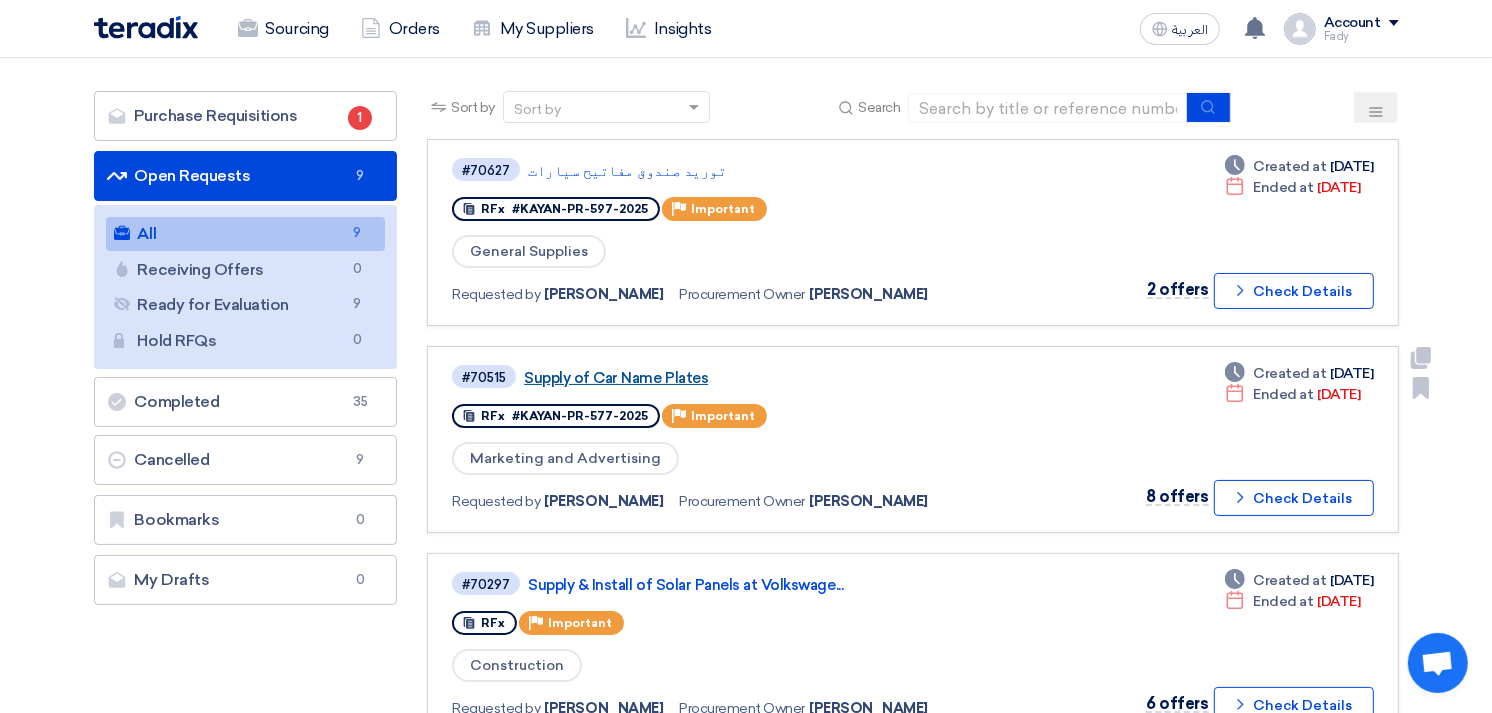click on "Supply of Car Name Plates" 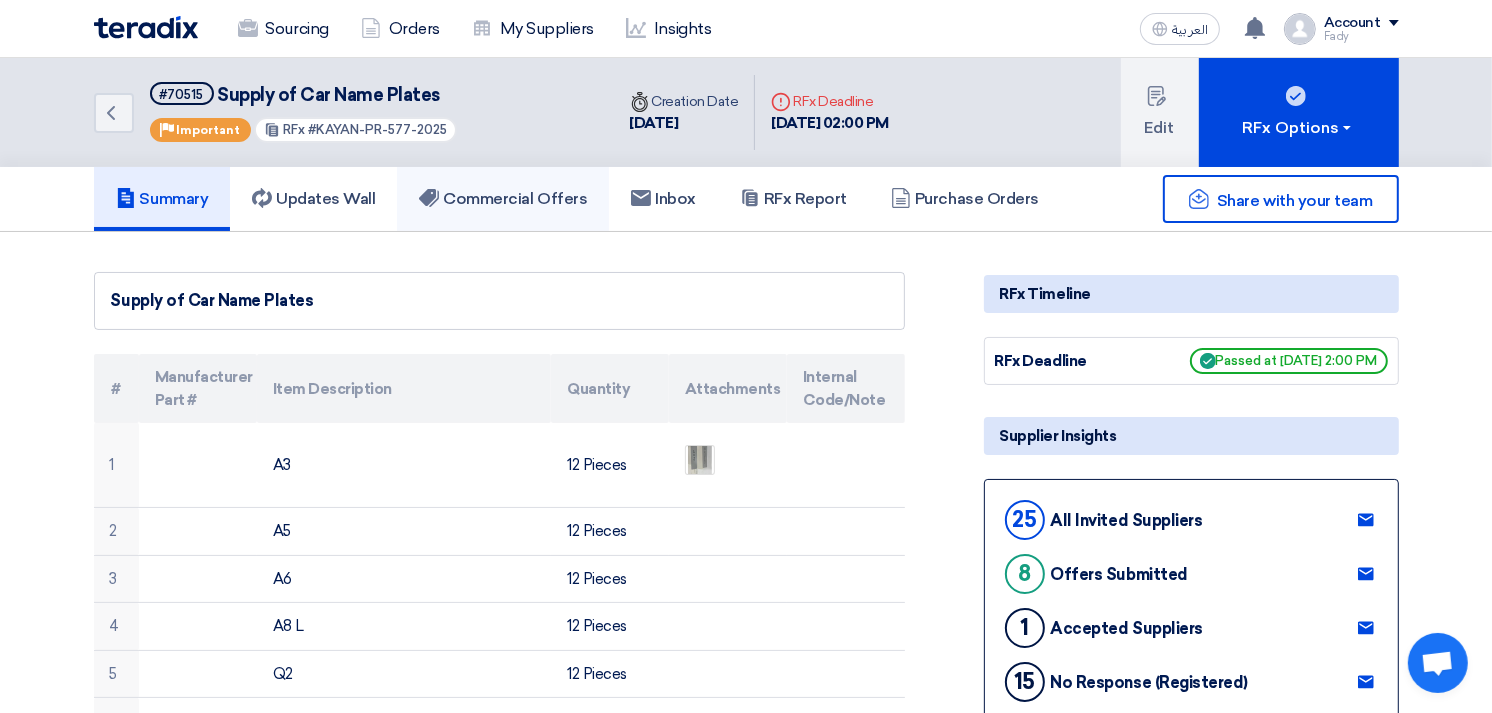 click on "Commercial Offers" 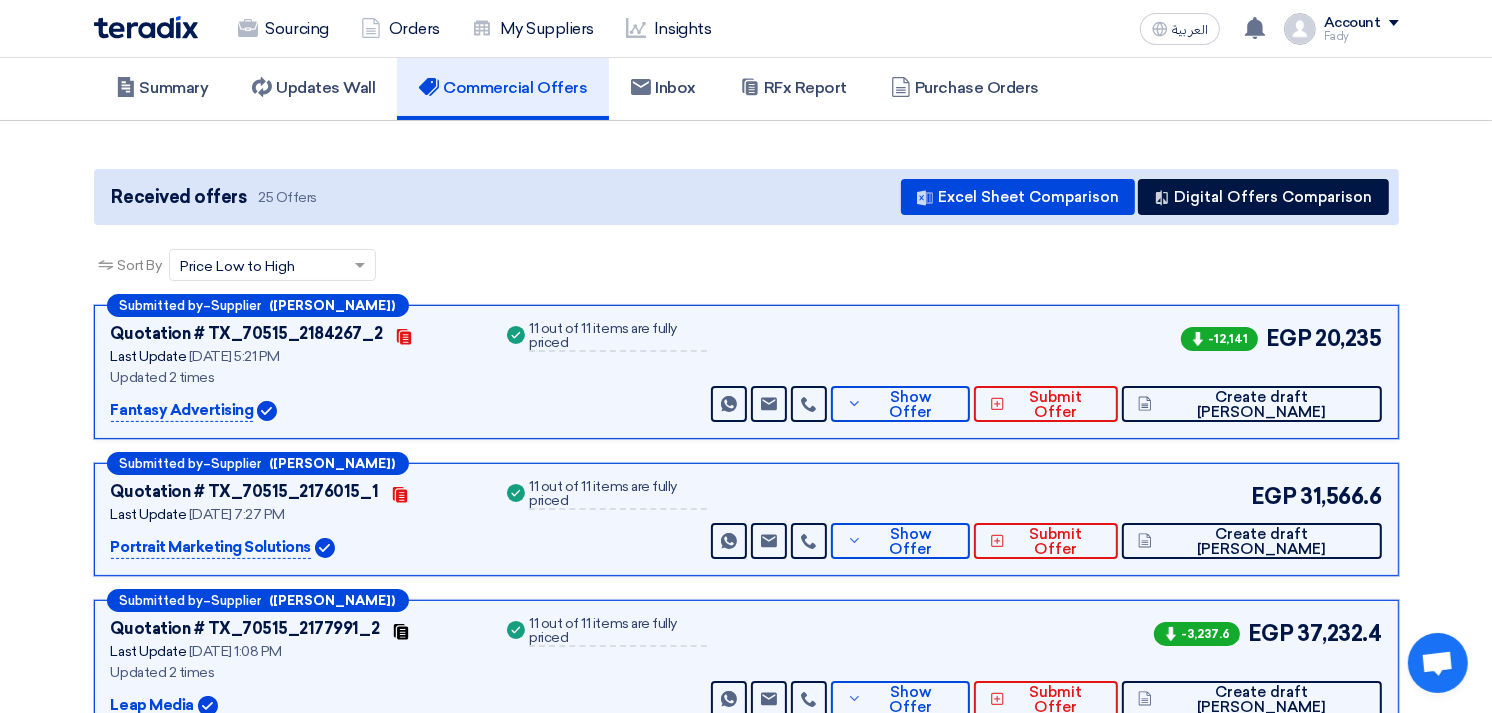 scroll, scrollTop: 222, scrollLeft: 0, axis: vertical 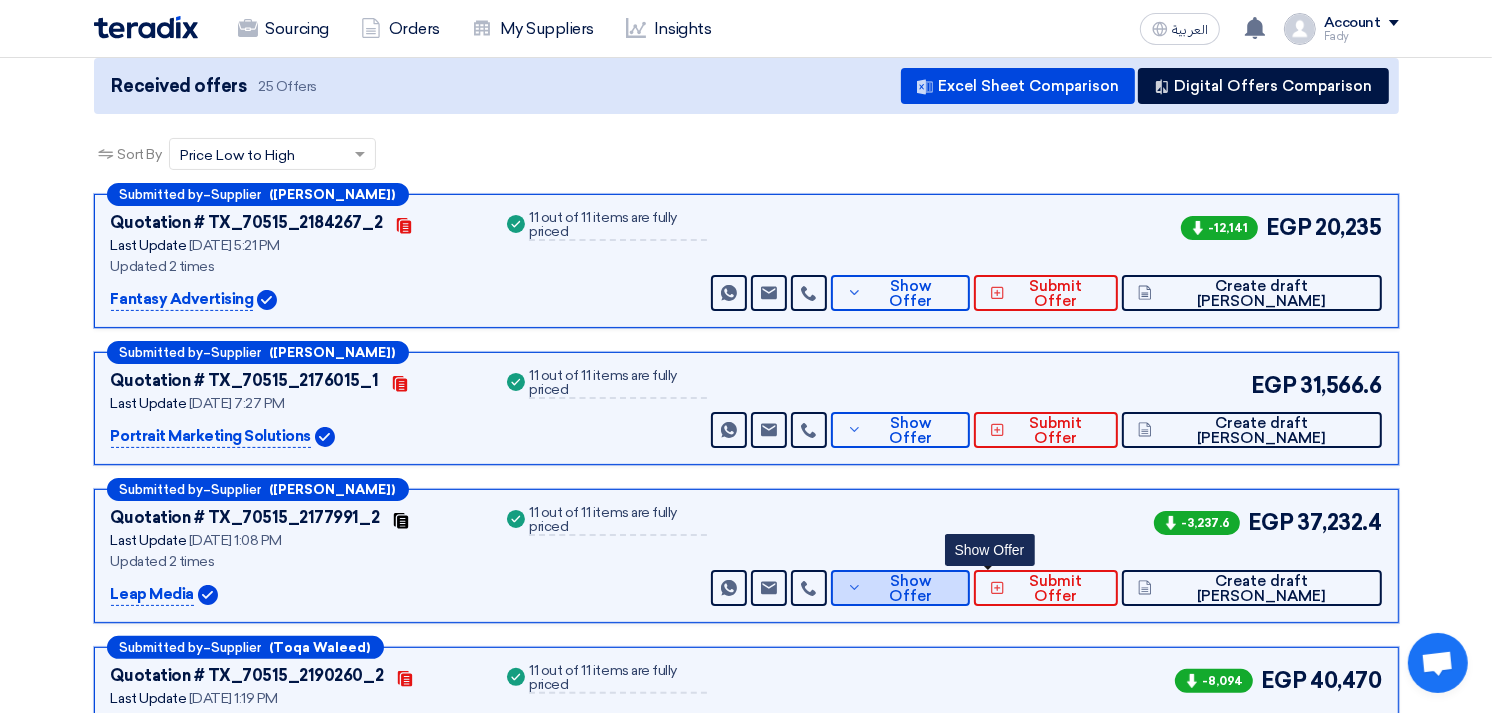 click on "Show Offer" at bounding box center [910, 589] 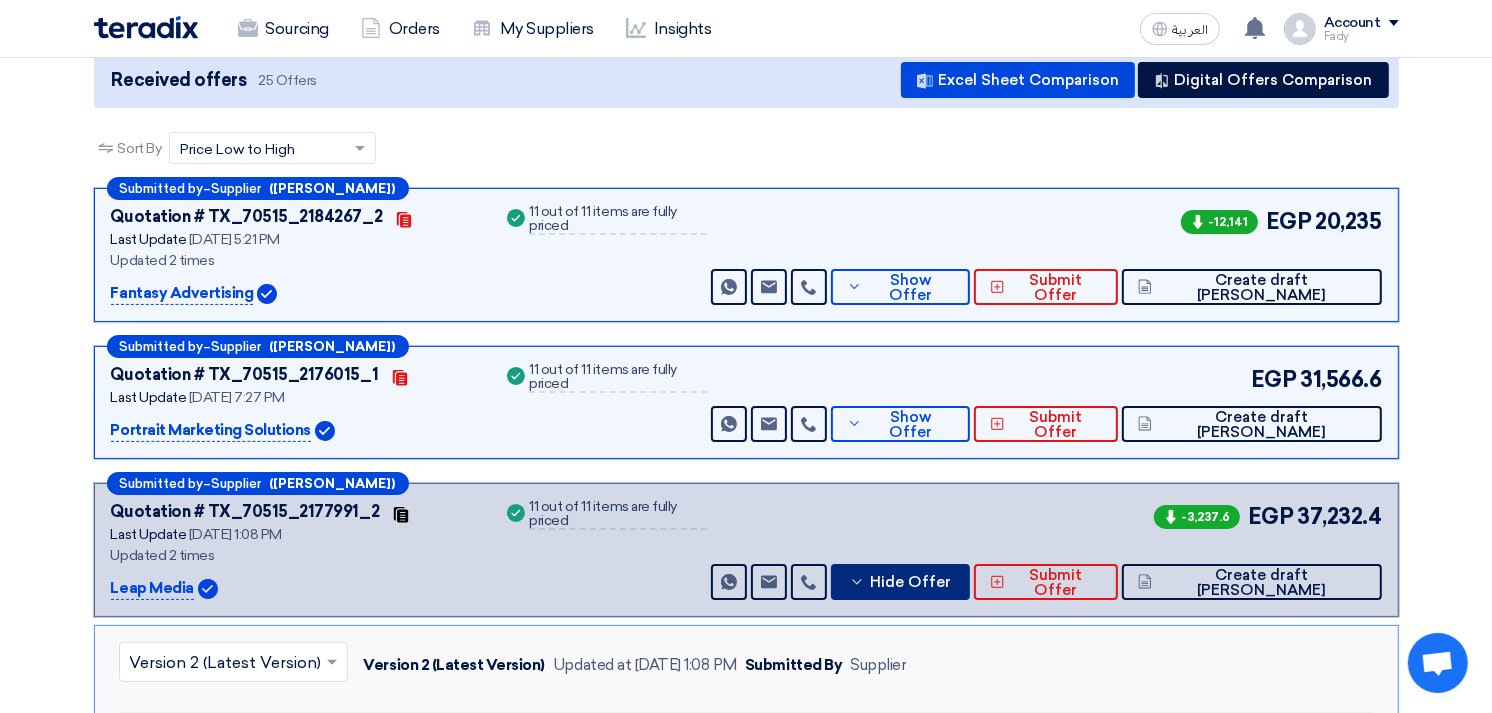 scroll, scrollTop: 555, scrollLeft: 0, axis: vertical 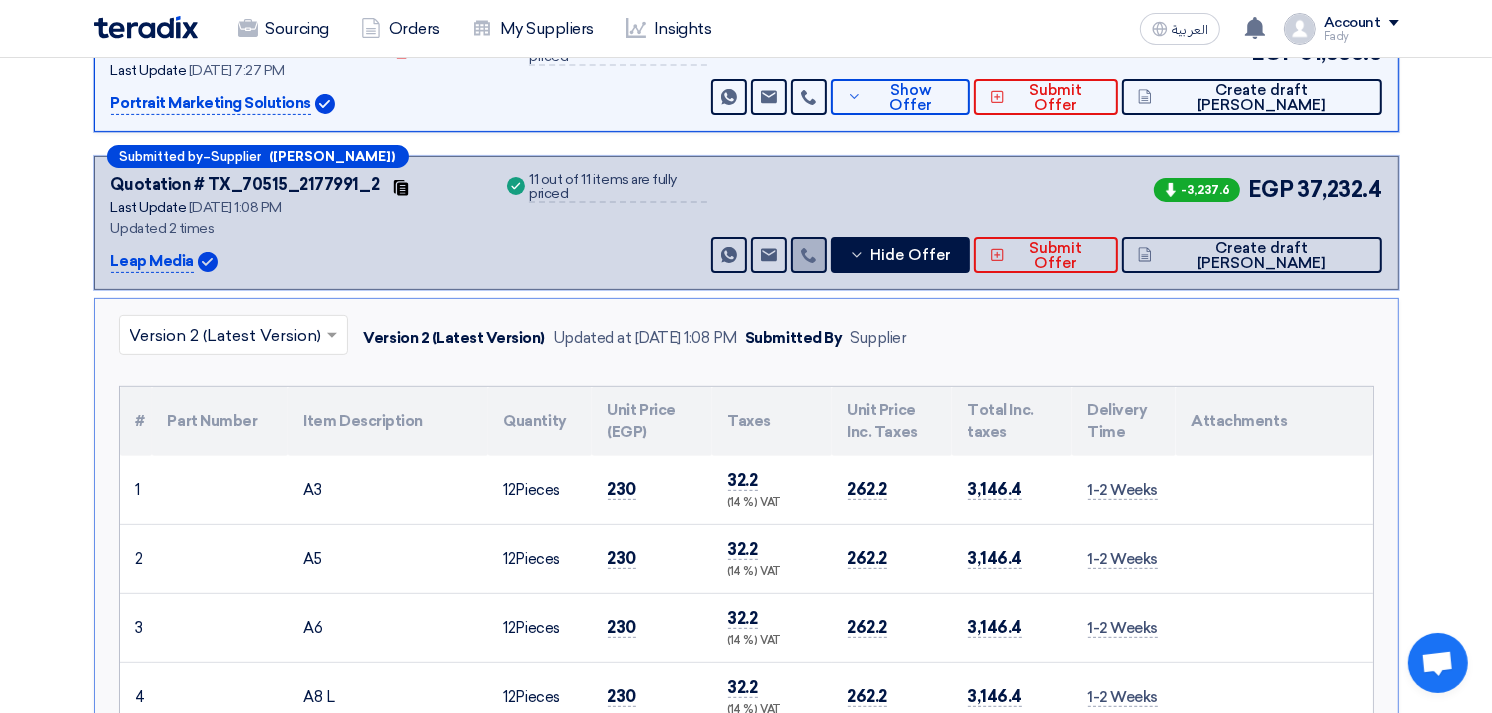 click 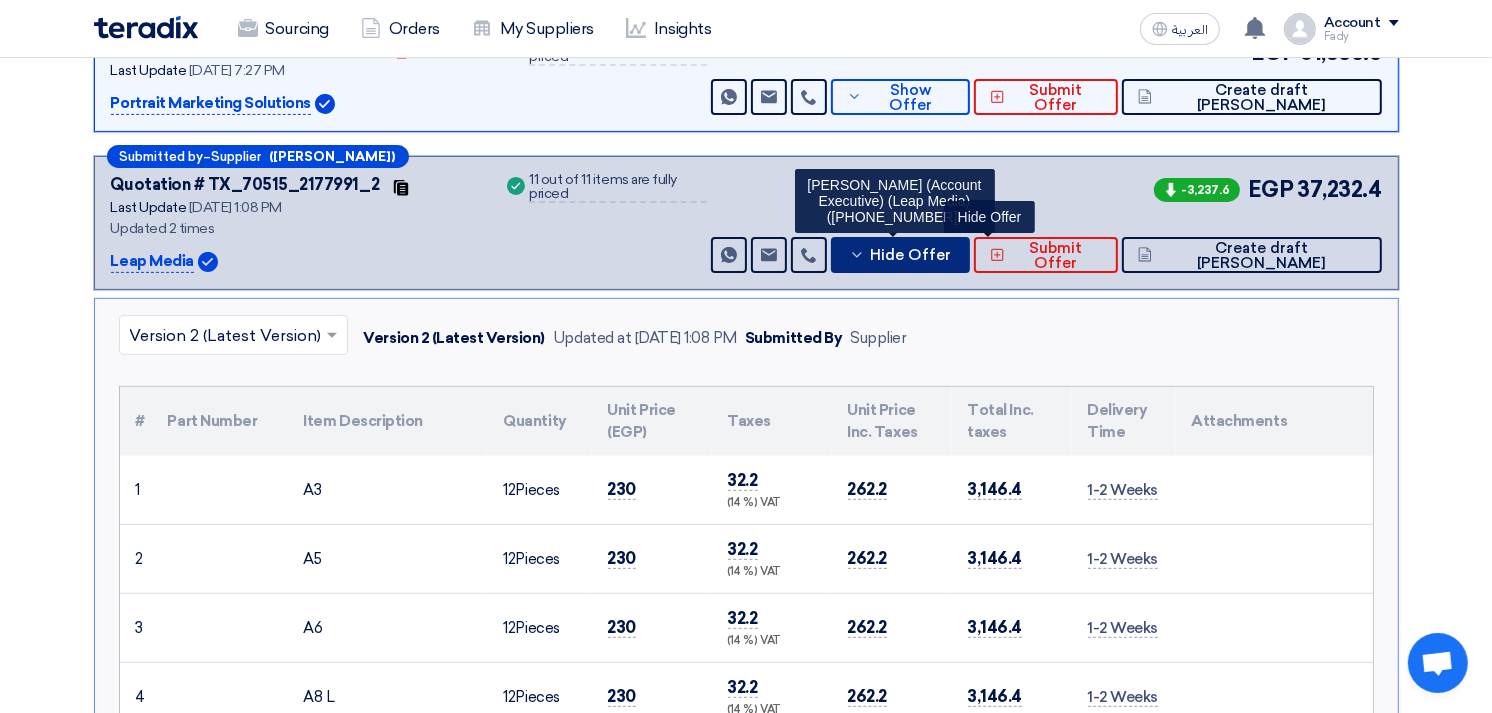 click 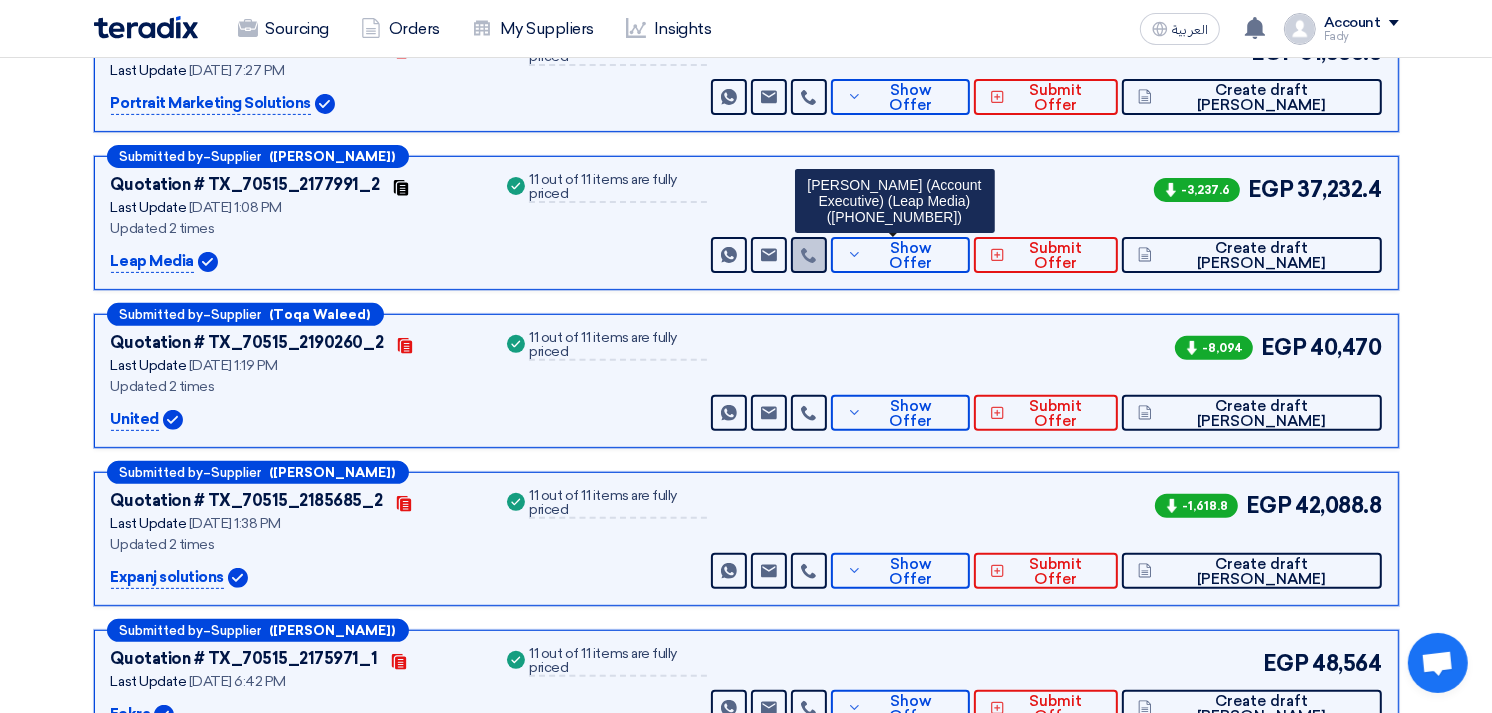 click 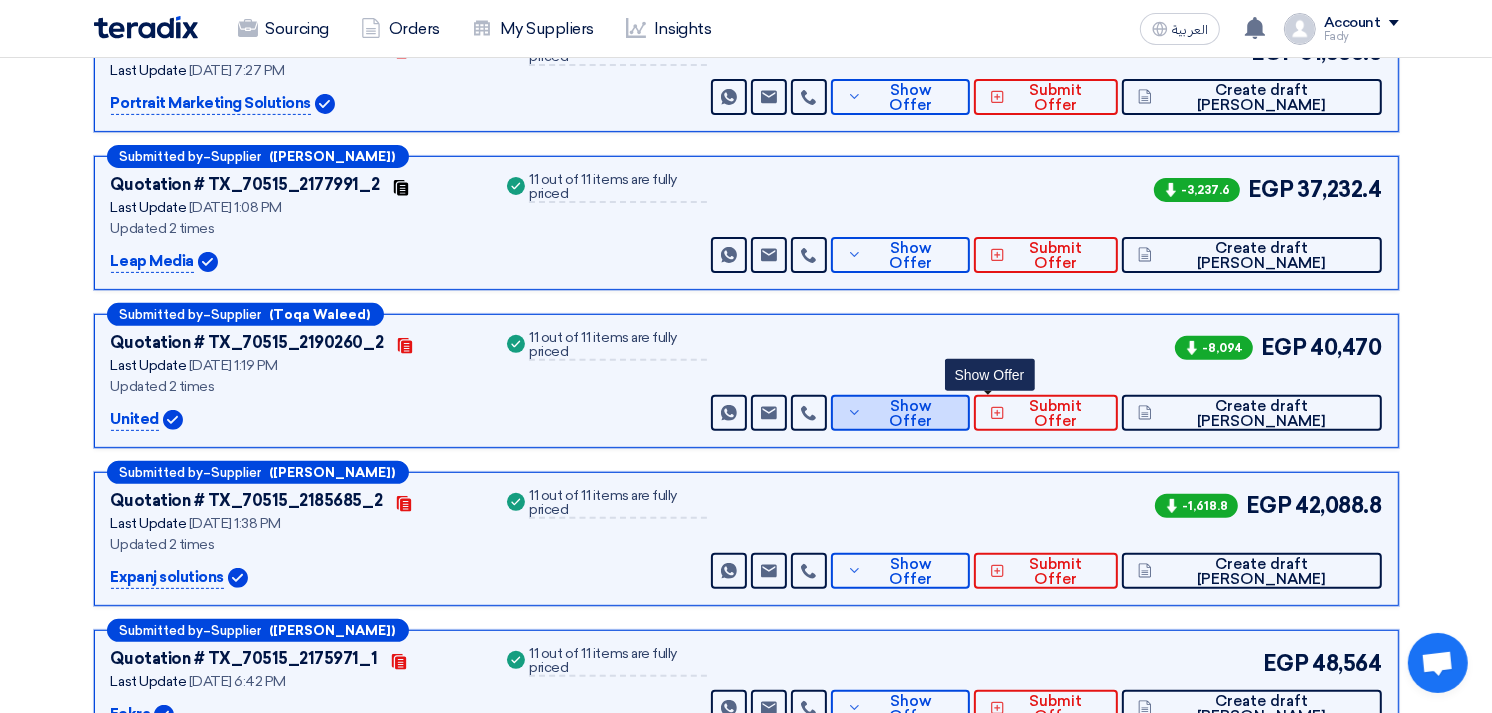 click on "Show Offer" at bounding box center (900, 413) 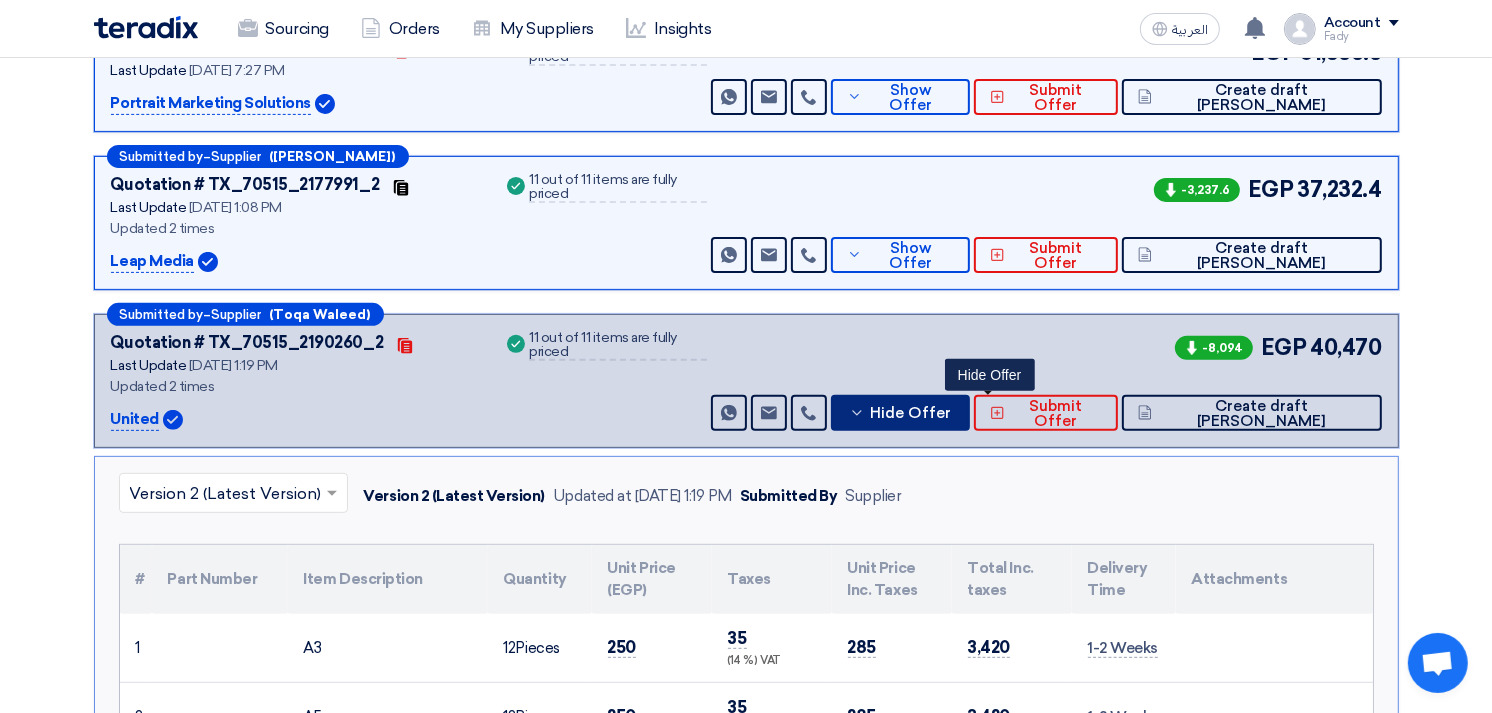 click on "Hide Offer" at bounding box center [900, 413] 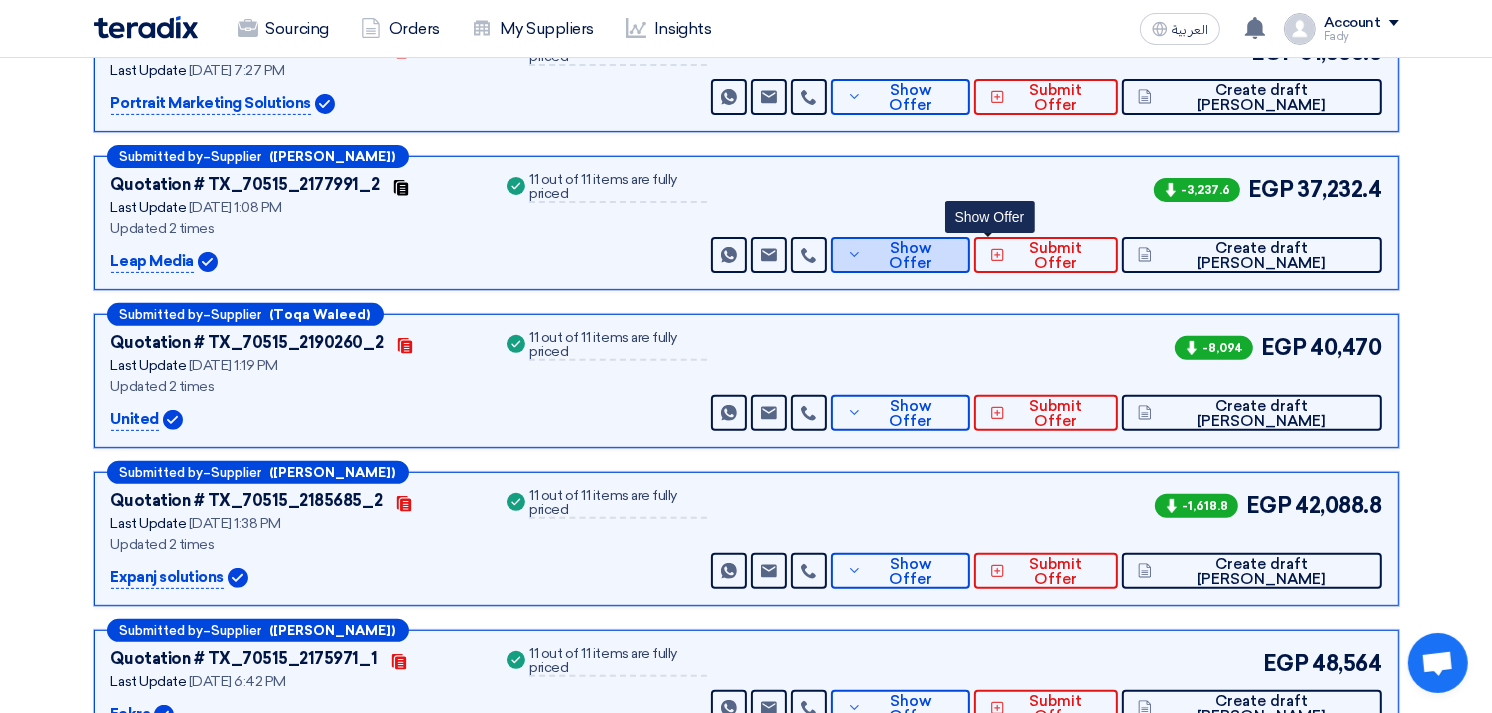 click on "Show Offer" at bounding box center (910, 256) 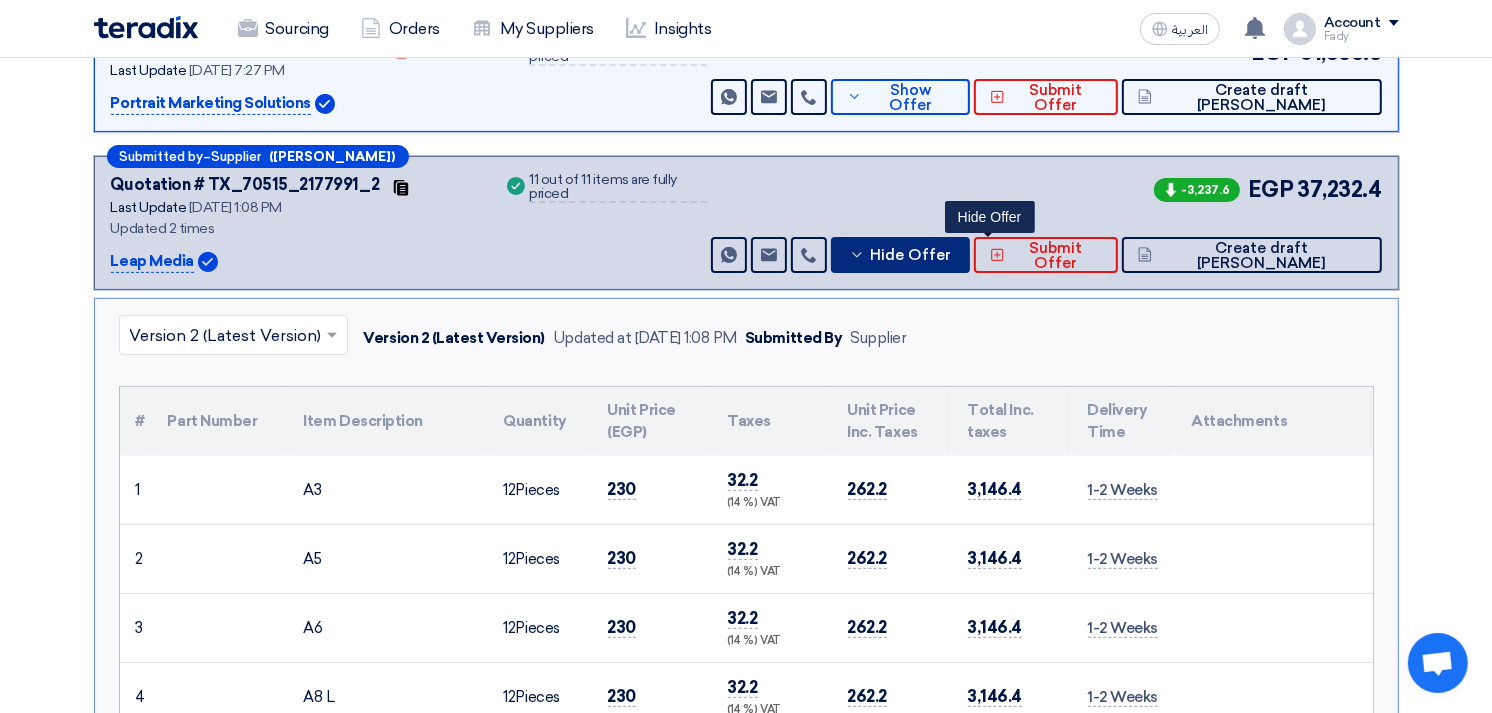 click on "Hide Offer" at bounding box center (910, 255) 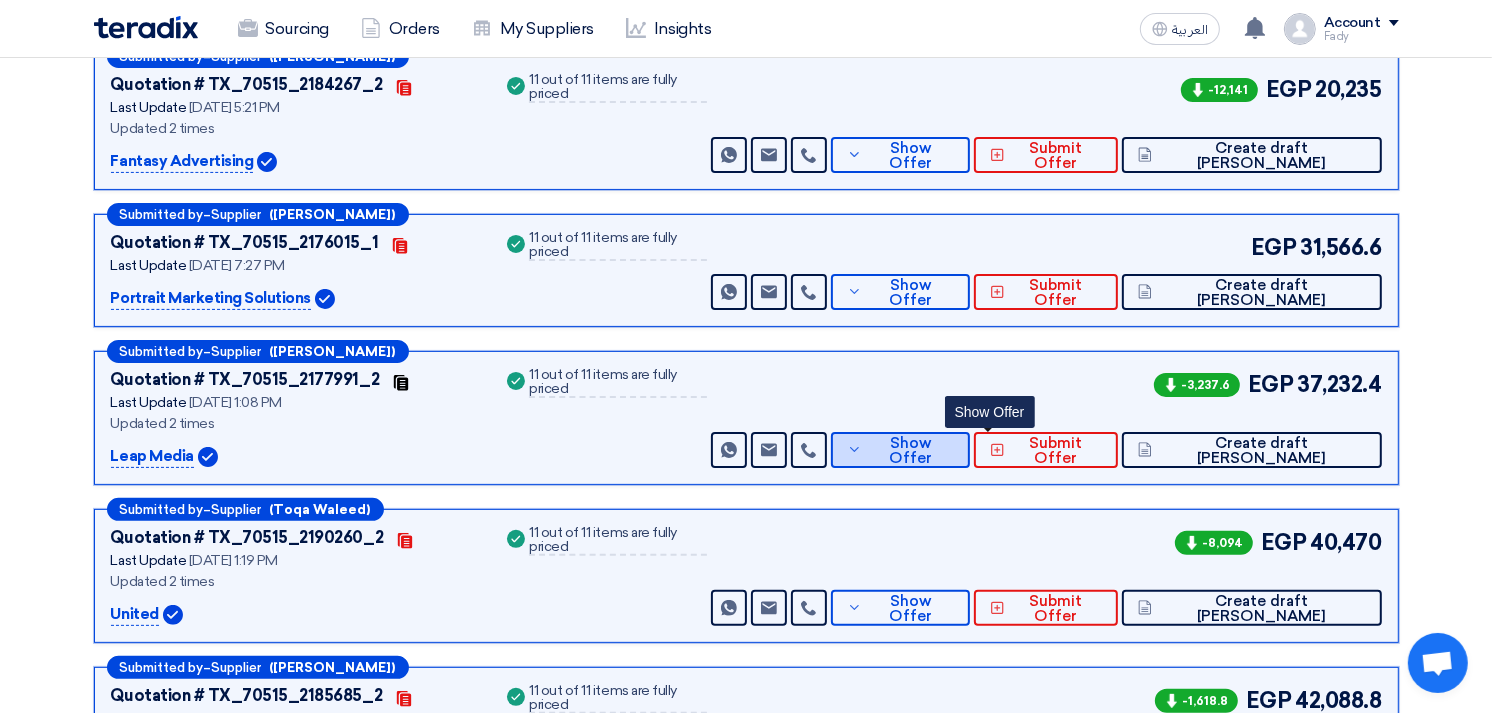 scroll, scrollTop: 333, scrollLeft: 0, axis: vertical 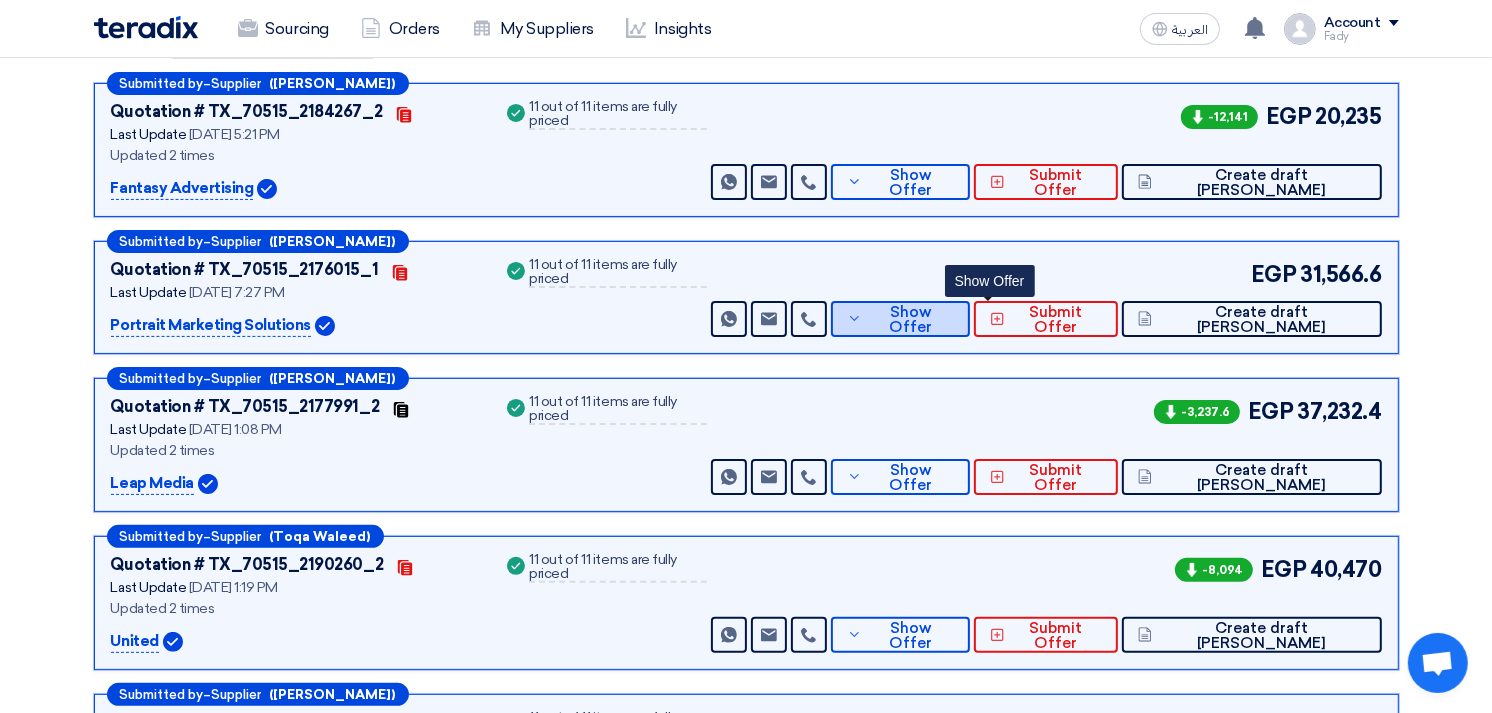 click on "Show Offer" at bounding box center [910, 320] 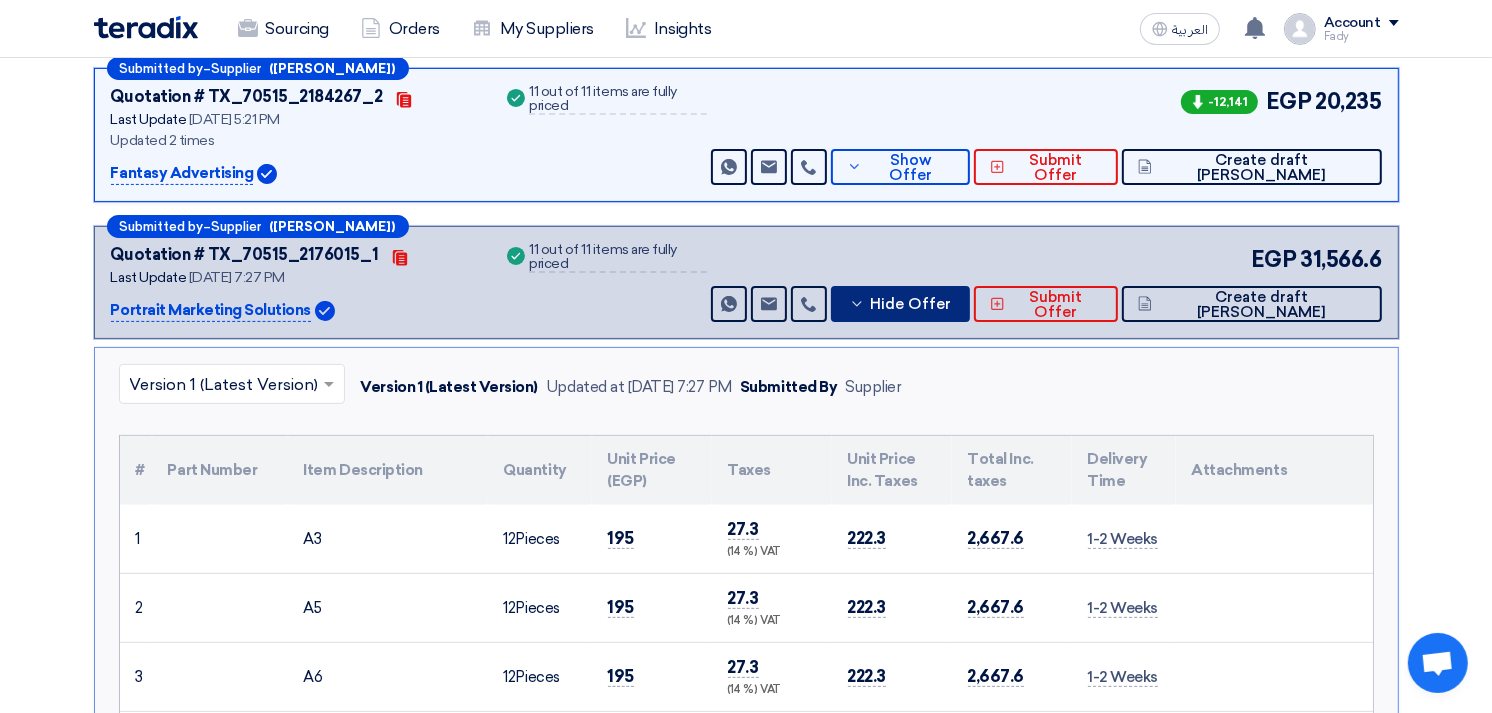 scroll, scrollTop: 333, scrollLeft: 0, axis: vertical 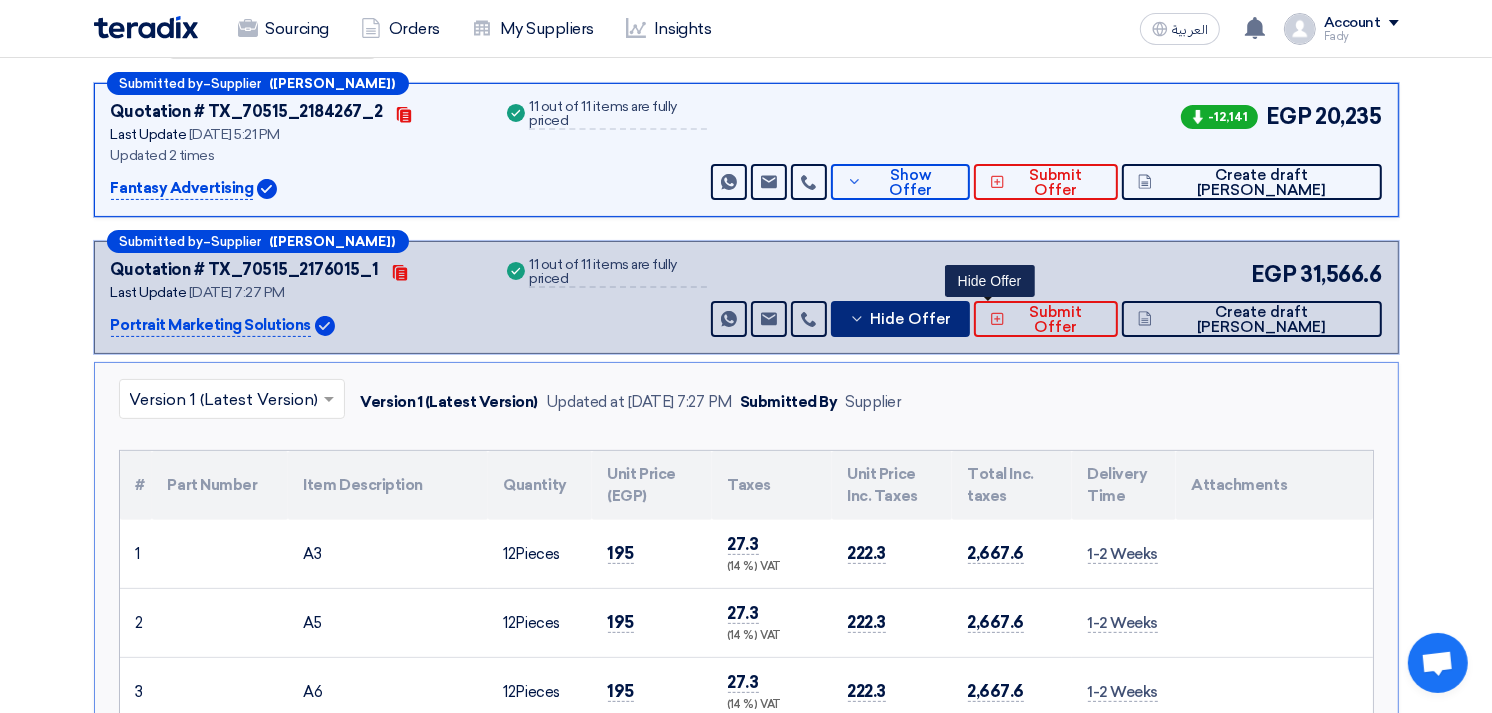 click on "Hide Offer" at bounding box center (900, 319) 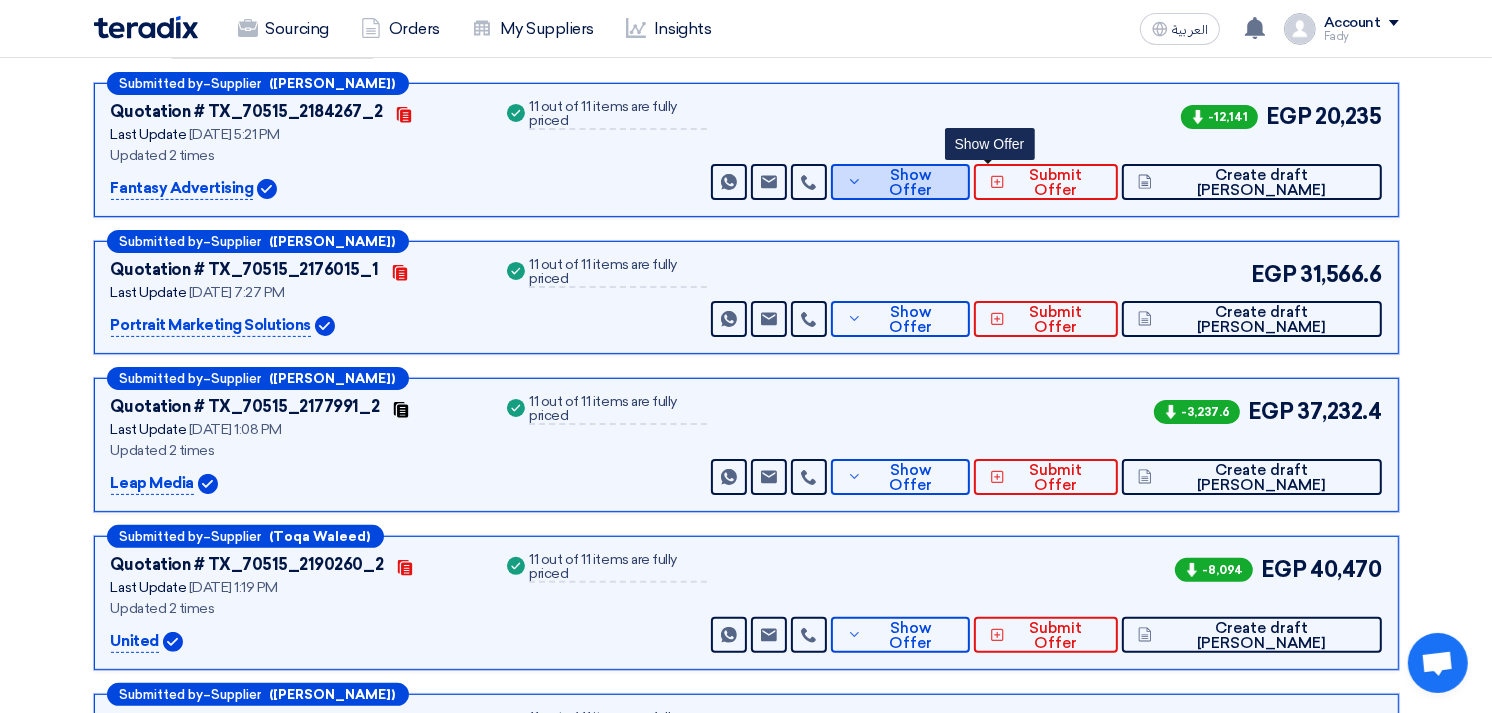 click on "Show Offer" at bounding box center (910, 183) 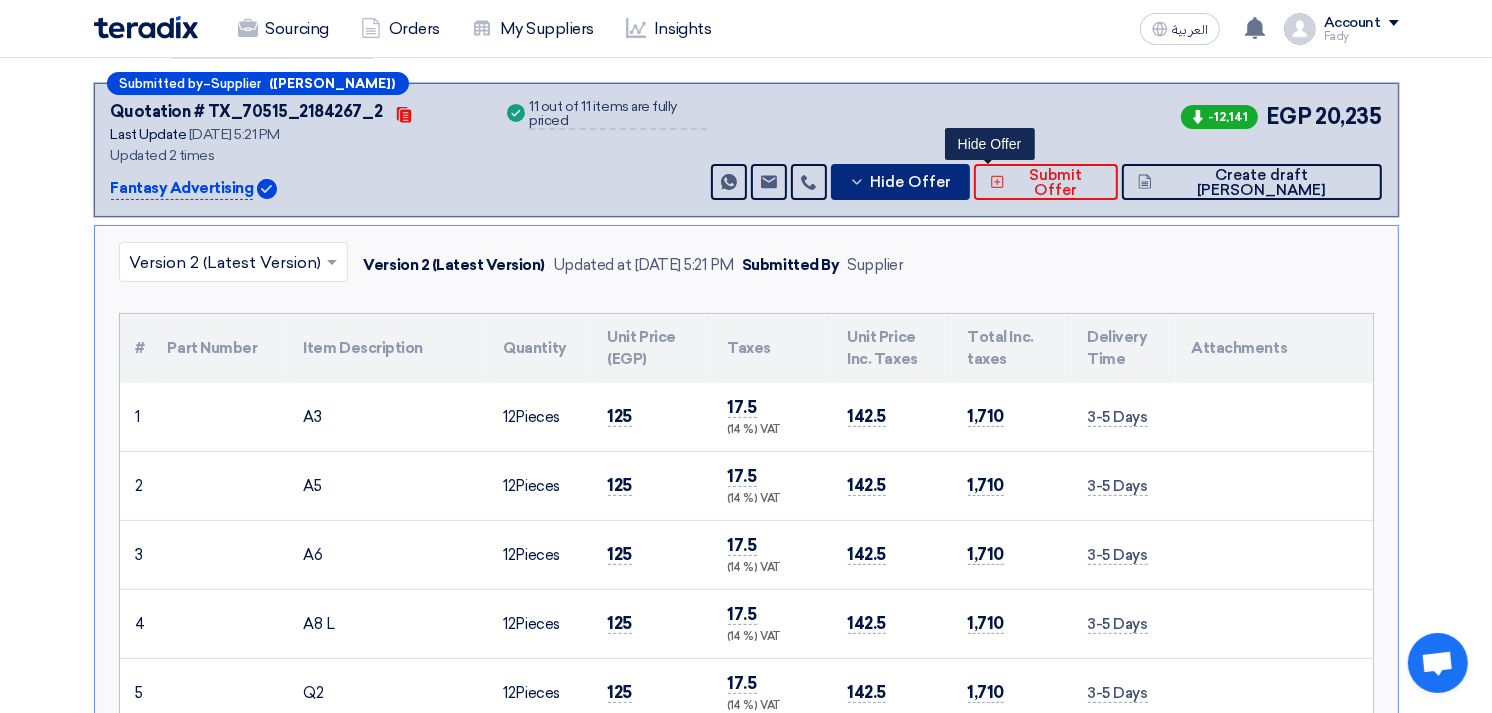 click on "Hide Offer" at bounding box center [910, 182] 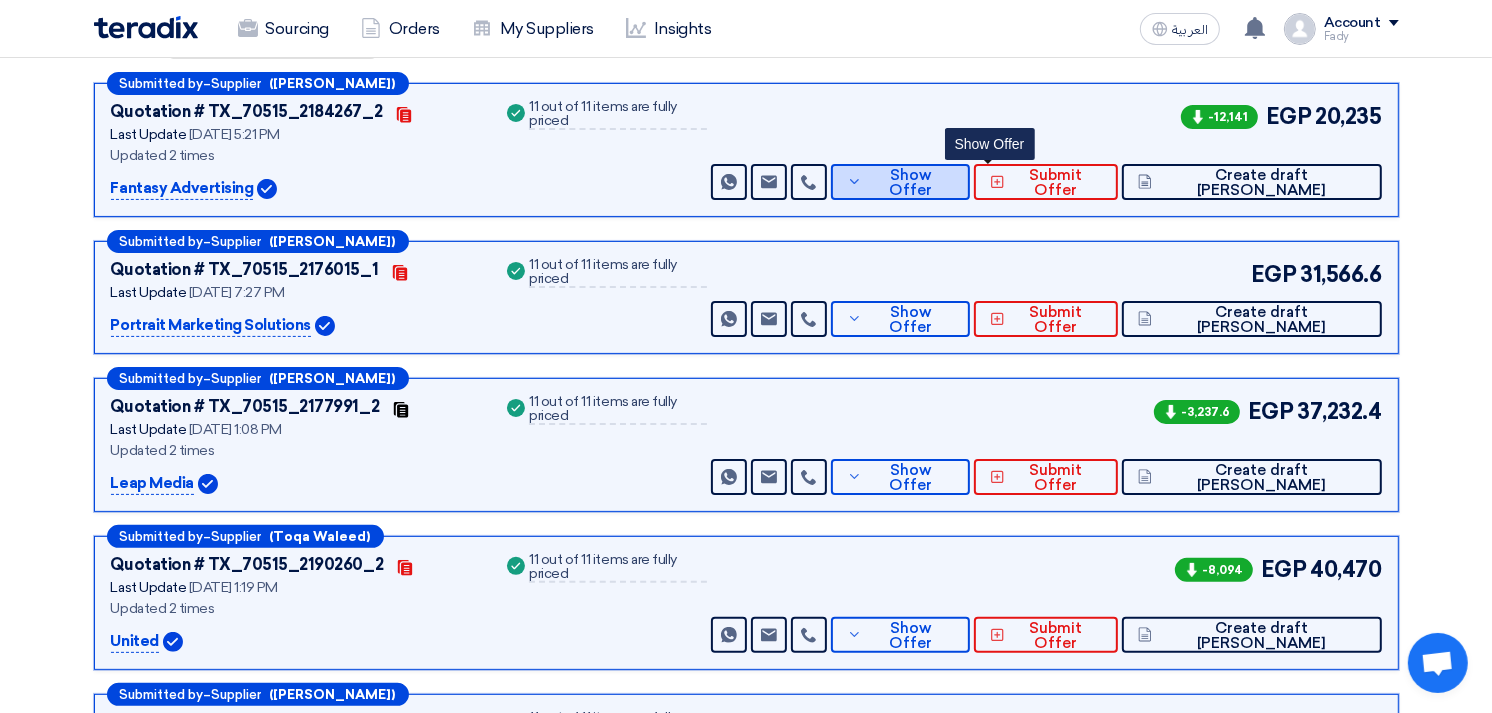 scroll, scrollTop: 0, scrollLeft: 0, axis: both 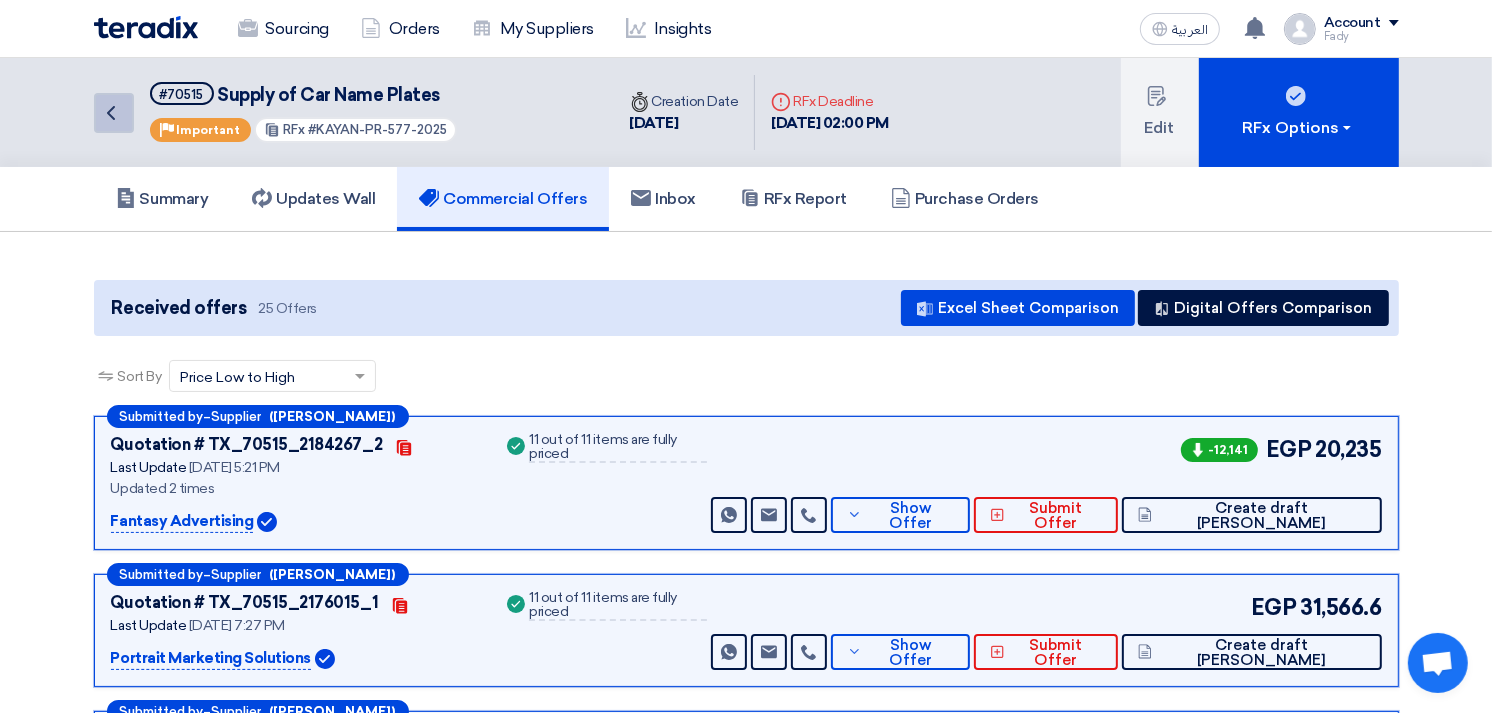 click on "Back" 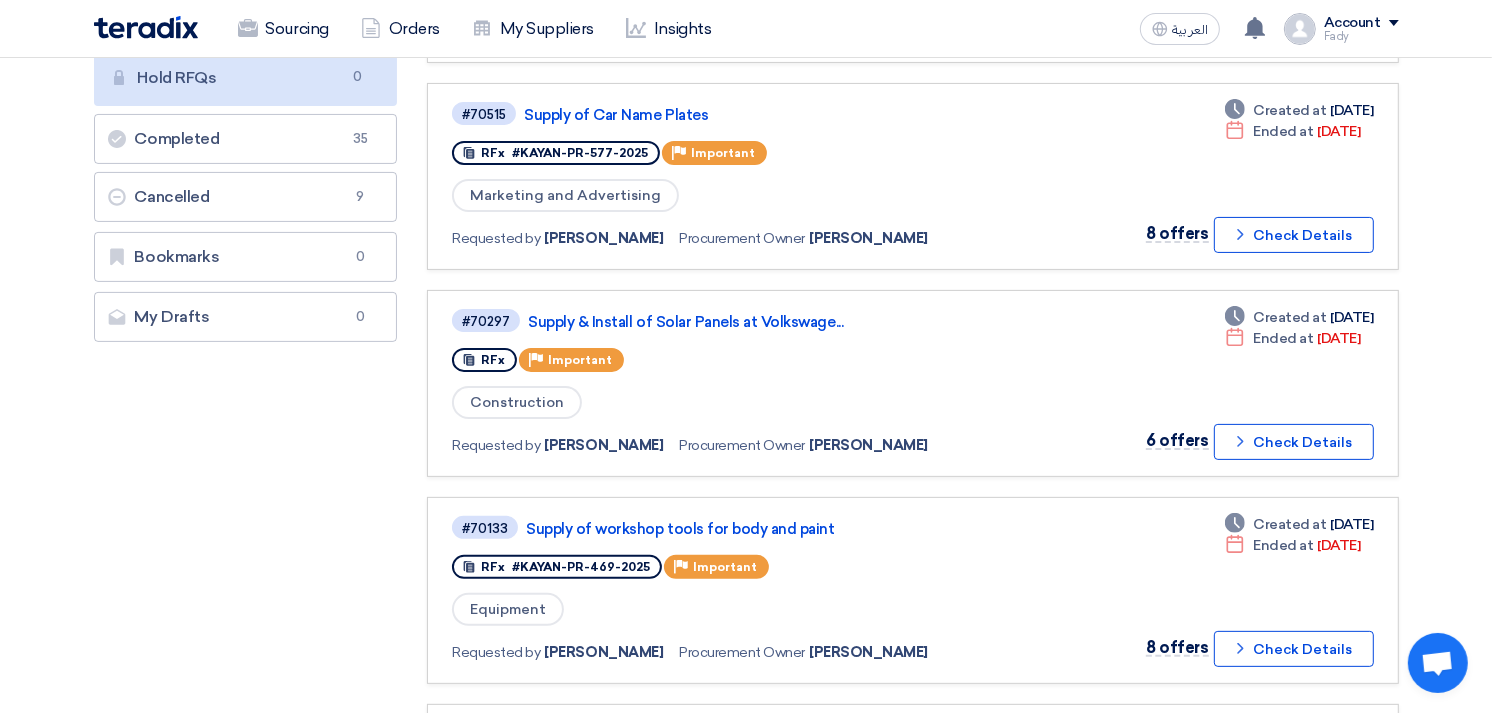 scroll, scrollTop: 333, scrollLeft: 0, axis: vertical 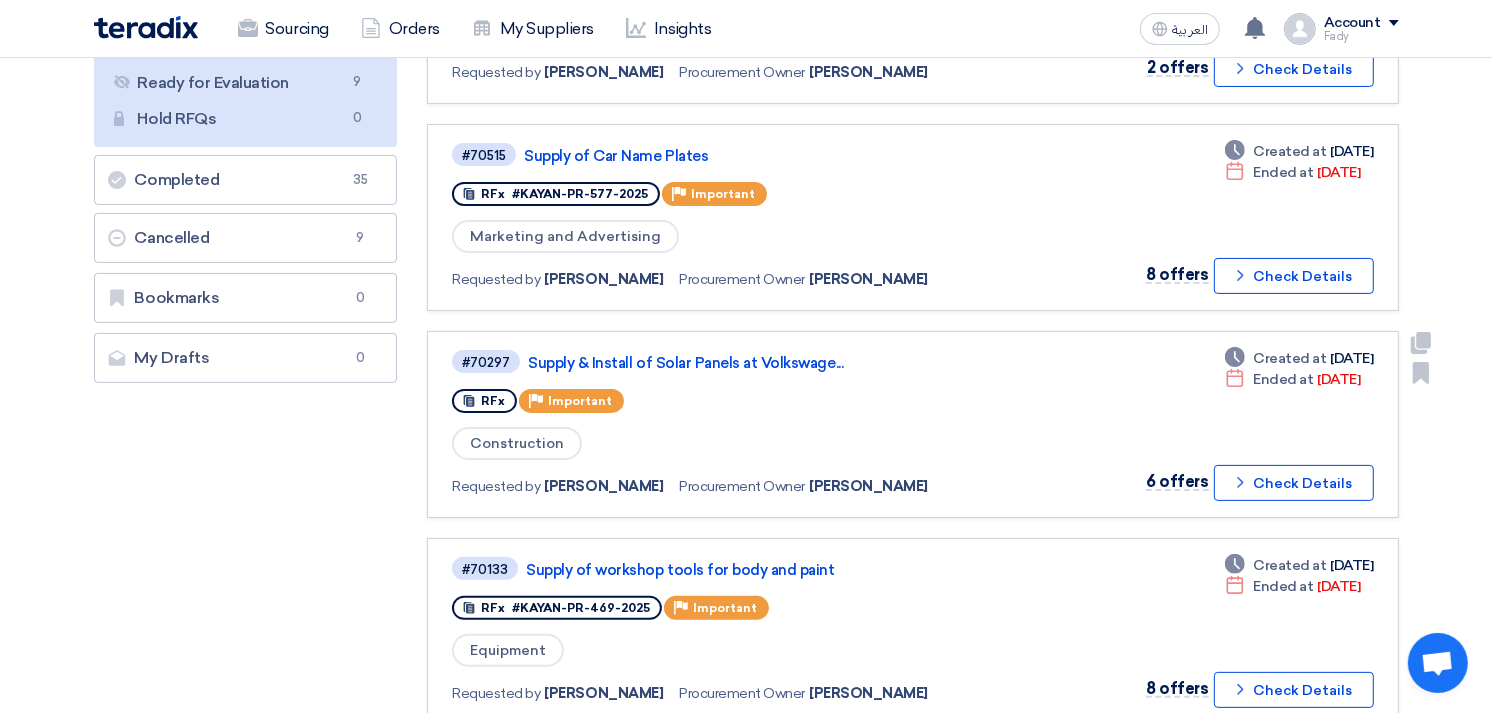 click on "RFx
Priority
Important" 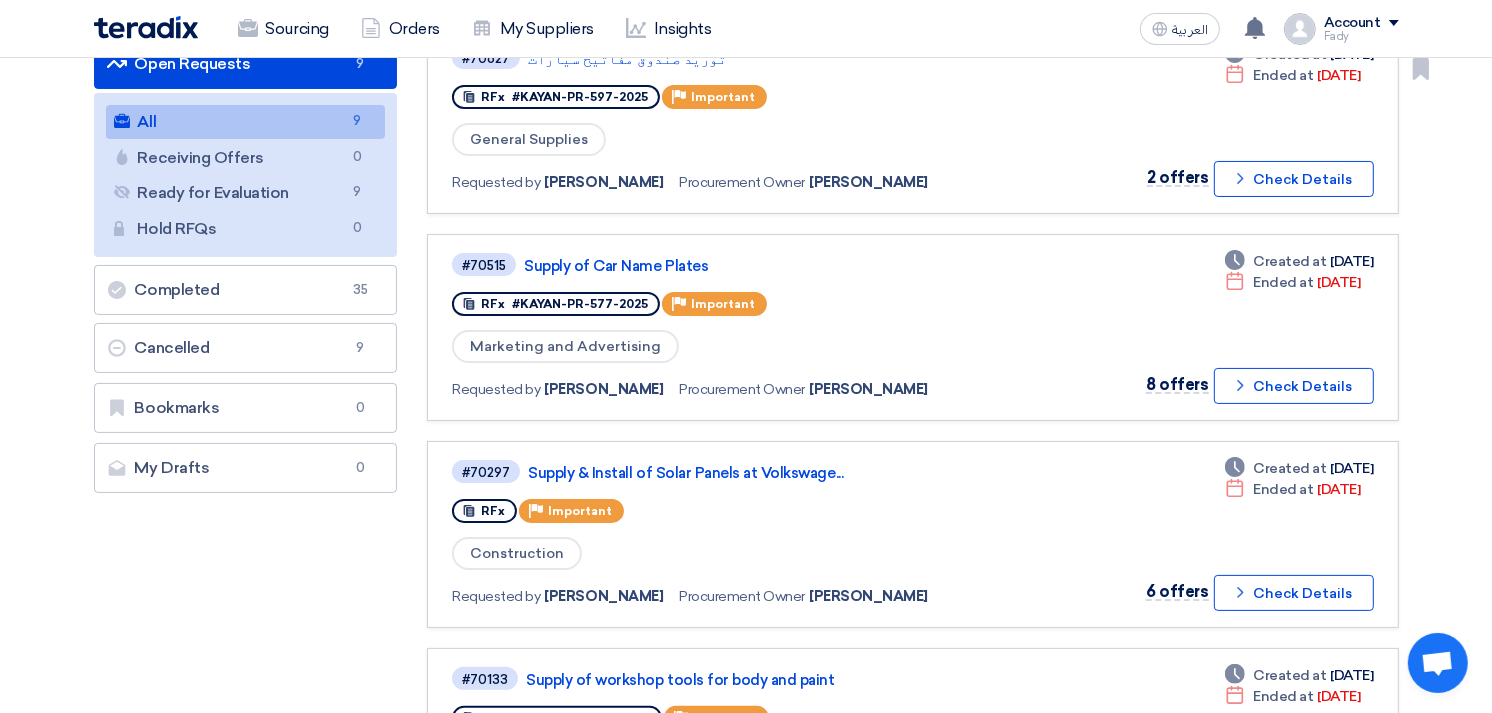 scroll, scrollTop: 0, scrollLeft: 0, axis: both 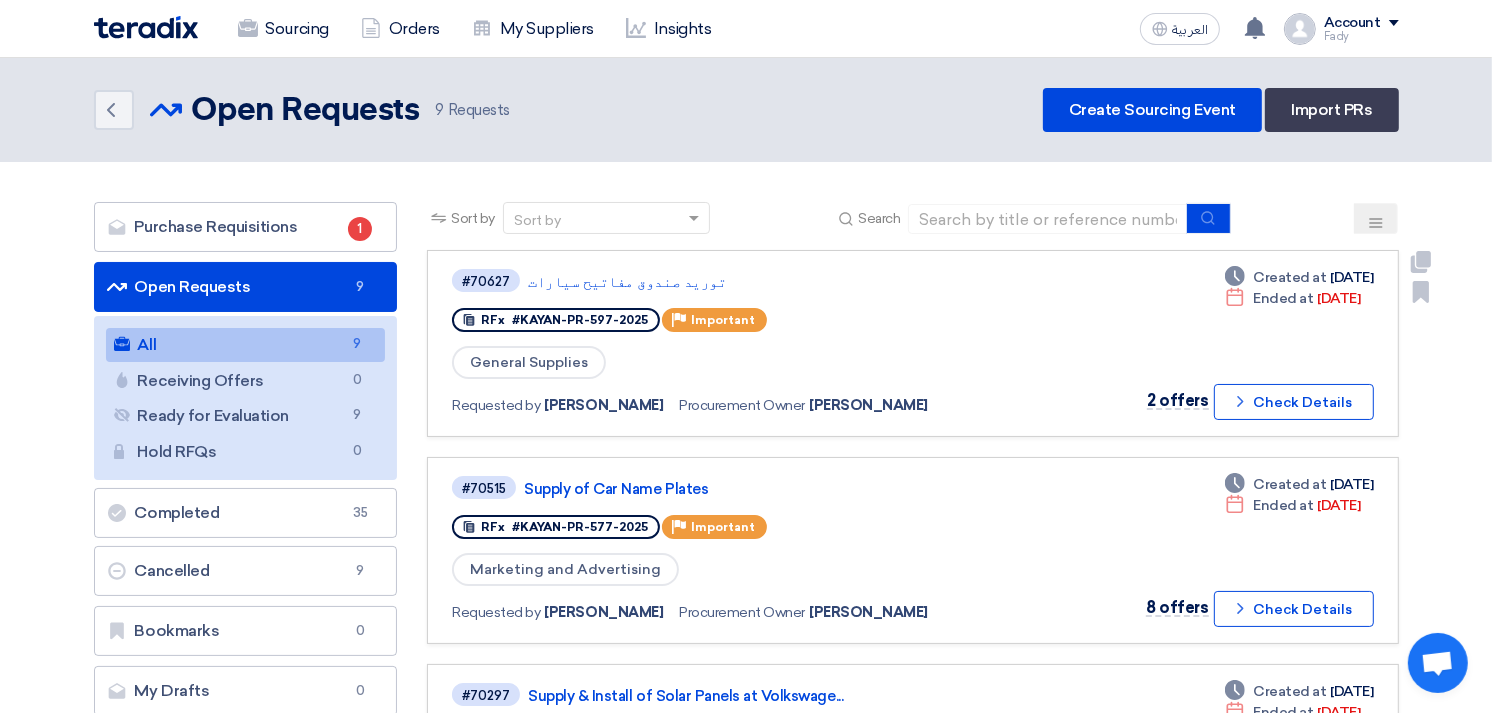 click on "#70627
توريد صندوق مفاتيح سيارات
RFx
#KAYAN-PR-597-2025
Priority
Important
General Supplies
Requested by
Fady Mahmoud" 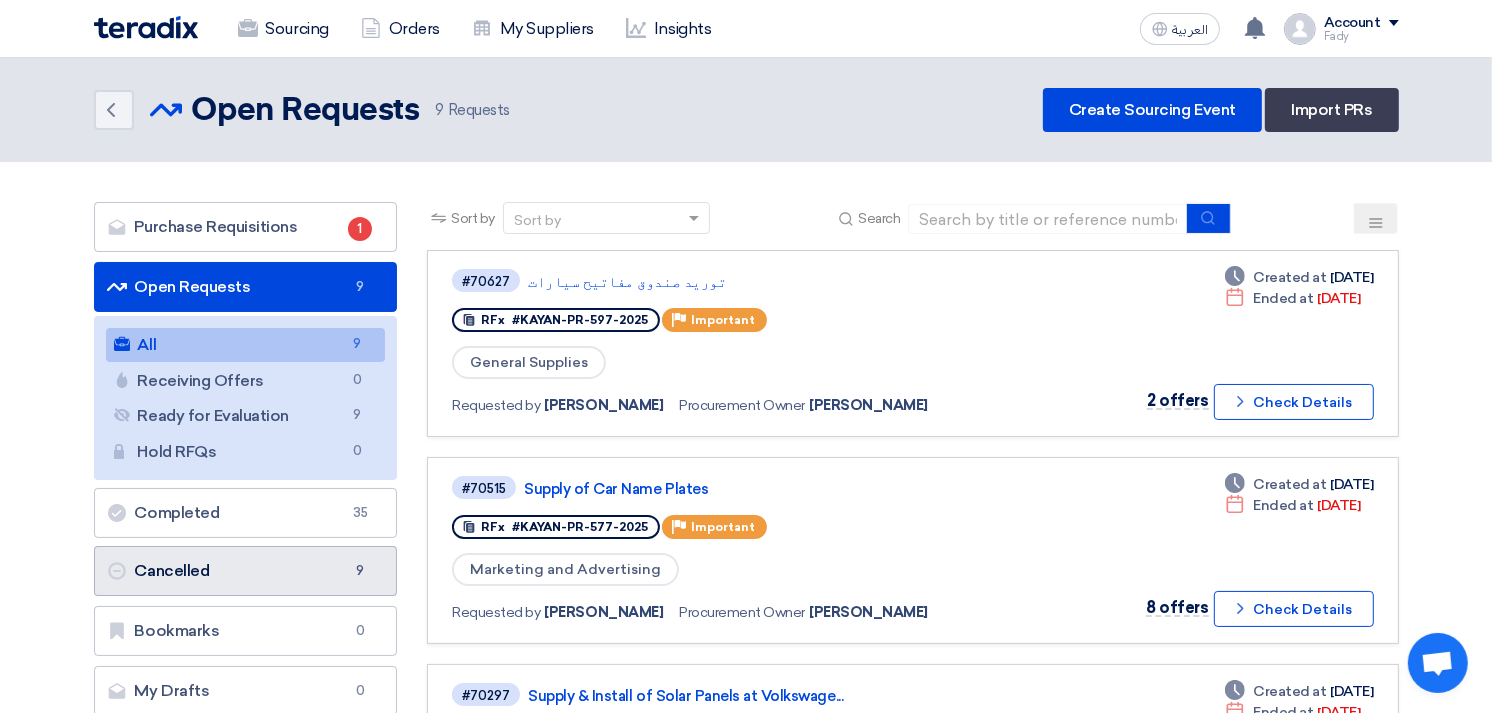 click on "Cancelled
Cancelled
9" 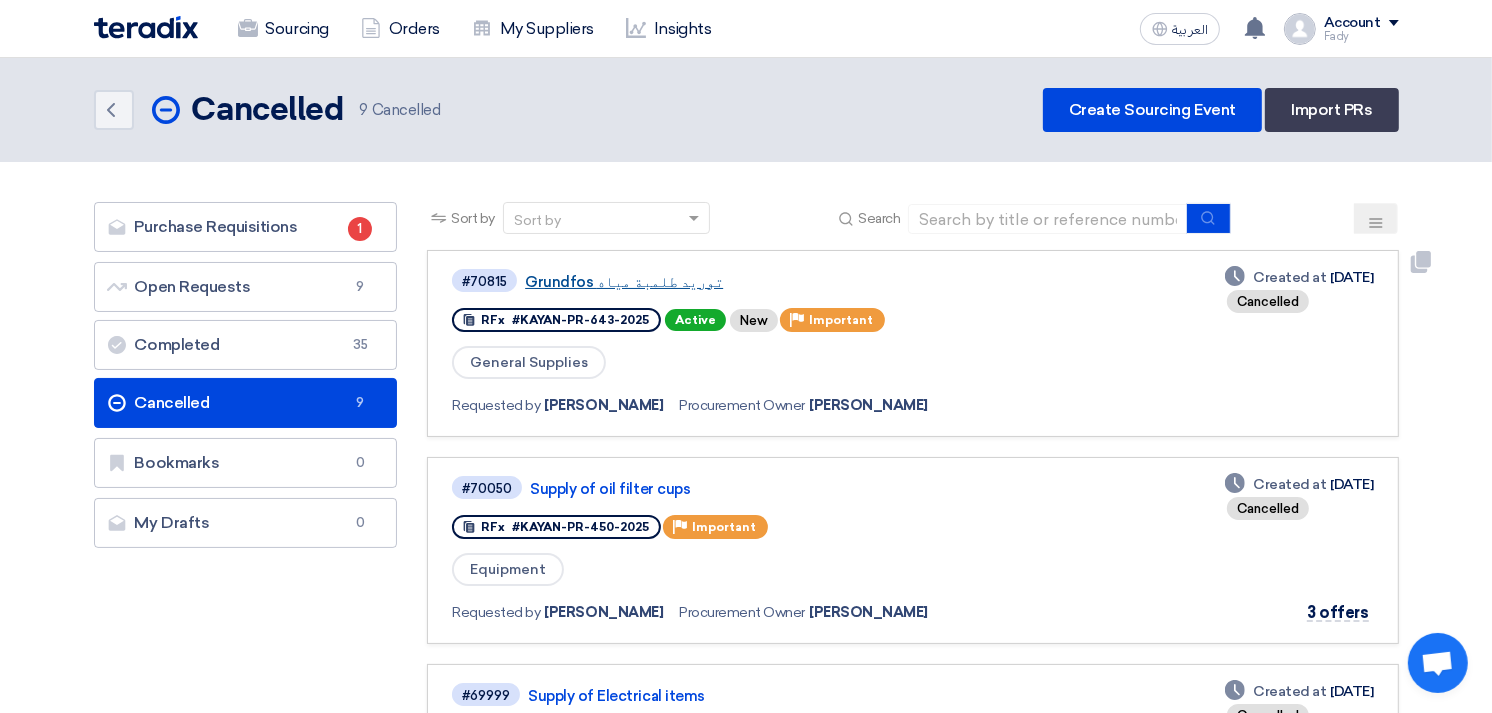 click on "Grundfos توريد طلمبة مياه" 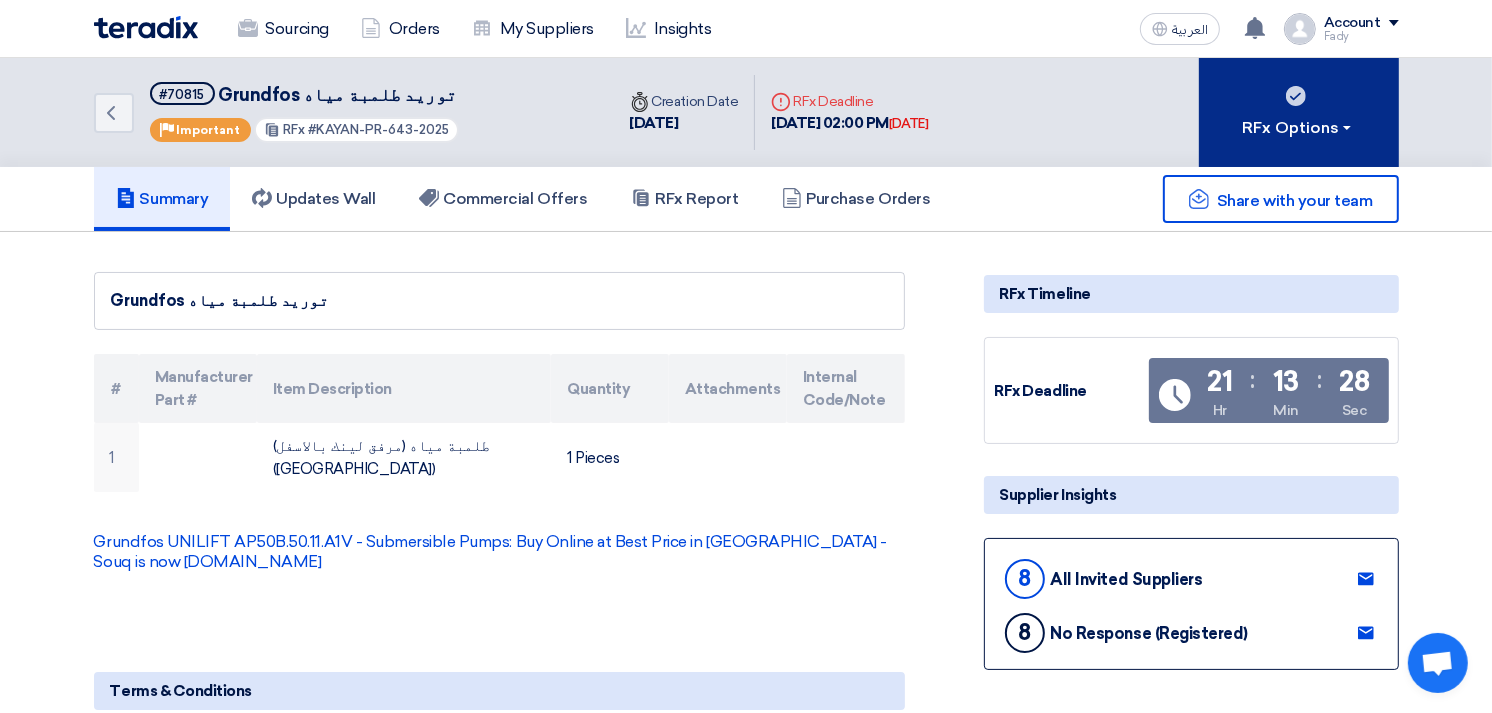 click on "RFx Options" at bounding box center (1298, 128) 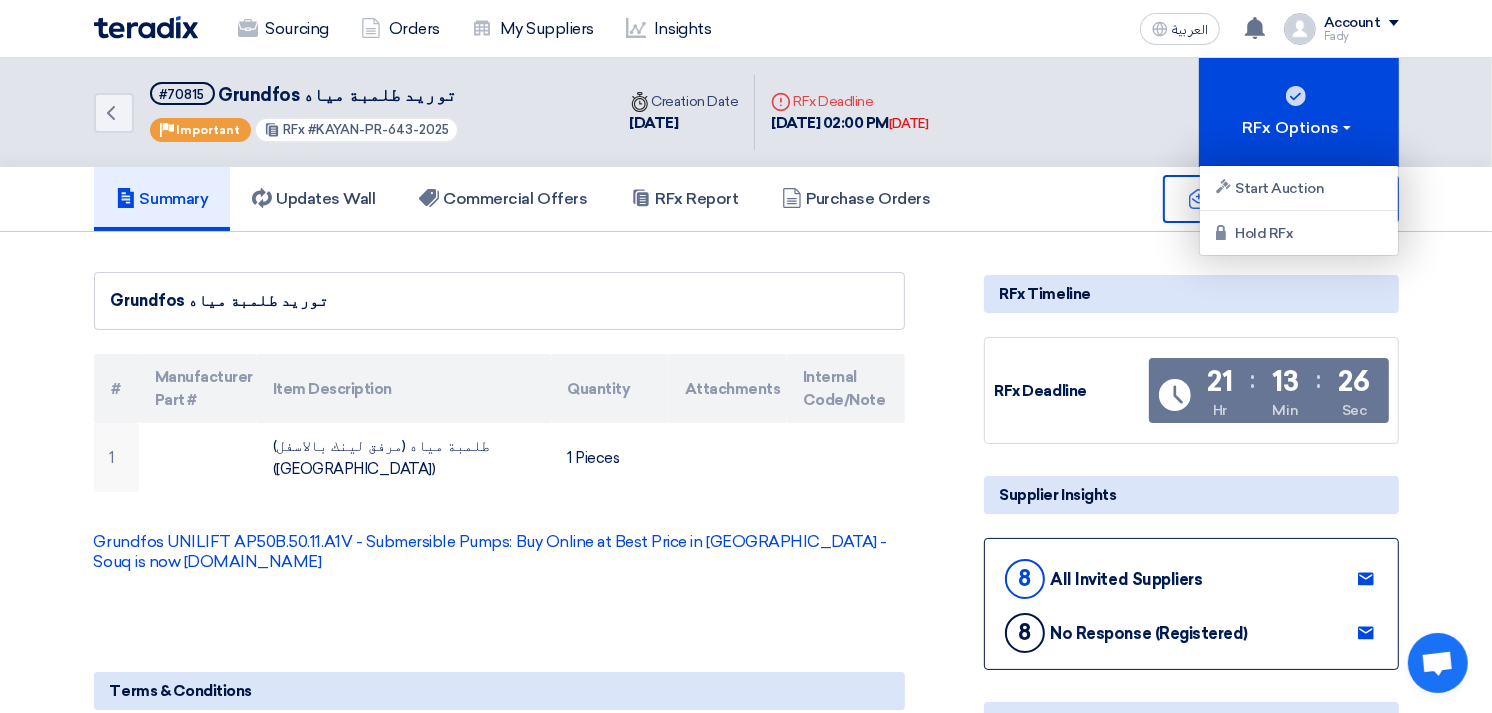 click on "Back
#70815
Grundfos توريد طلمبة مياه
Priority
Important
RFx
#KAYAN-PR-643-2025
Time
Creation Date
28 Jul, 2025
Deadline" 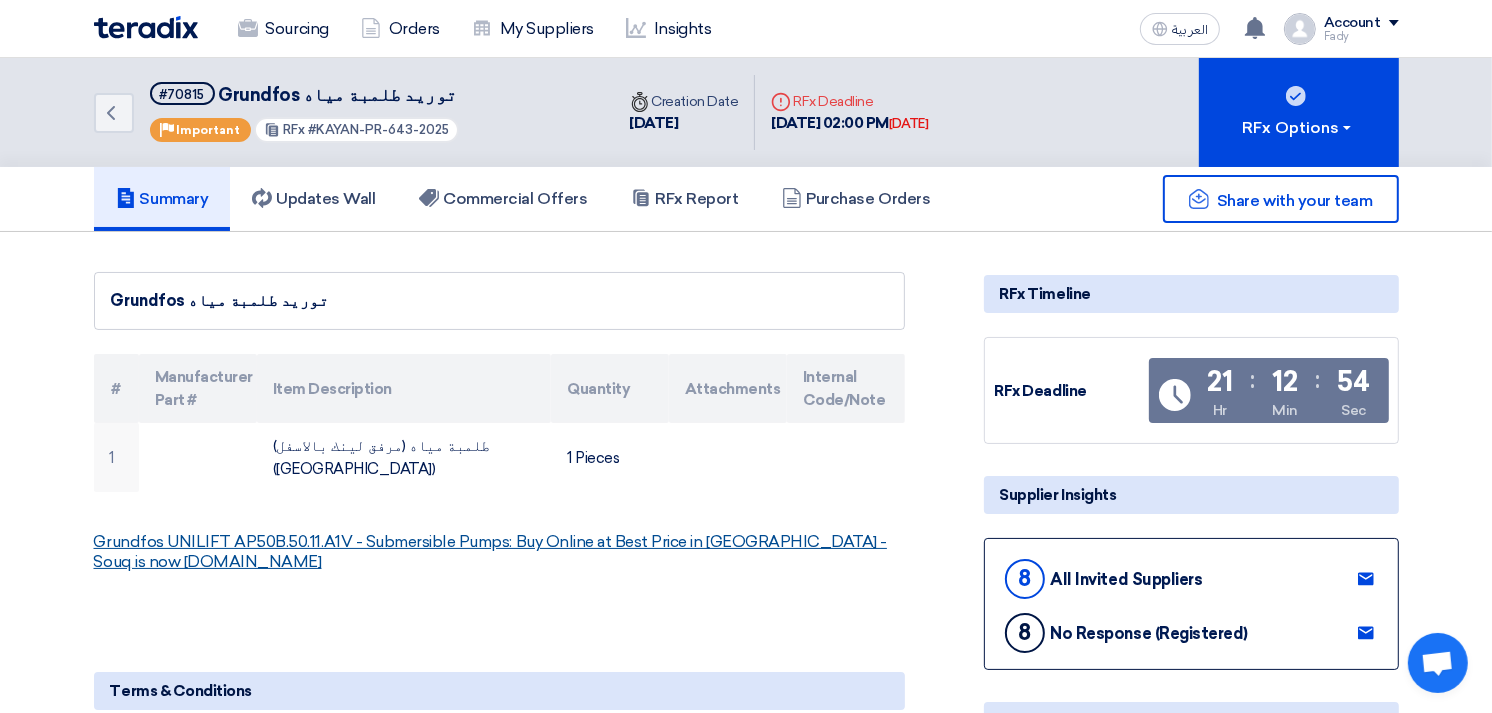click on "Grundfos UNILIFT AP50B.50.11.A1V - Submersible Pumps: Buy Online at Best Price in [GEOGRAPHIC_DATA] - [GEOGRAPHIC_DATA] is now [DOMAIN_NAME]" 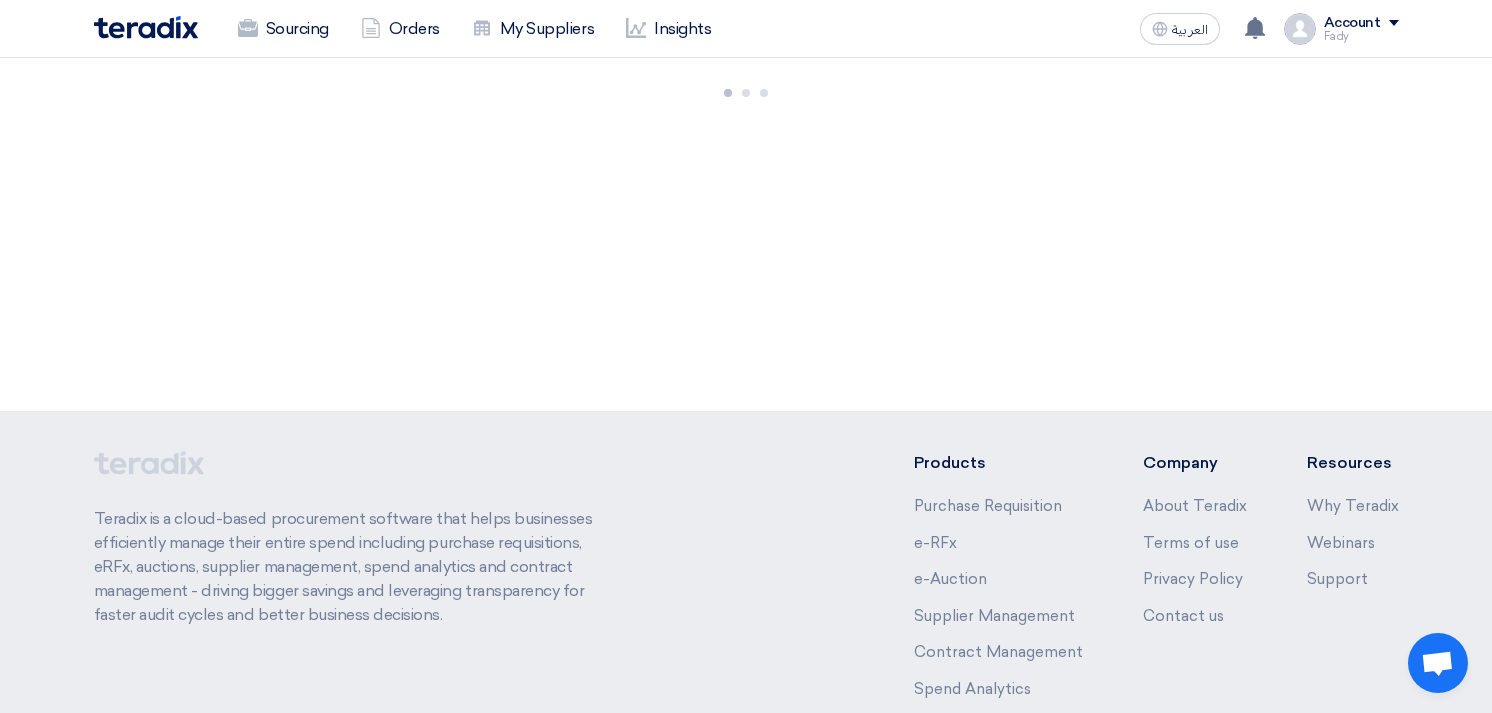 scroll, scrollTop: 0, scrollLeft: 0, axis: both 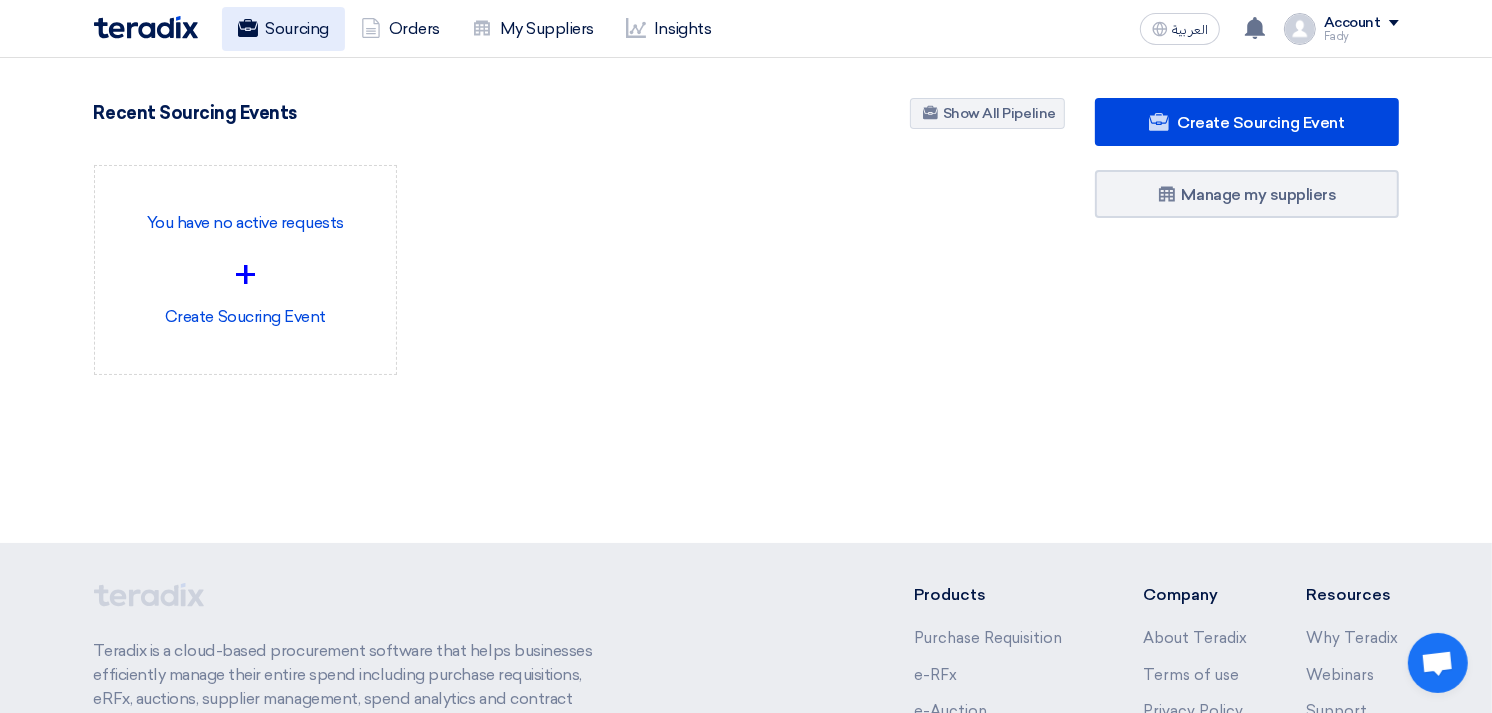 click on "Sourcing" 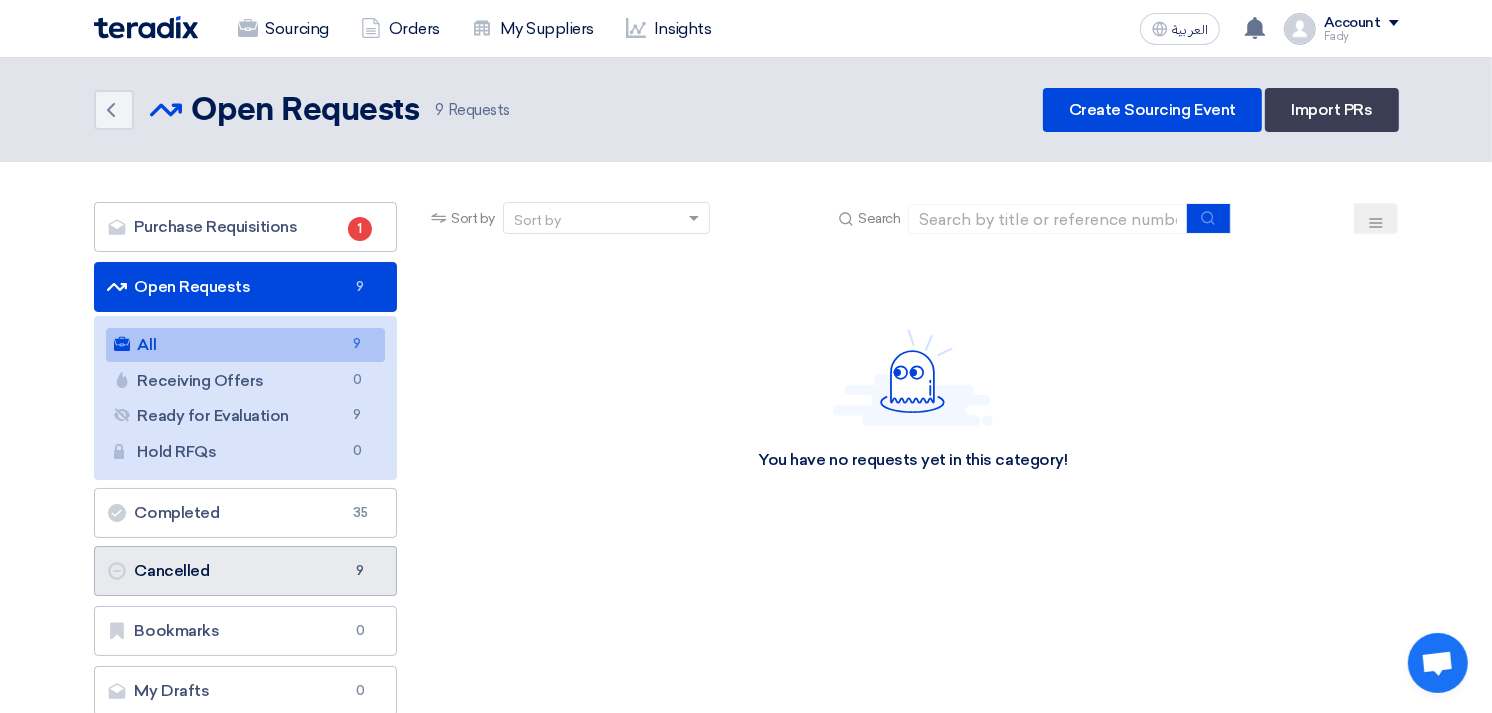 click on "Cancelled
Cancelled
9" 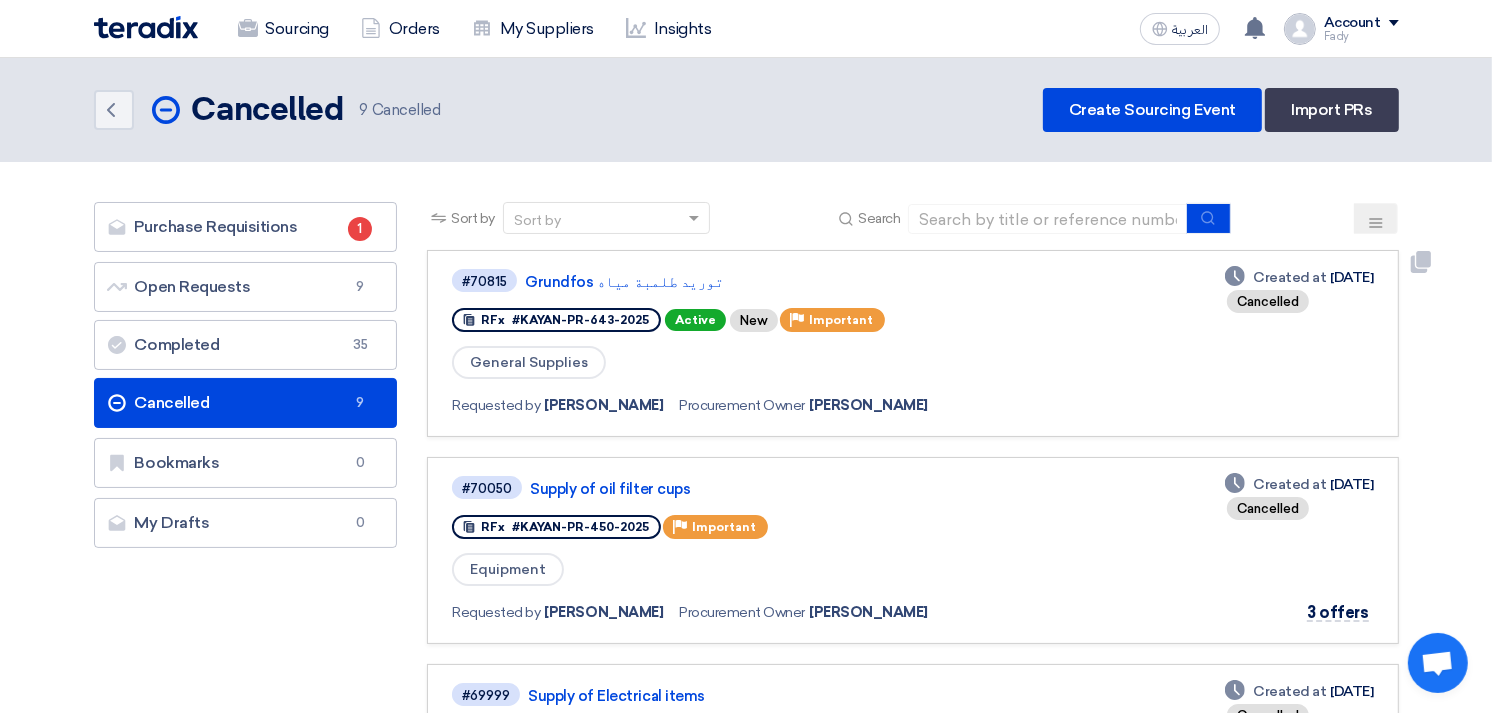 click on "Cancelled" 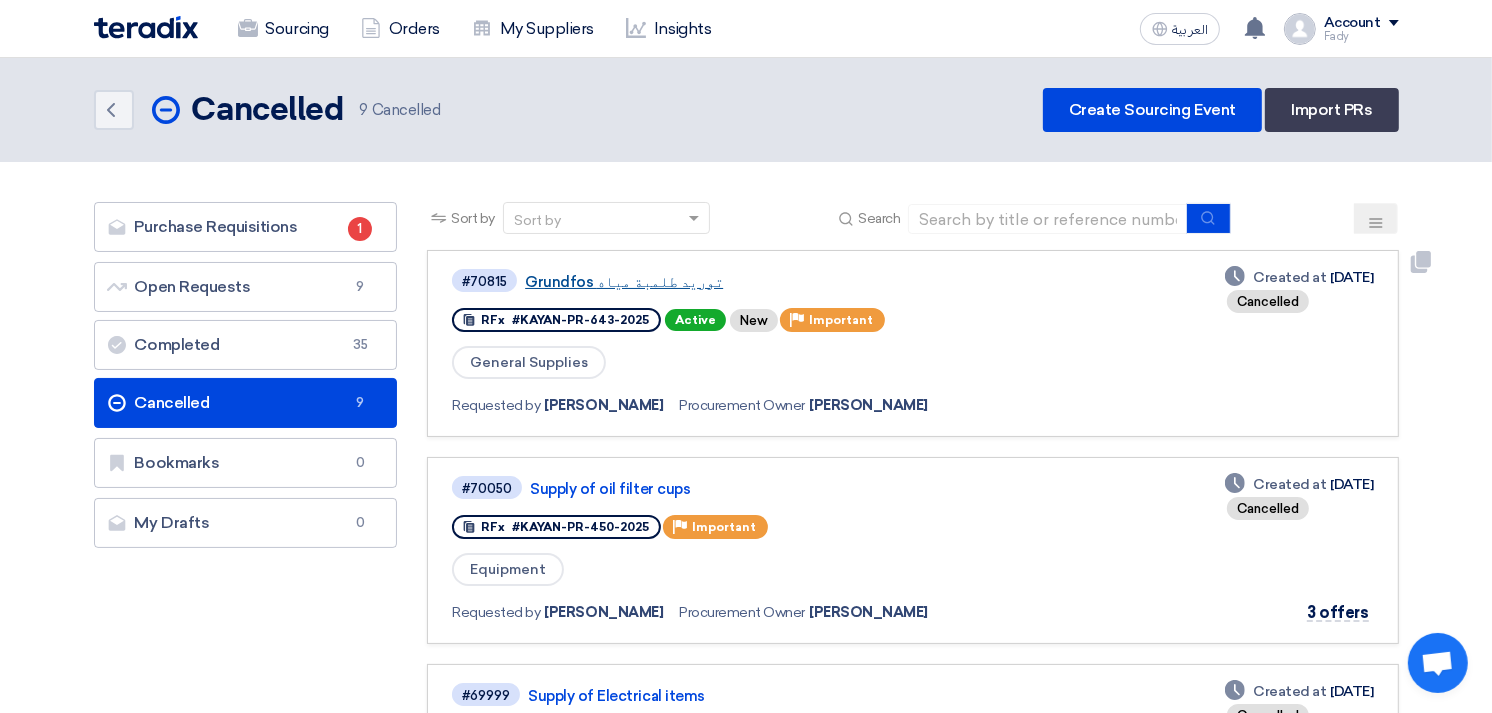 click on "Grundfos توريد طلمبة مياه" 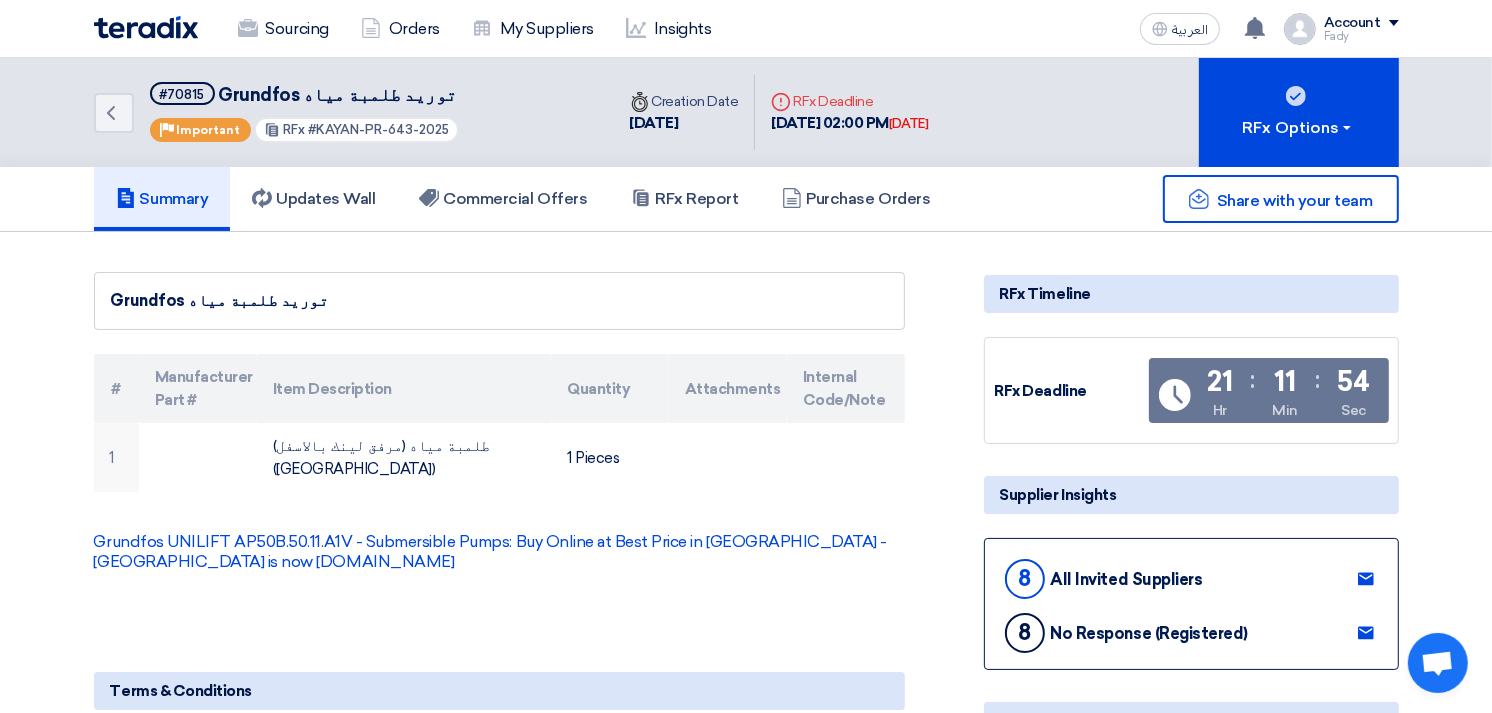 drag, startPoint x: 311, startPoint y: 124, endPoint x: 496, endPoint y: 110, distance: 185.52898 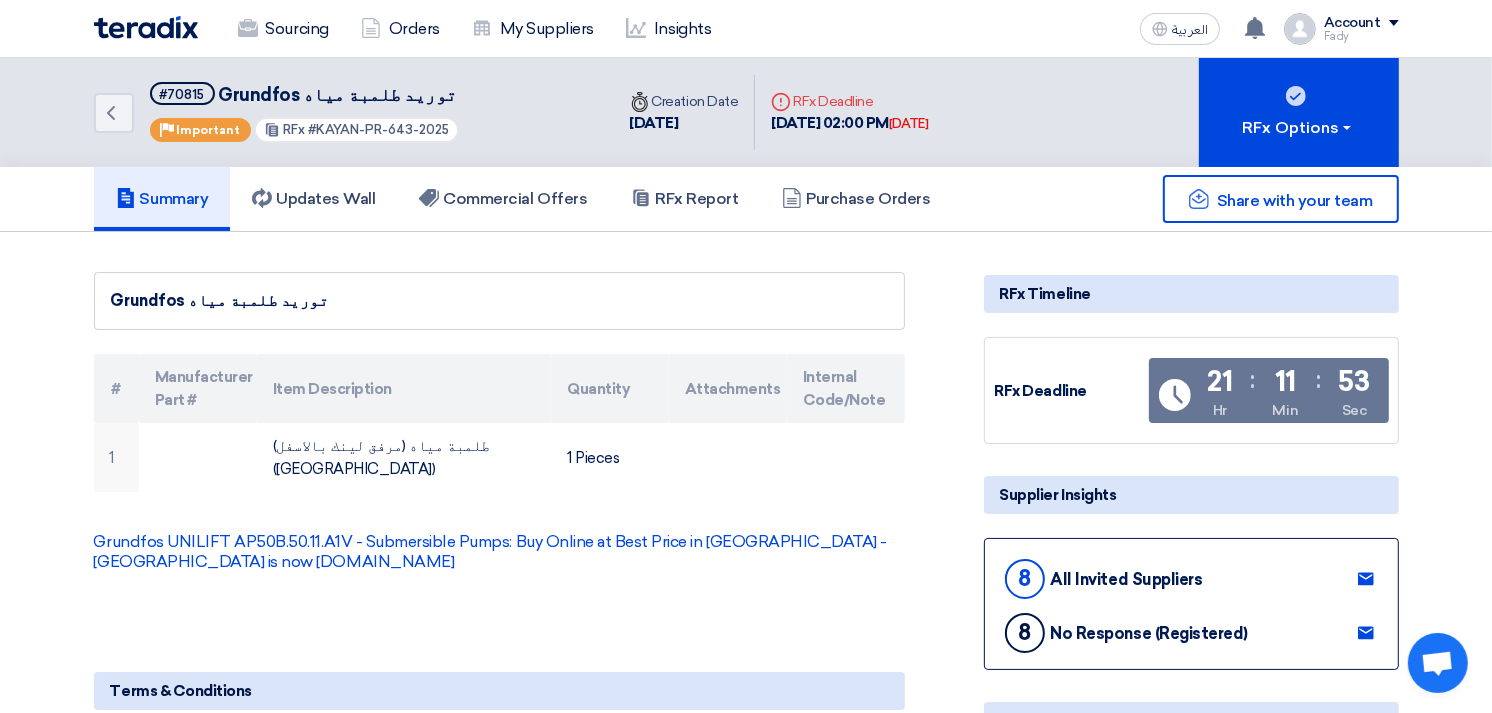 copy on "KAYAN-PR-643-2025" 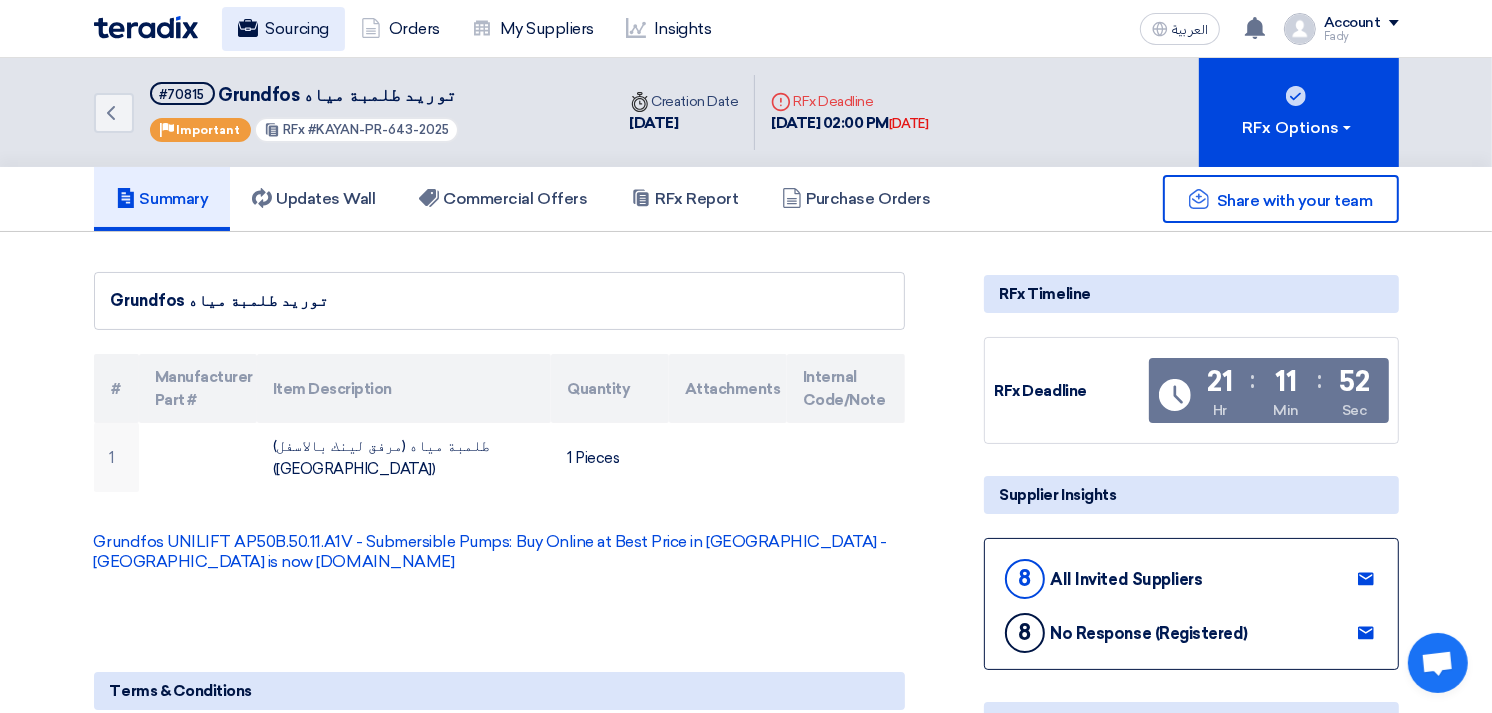 click on "Sourcing" 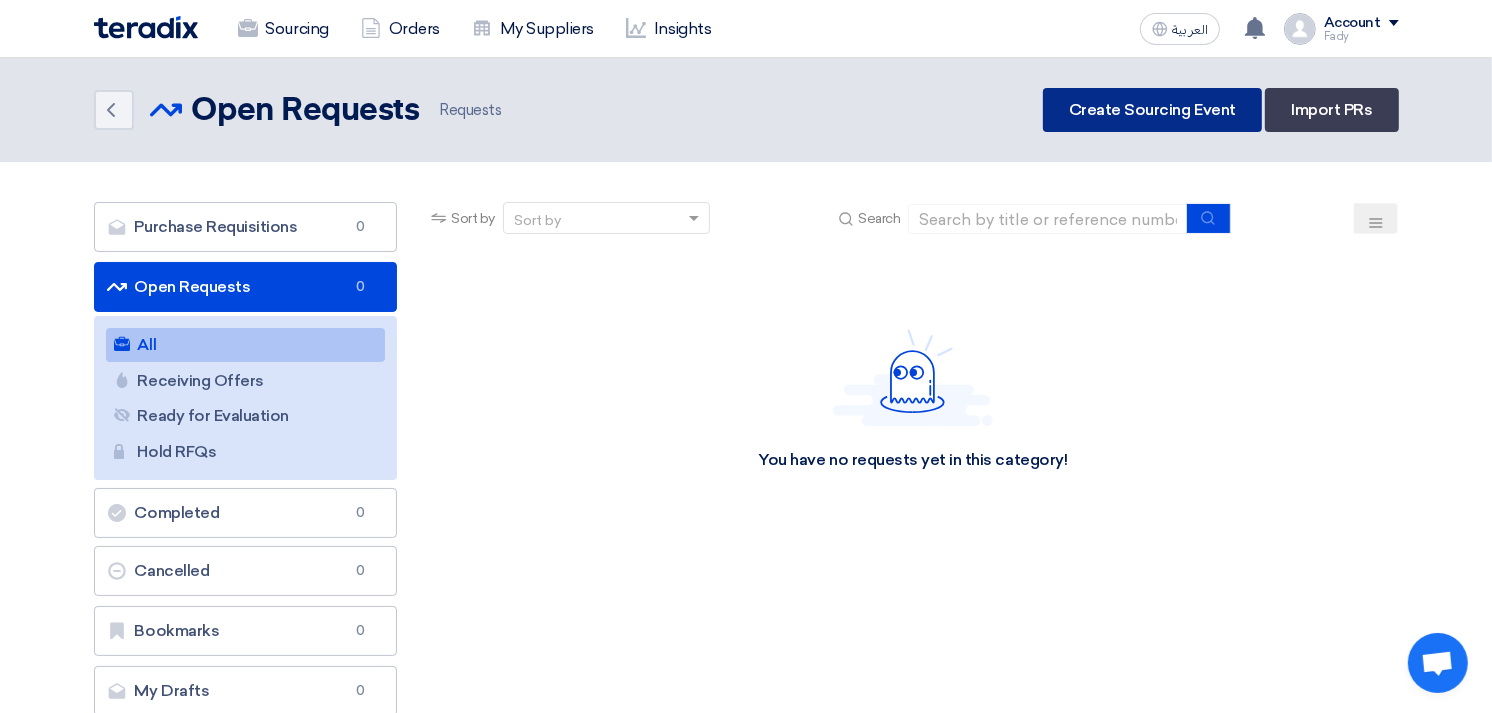 click on "Create Sourcing Event" 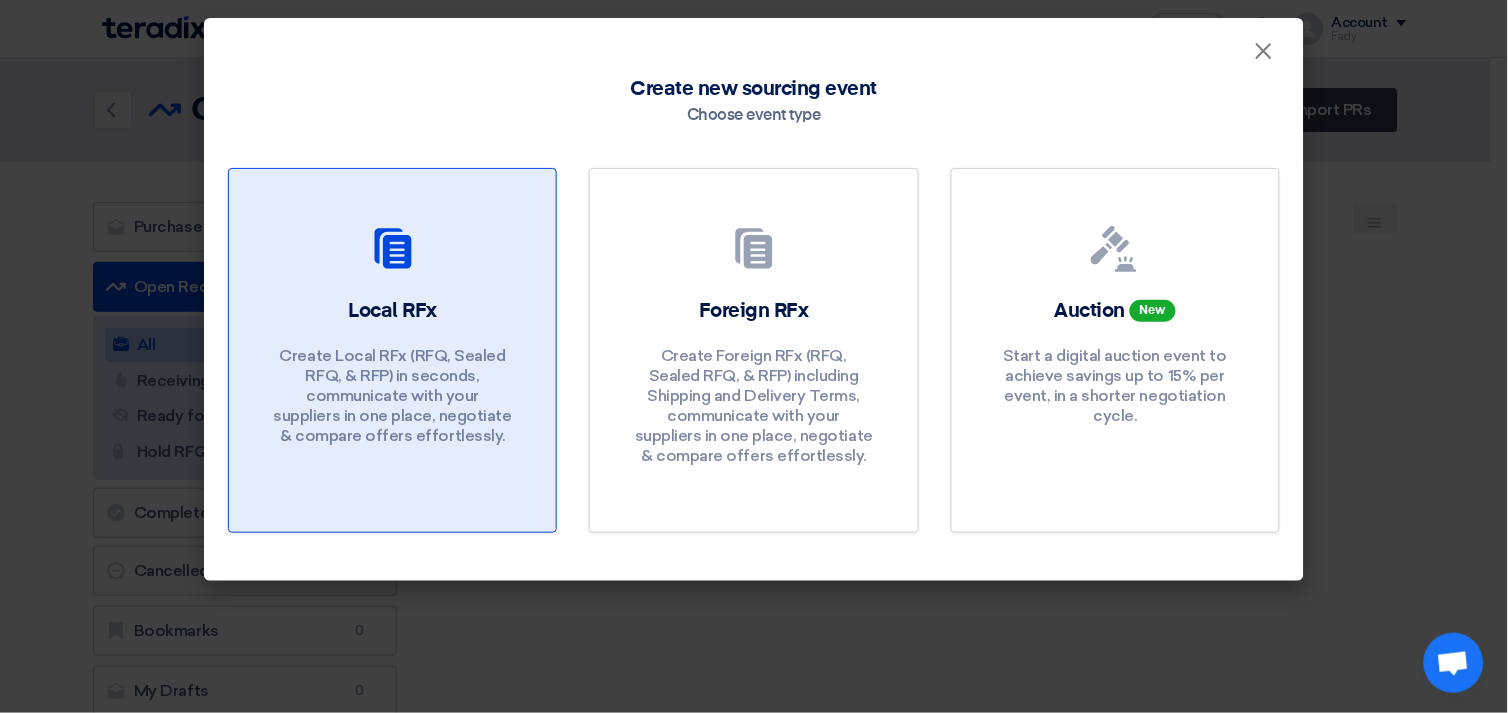 click on "Create Local RFx (RFQ, Sealed RFQ, & RFP) in seconds, communicate with your suppliers in one place, negotiate & compare offers effortlessly." 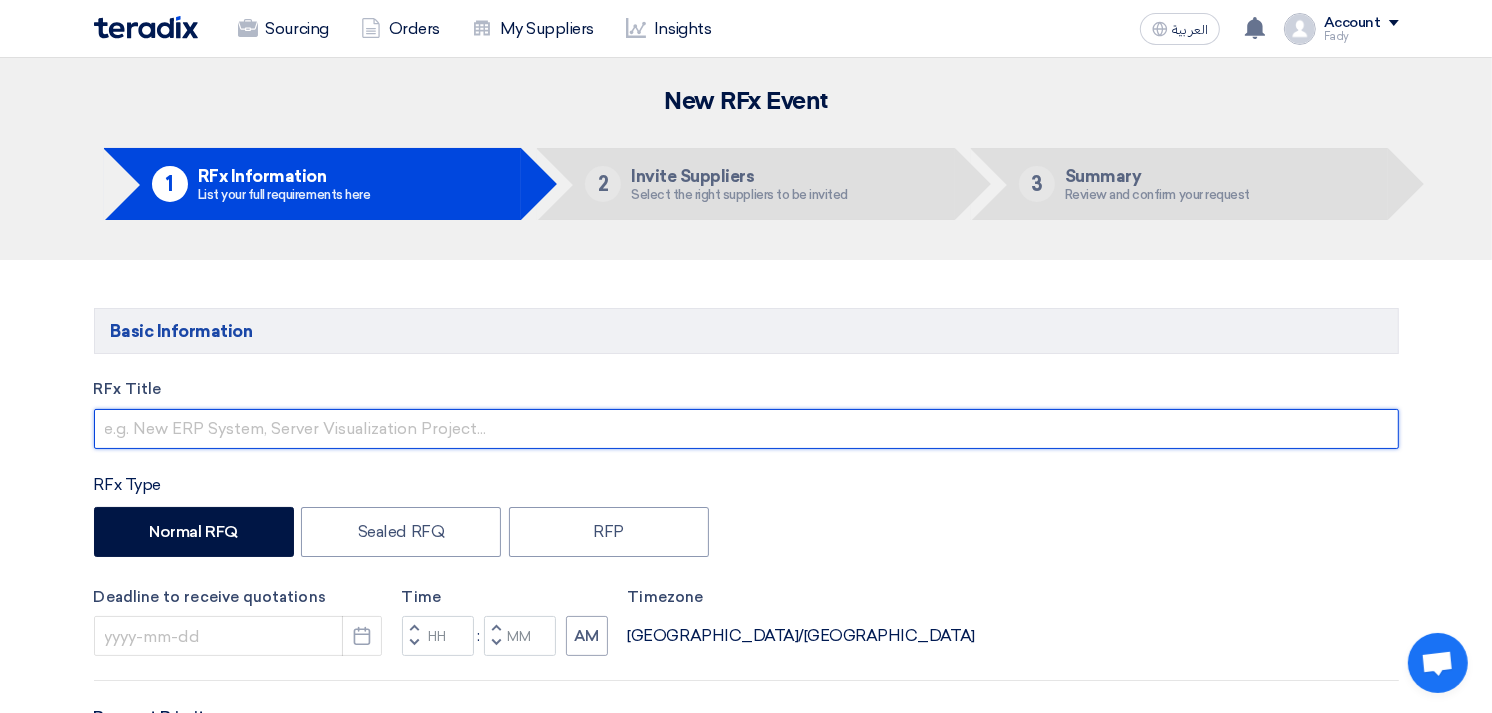 click at bounding box center (746, 429) 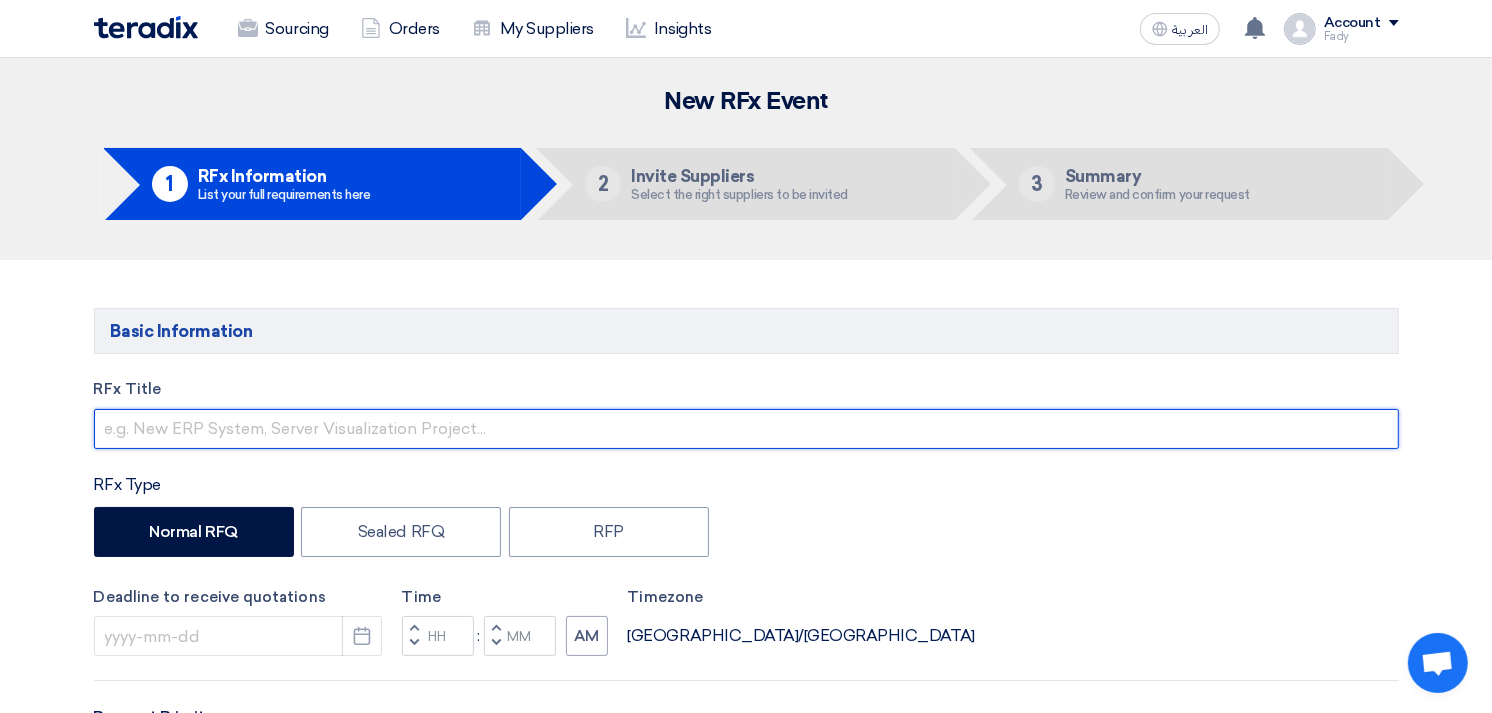 type on "Grundfos توريد طلمبة مياه" 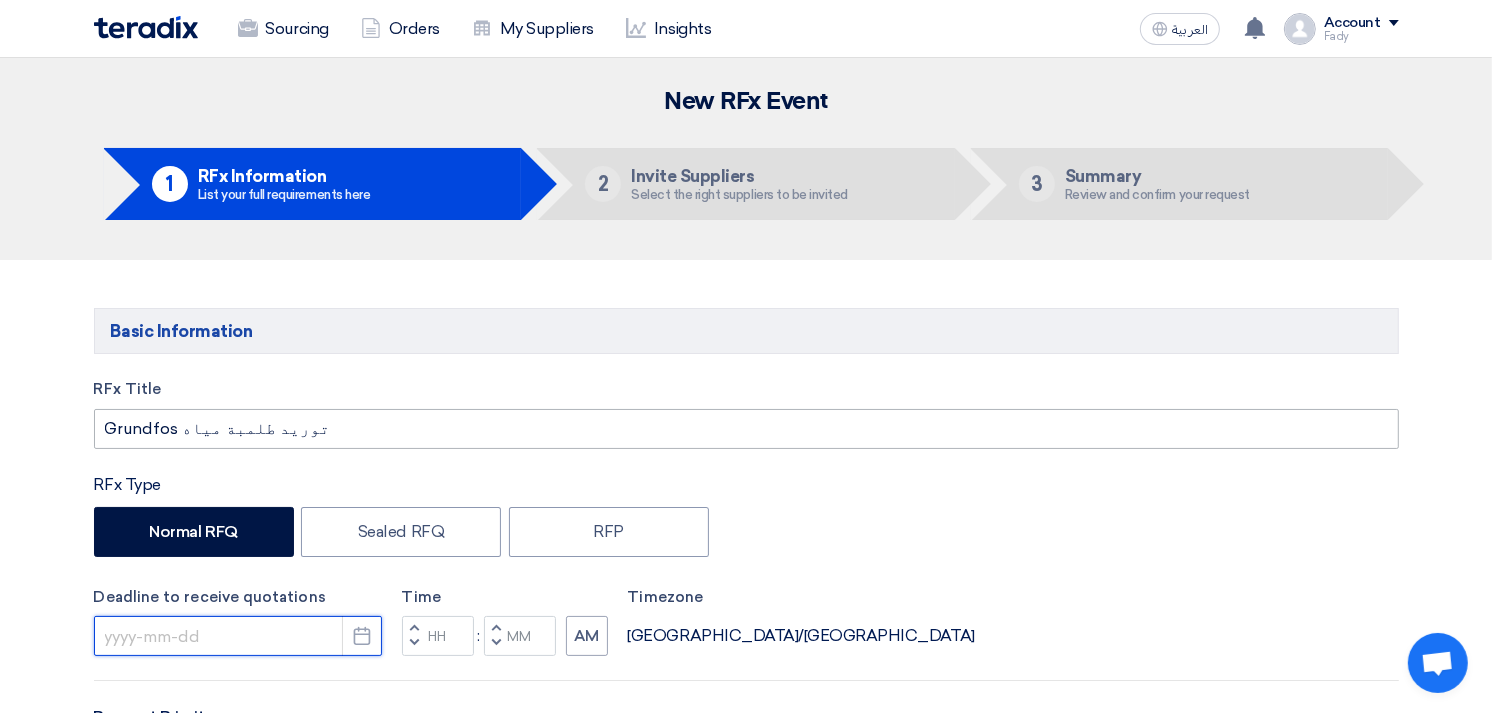 type on "[DATE]" 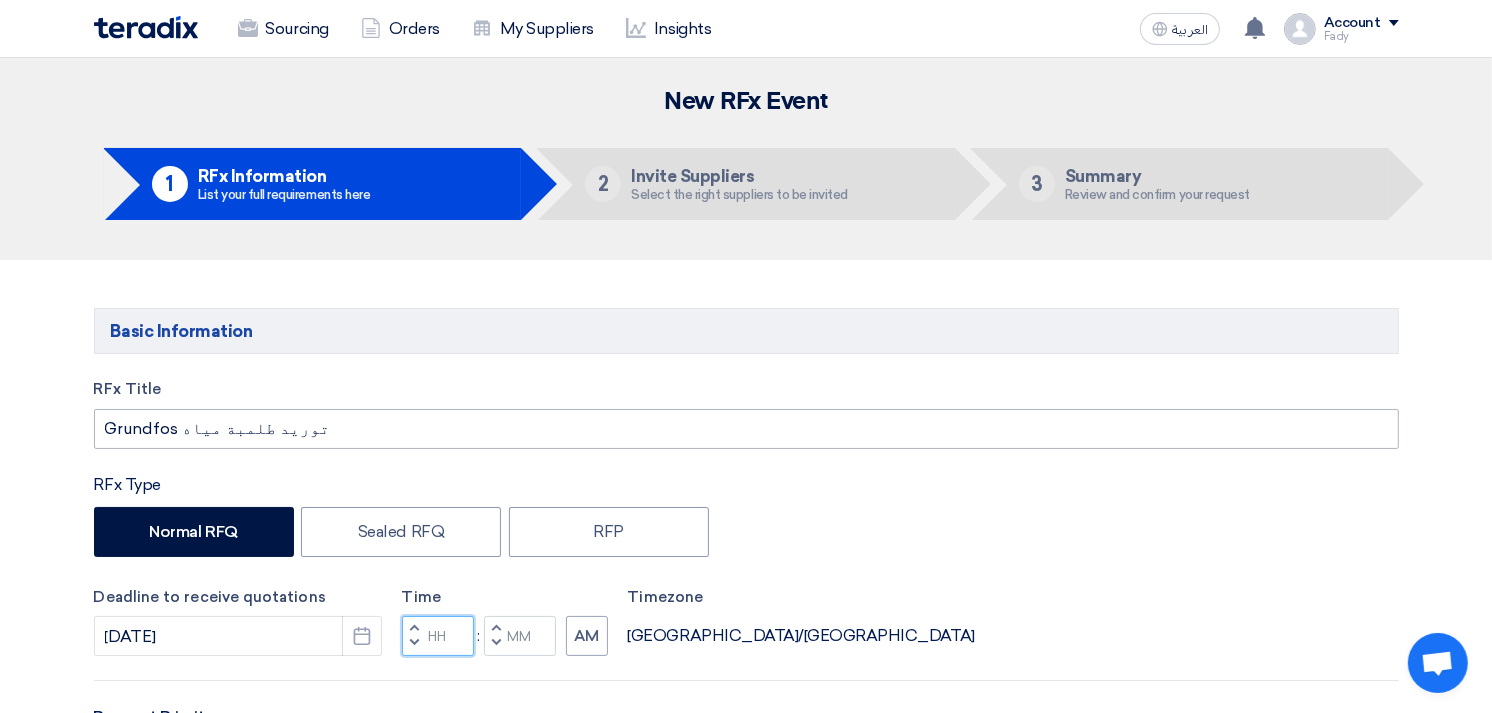 type on "02" 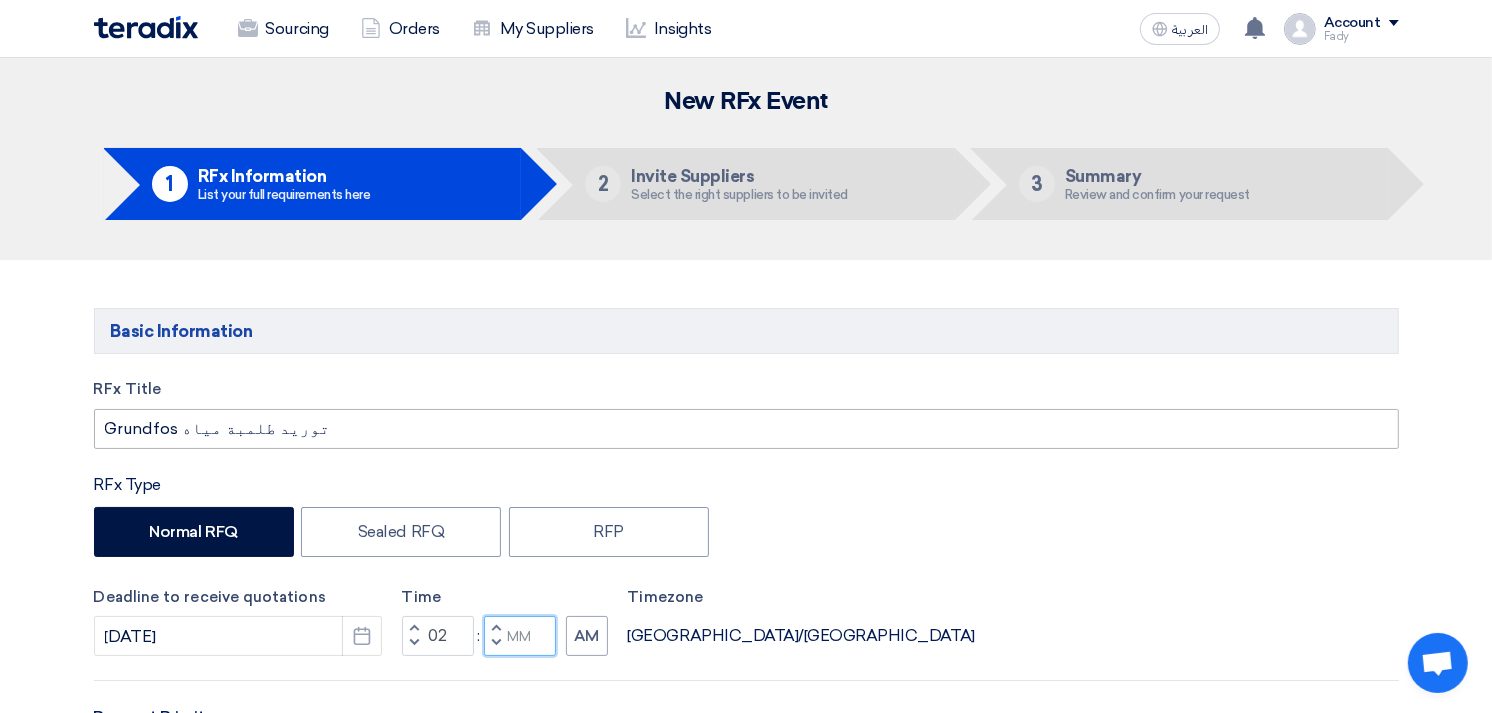 type on "00" 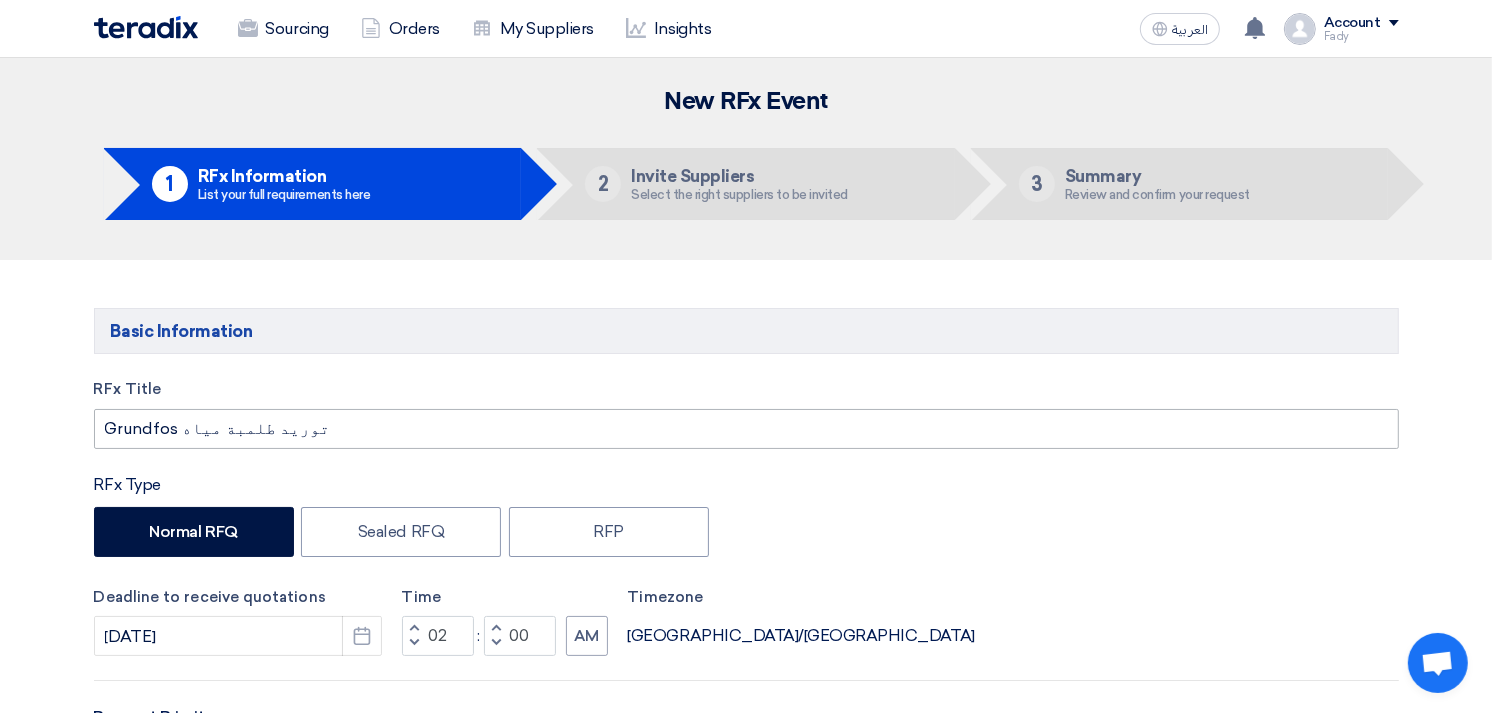 type on "KAYAN-PR-643-2025" 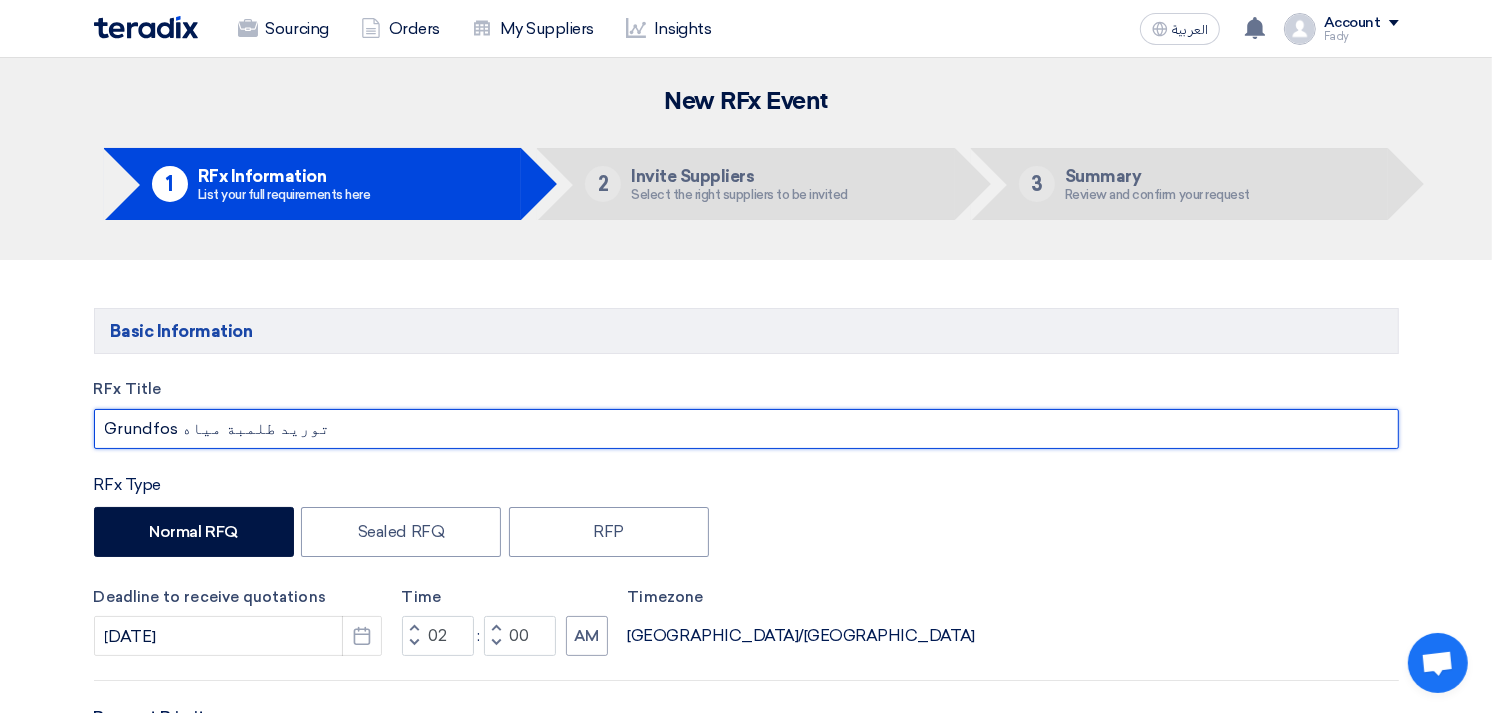 click on "Grundfos توريد طلمبة مياه" at bounding box center [746, 429] 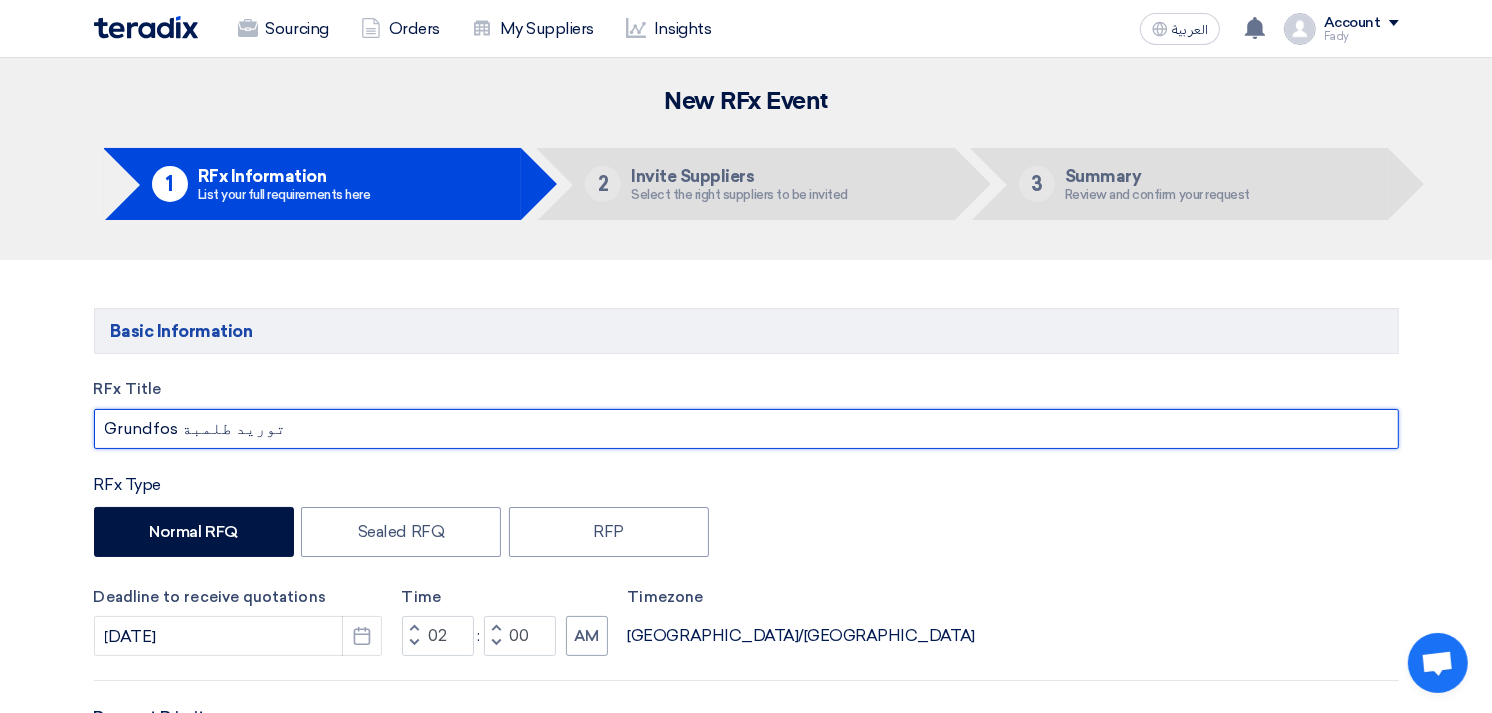 type on "Grundfos توريد طلمبة" 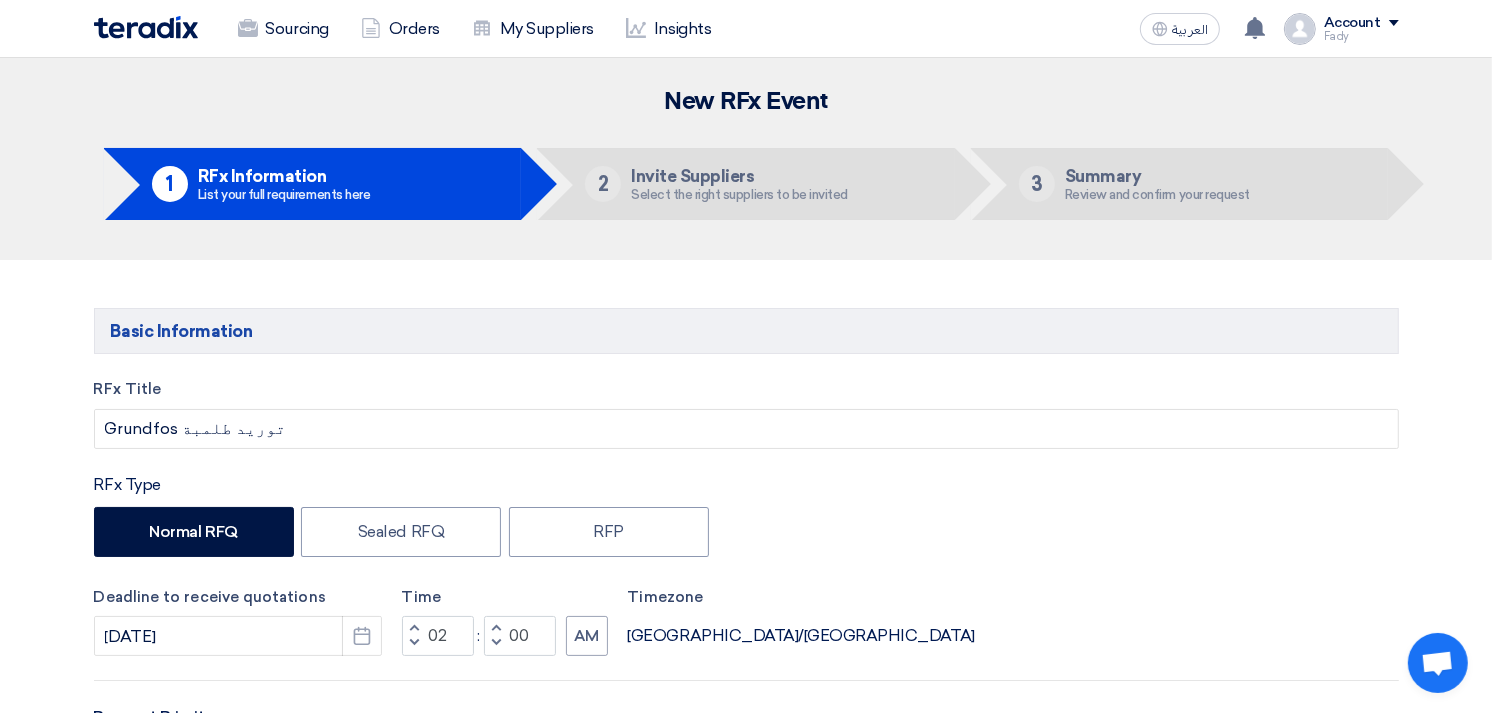 click on "Normal RFQ
Sealed RFQ
RFP" 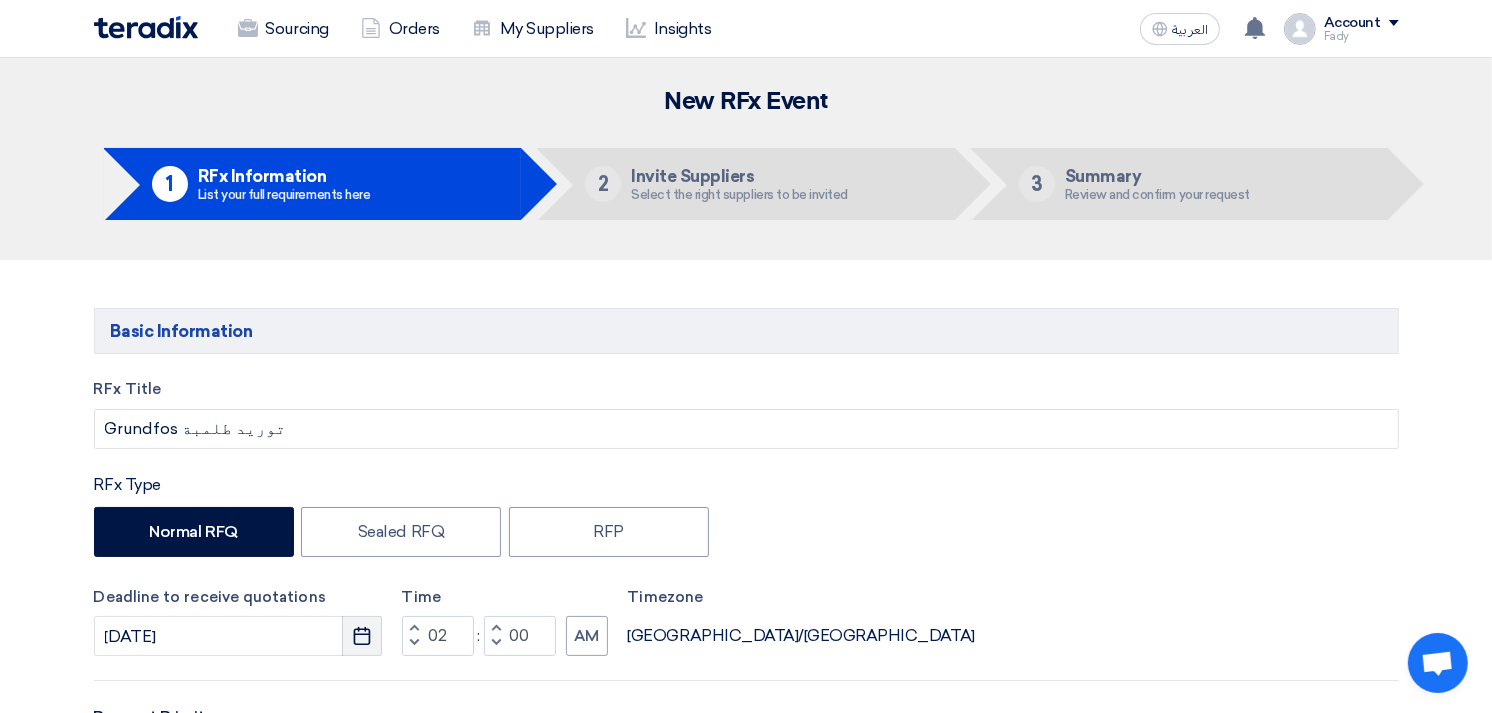 click 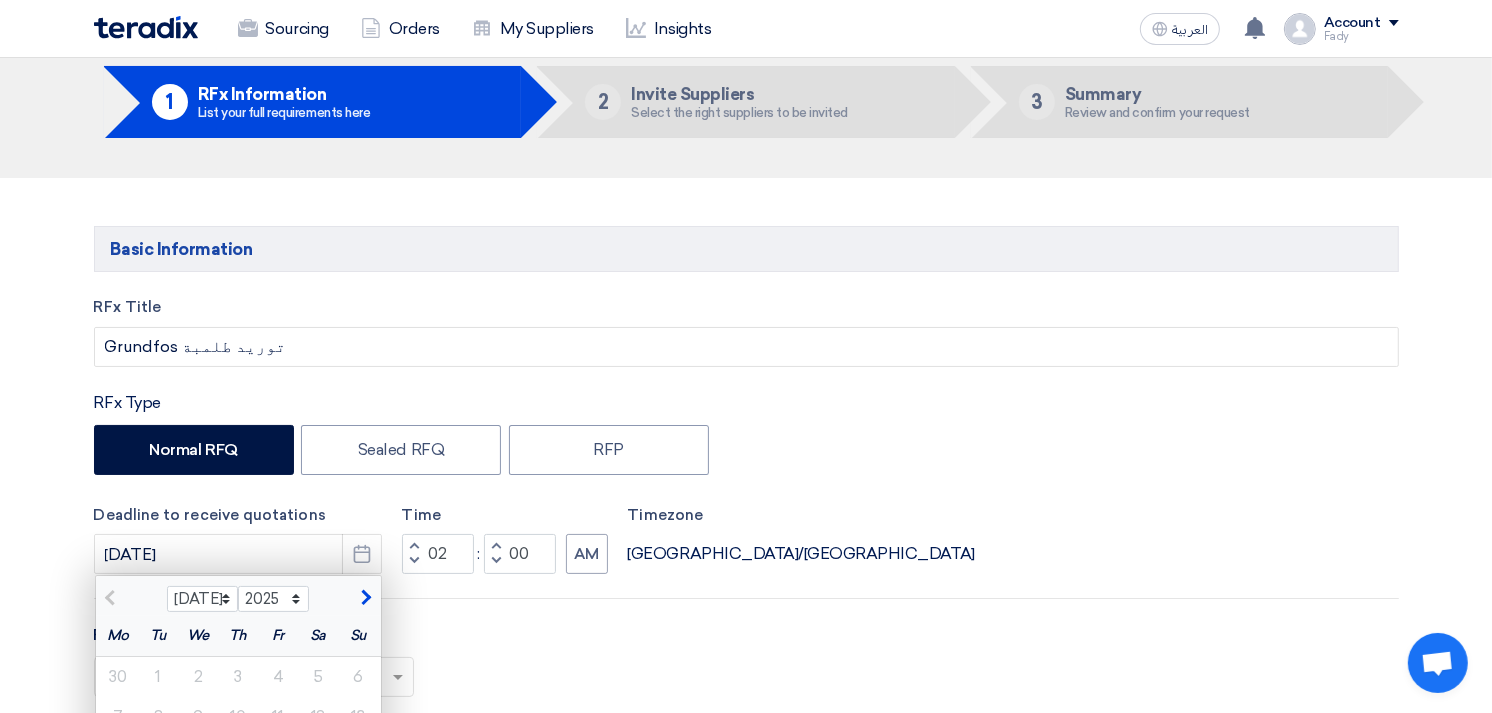 scroll, scrollTop: 333, scrollLeft: 0, axis: vertical 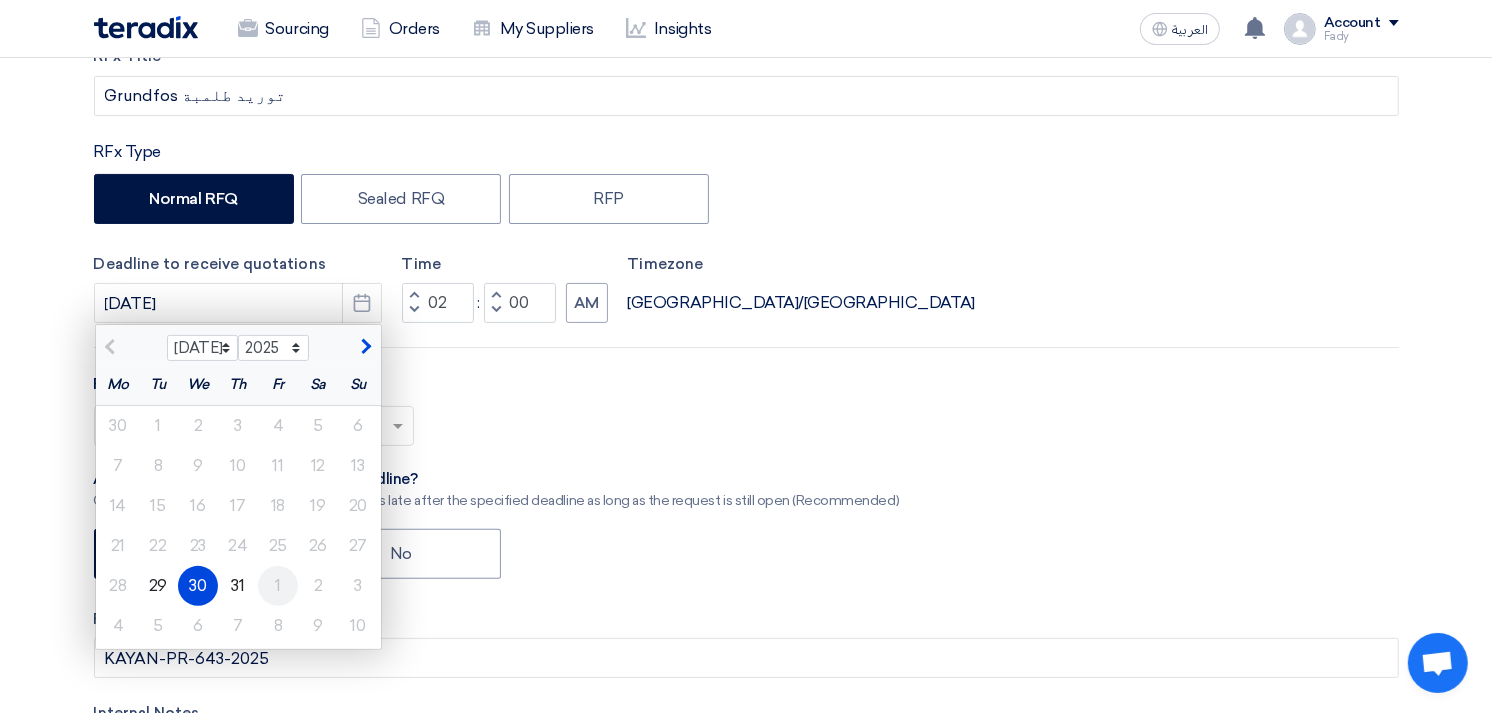 click on "1" 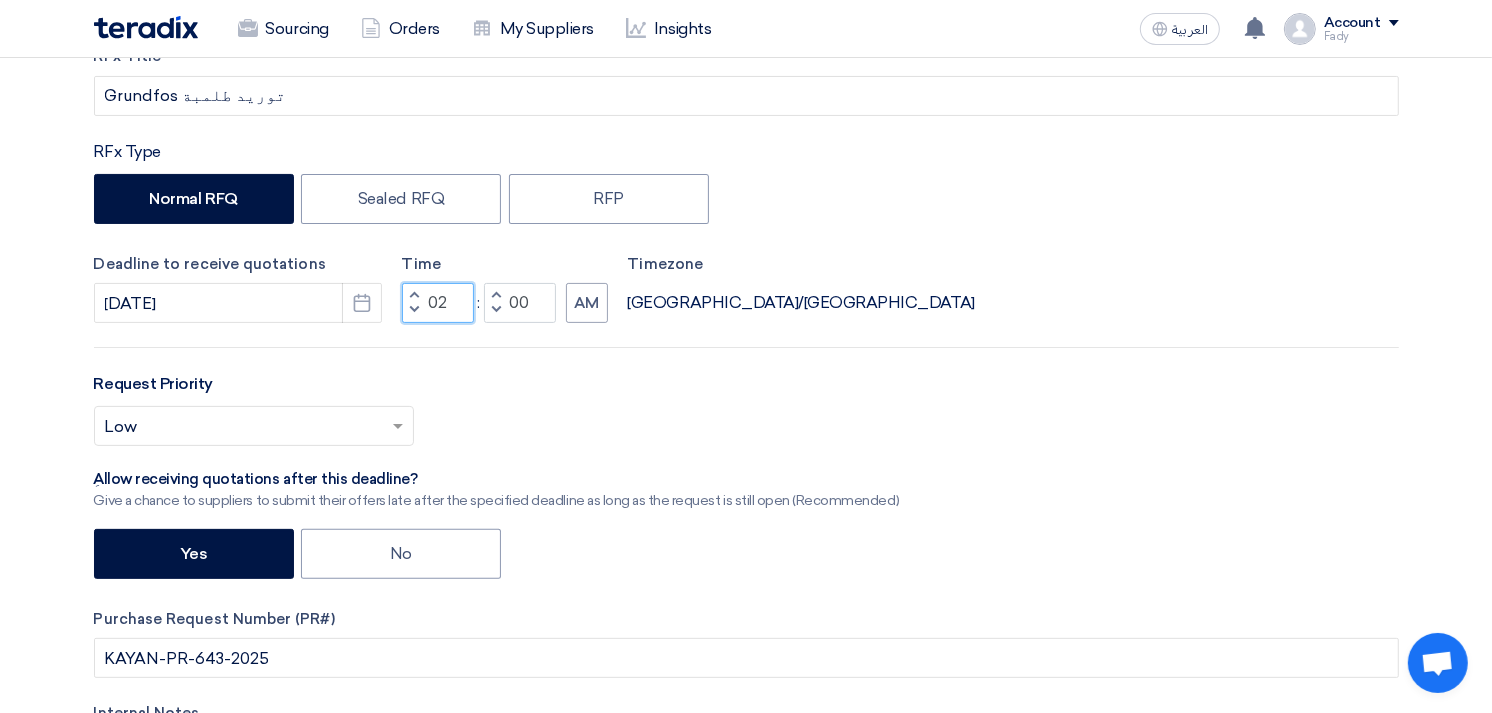 click on "02" 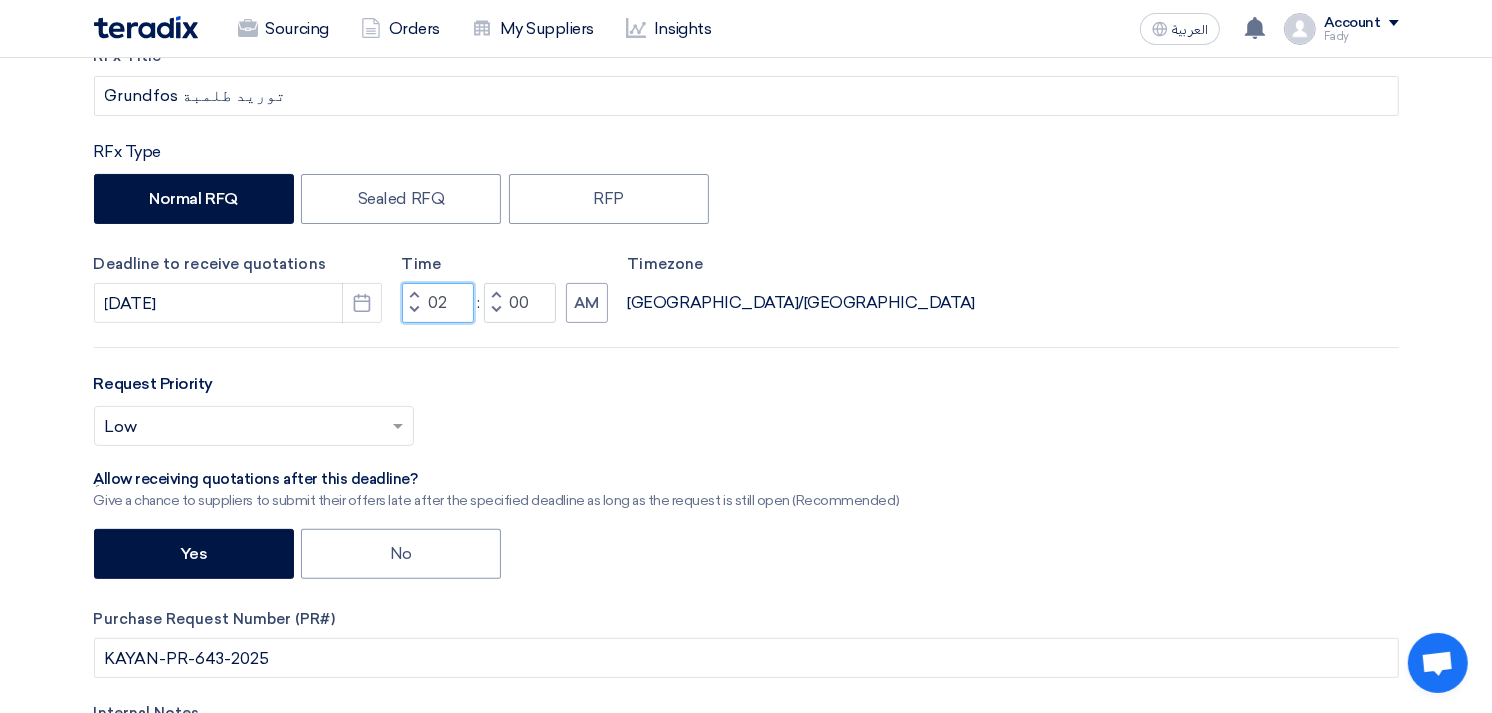 click on "02" 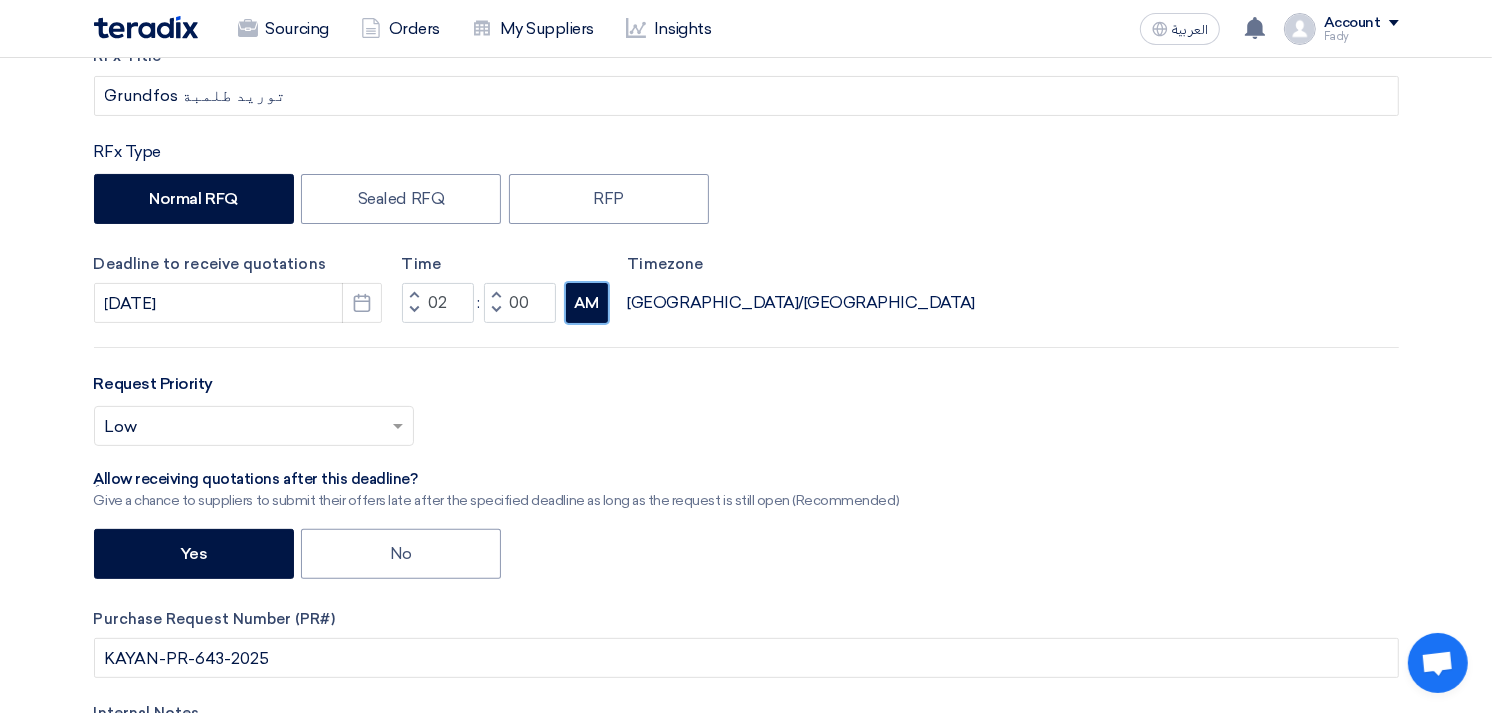 click on "AM" 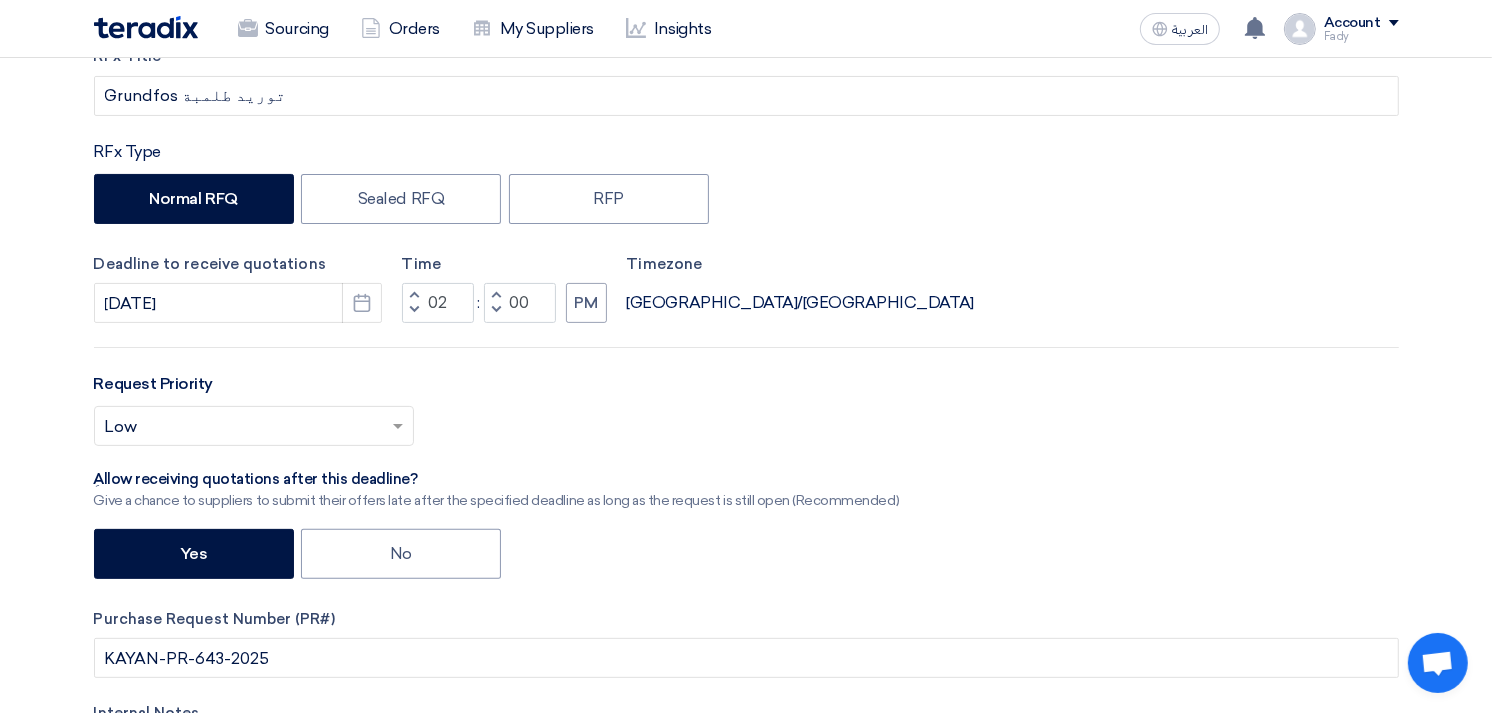 click 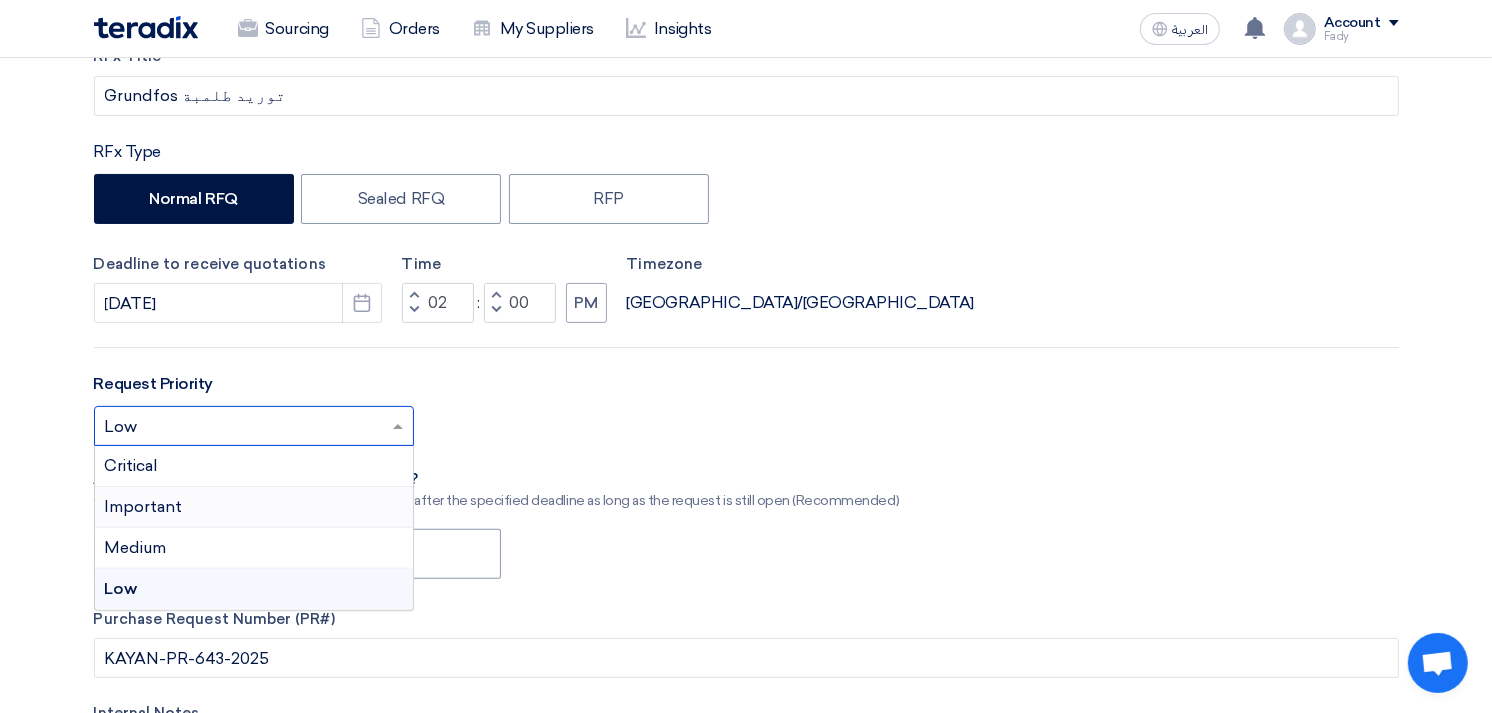 click on "Important" at bounding box center (254, 507) 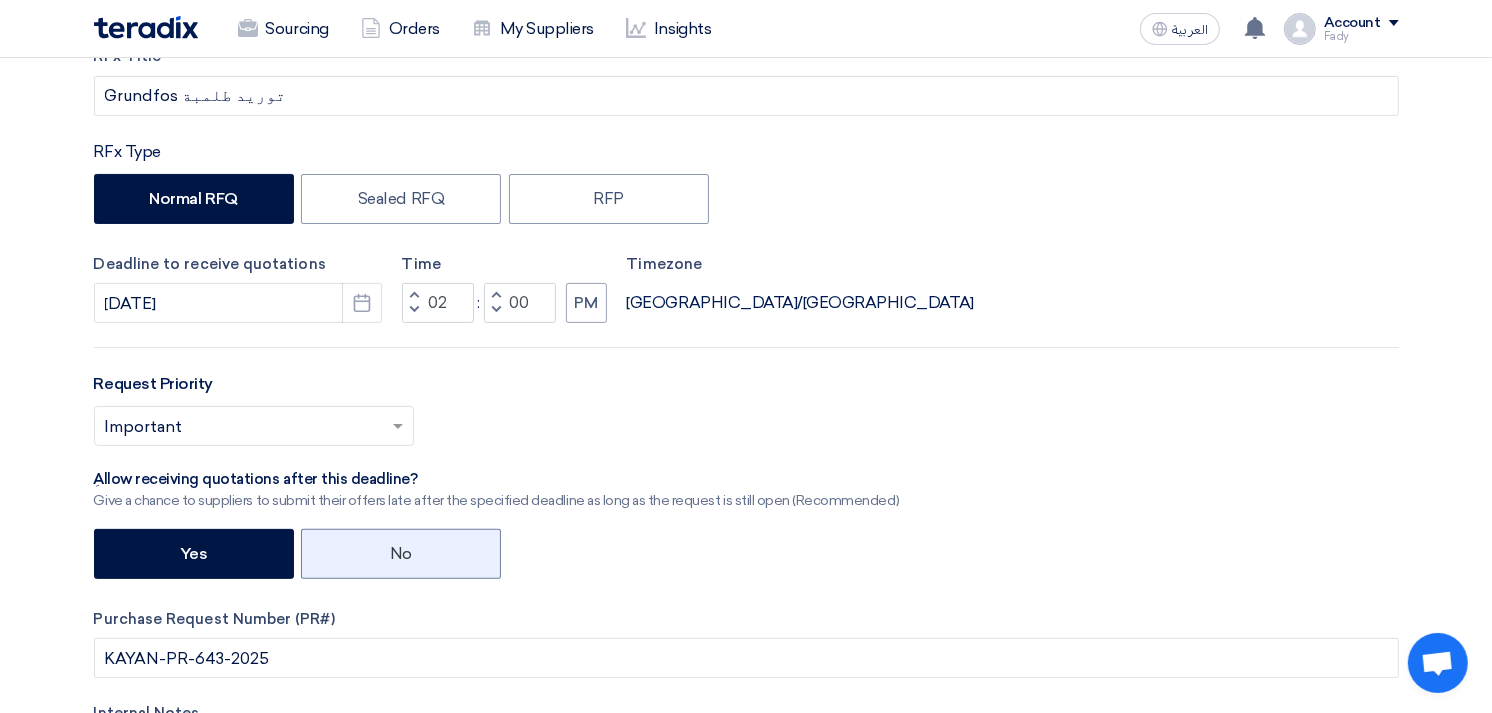 click on "No" 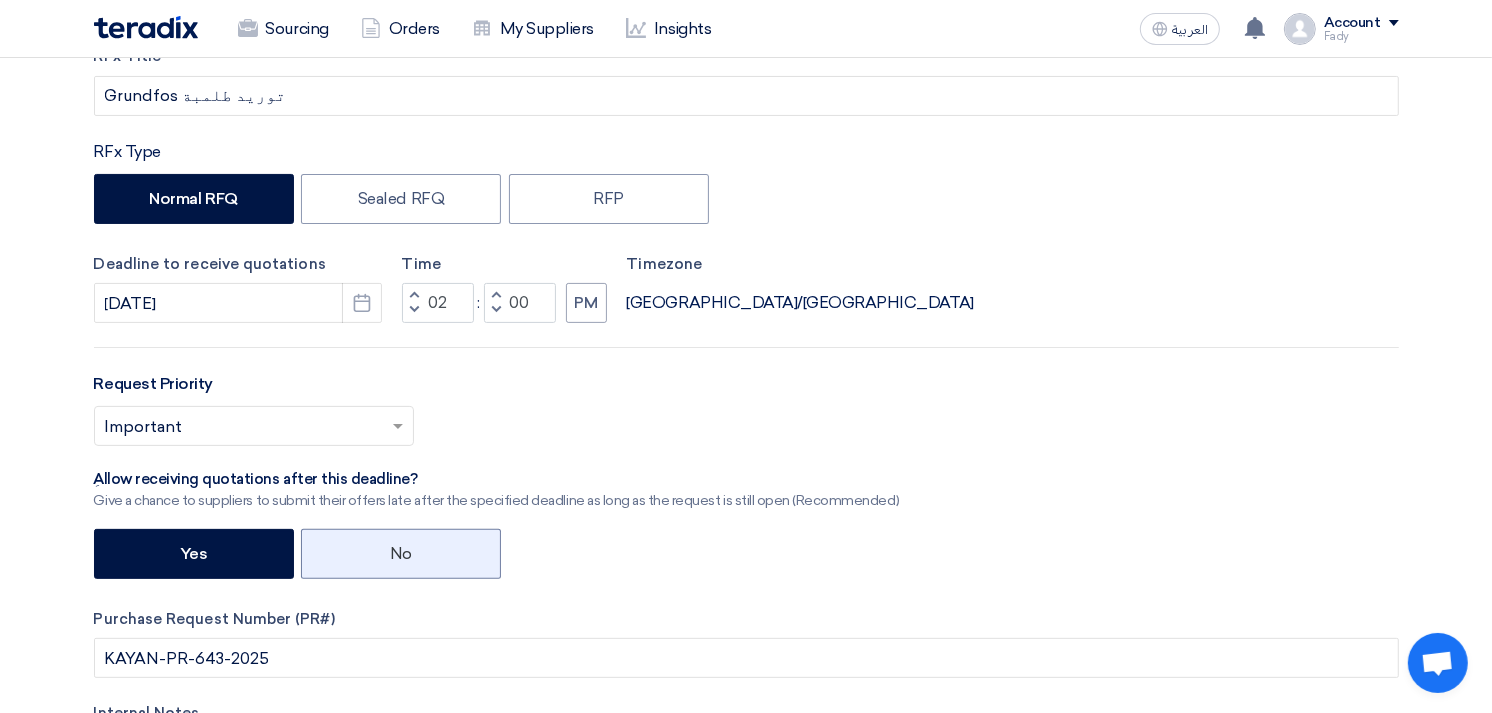 click on "No" 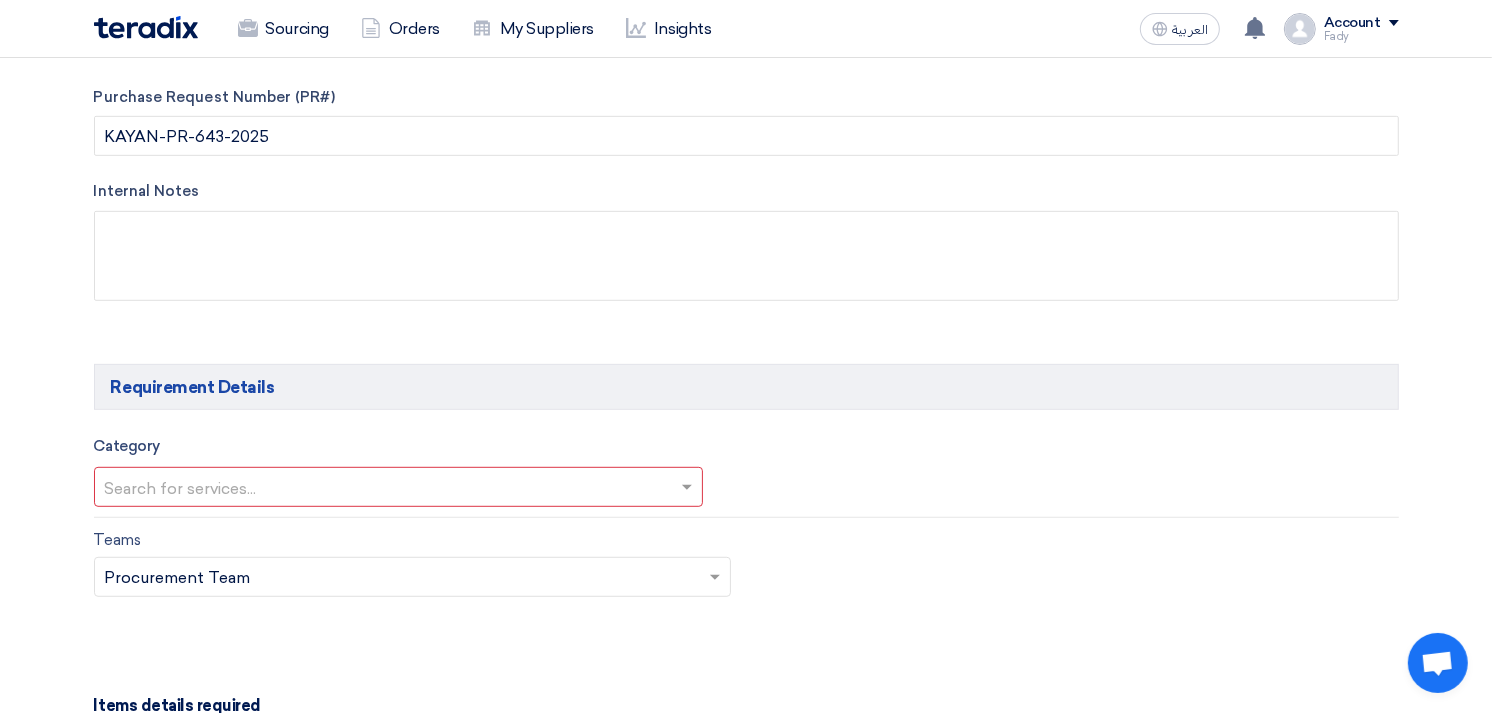 scroll, scrollTop: 1000, scrollLeft: 0, axis: vertical 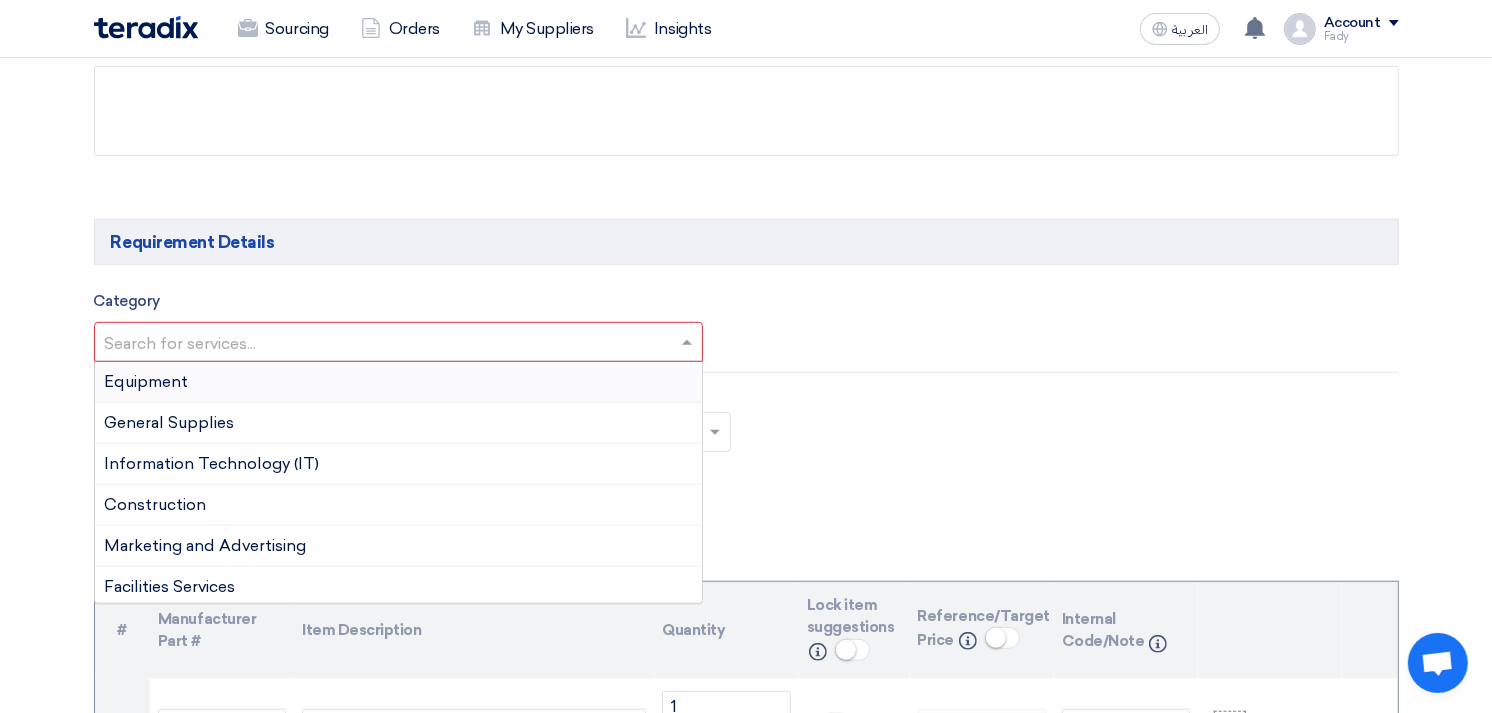 click at bounding box center [389, 344] 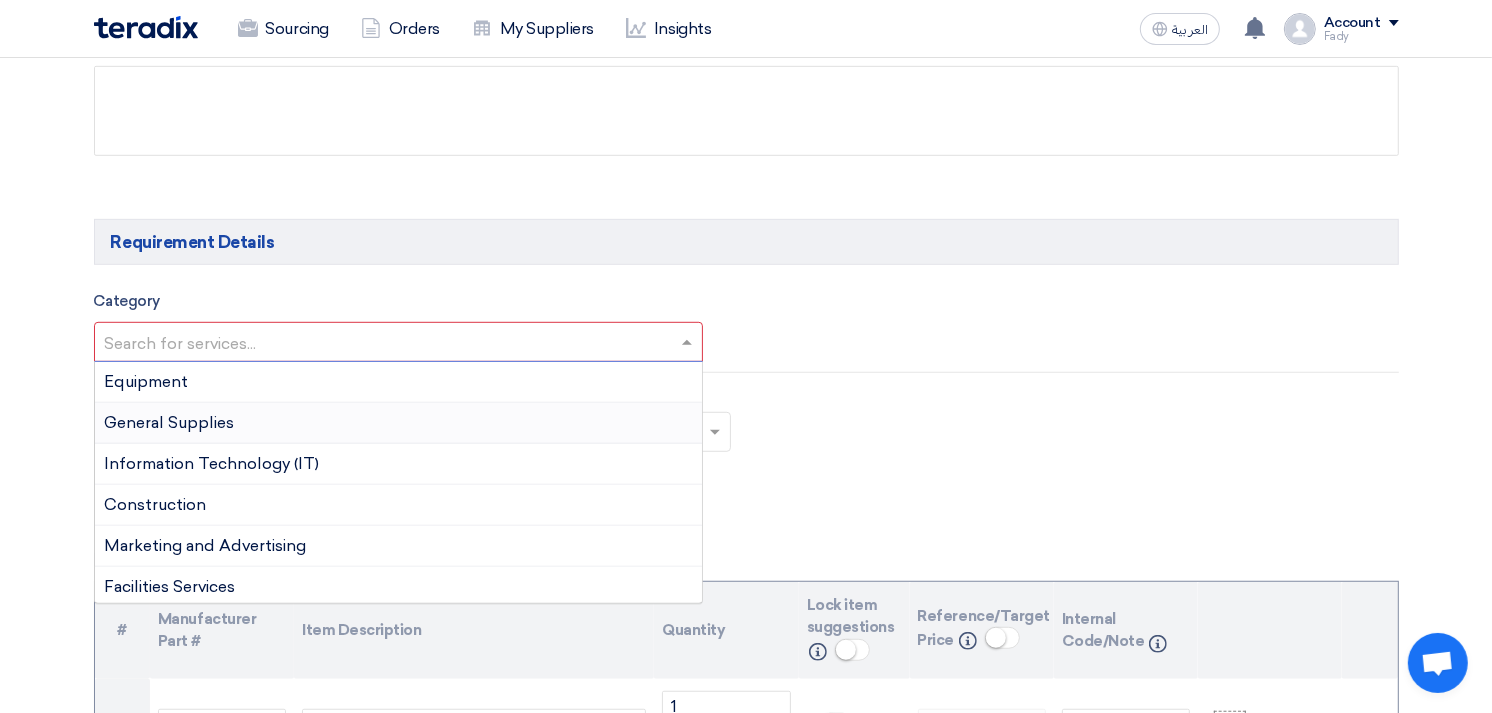 click on "General Supplies" at bounding box center [170, 422] 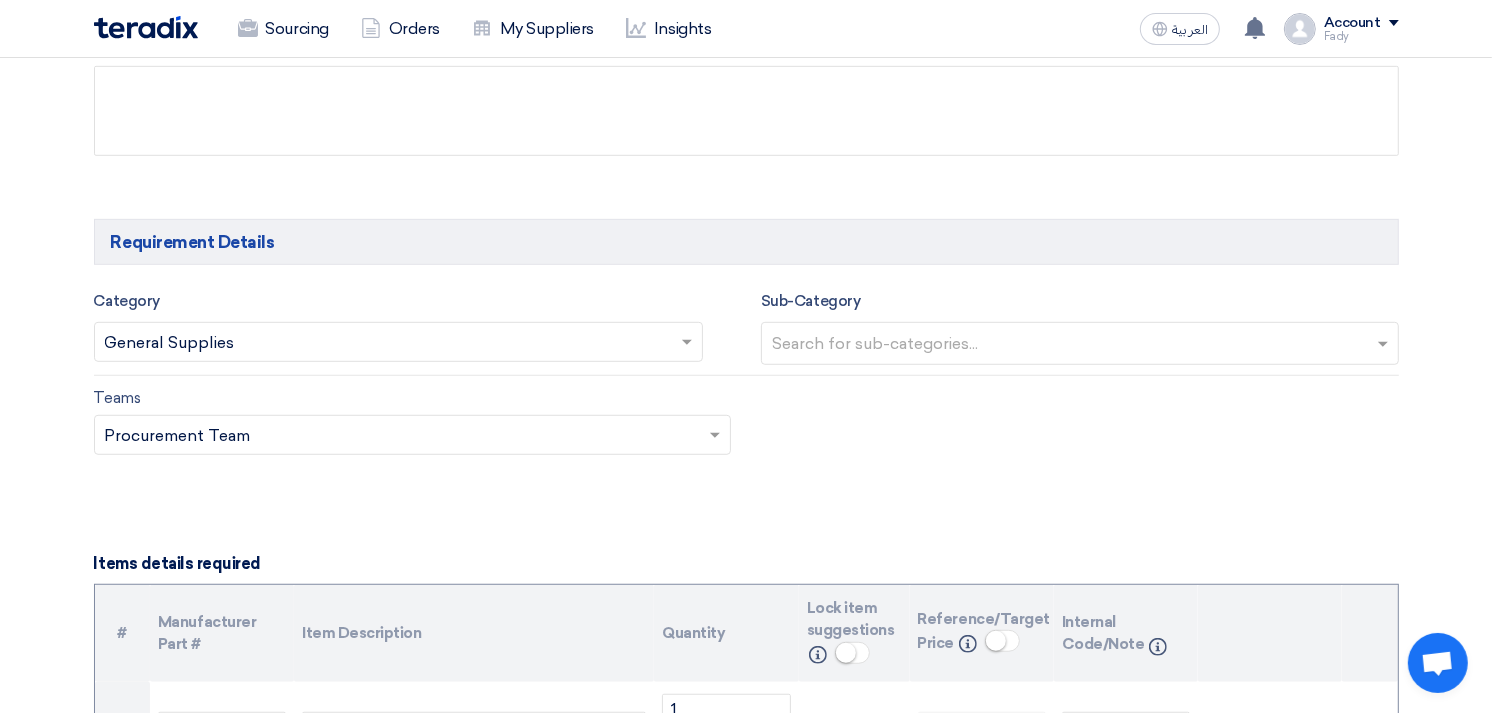 click at bounding box center (1082, 345) 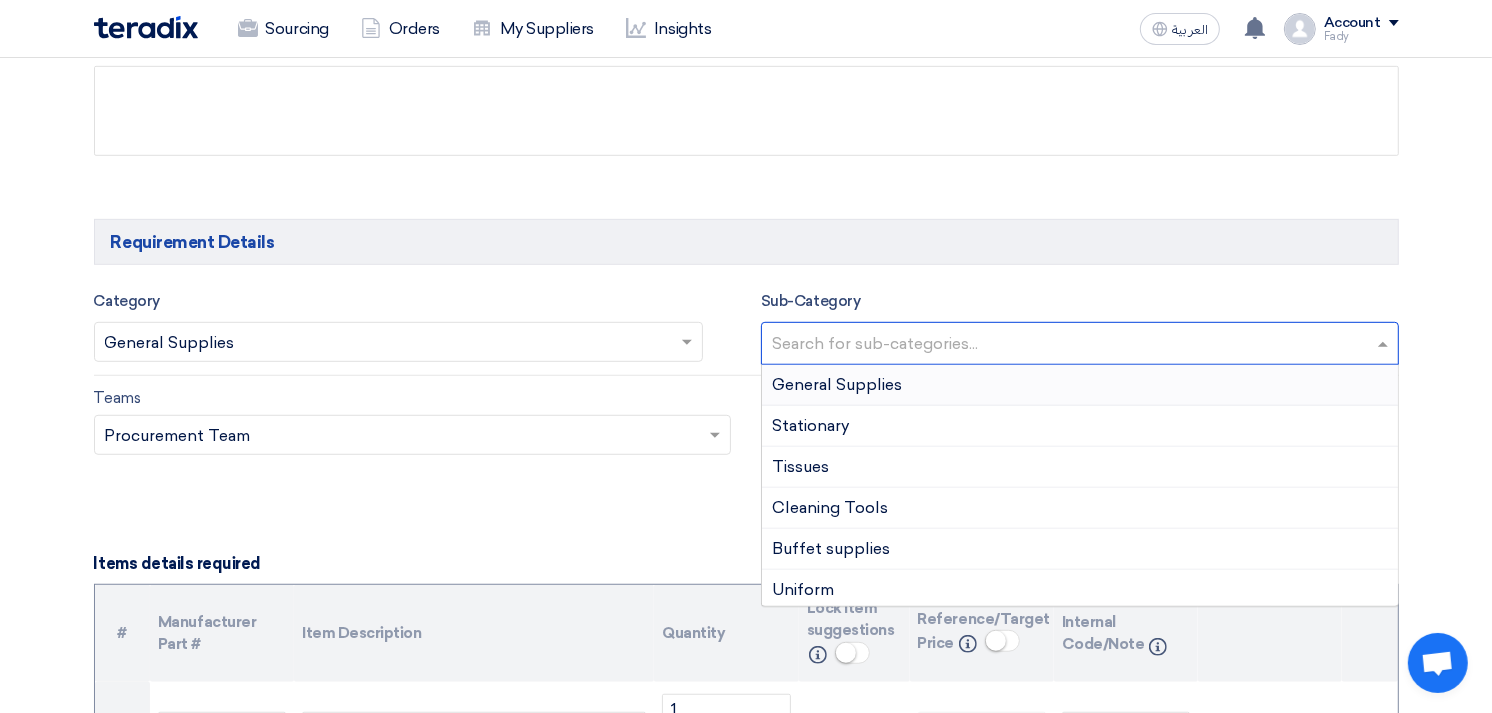 click on "General Supplies" at bounding box center [837, 384] 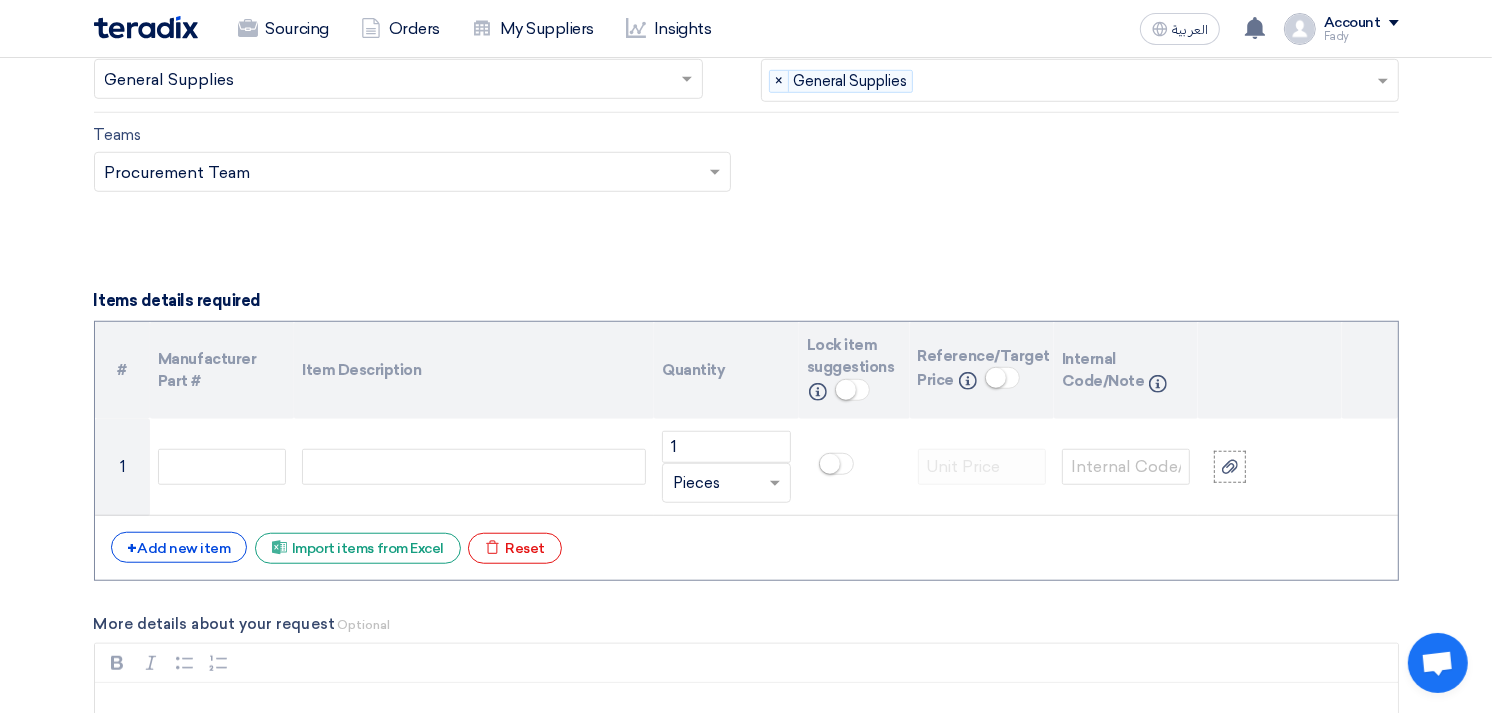 scroll, scrollTop: 1333, scrollLeft: 0, axis: vertical 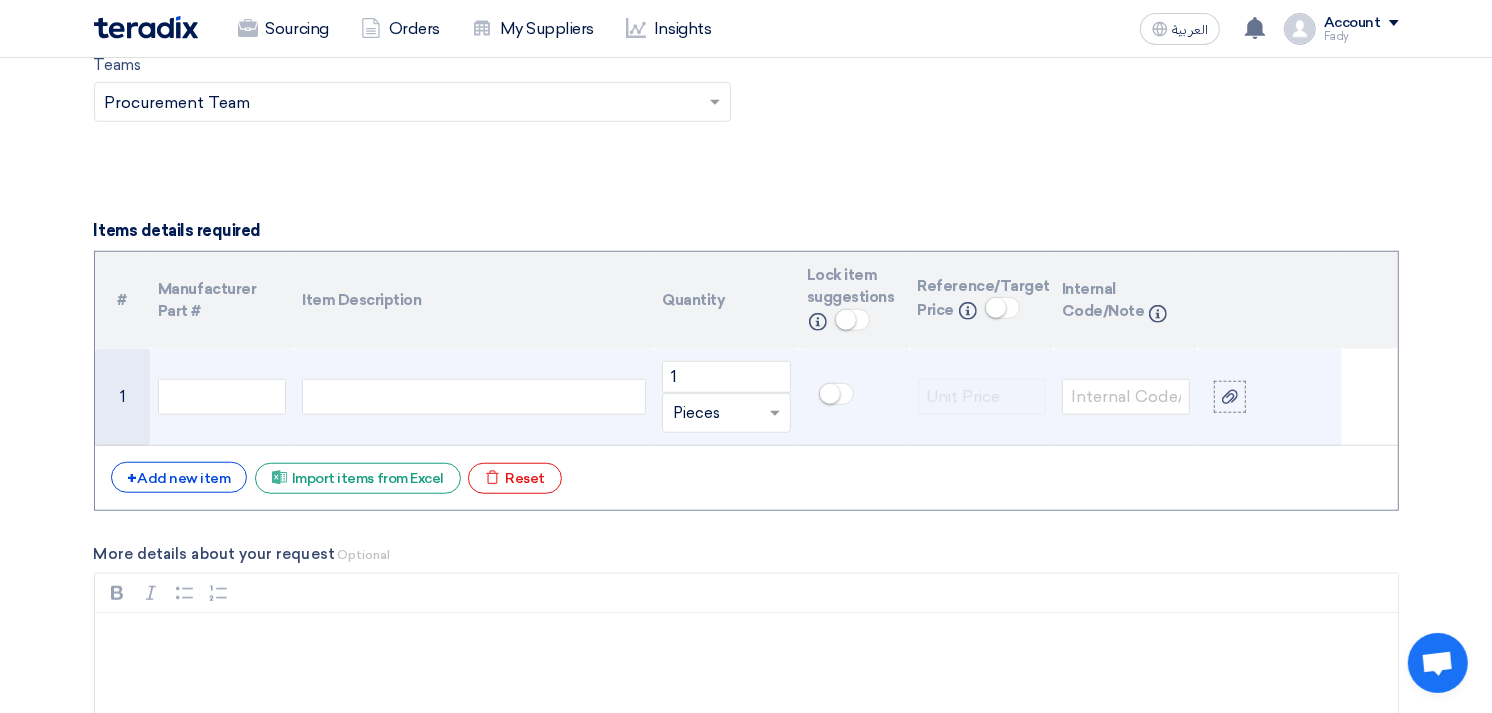 click 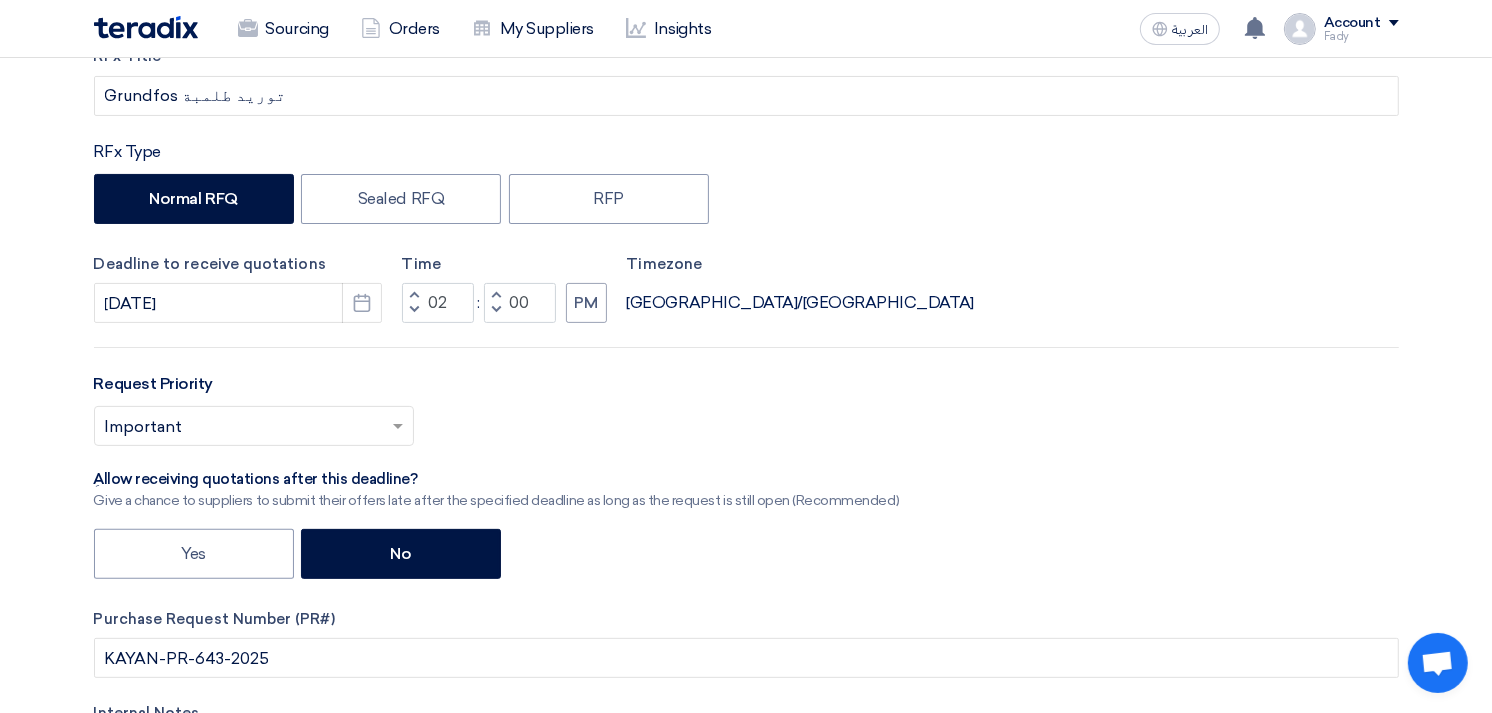 scroll, scrollTop: 0, scrollLeft: 0, axis: both 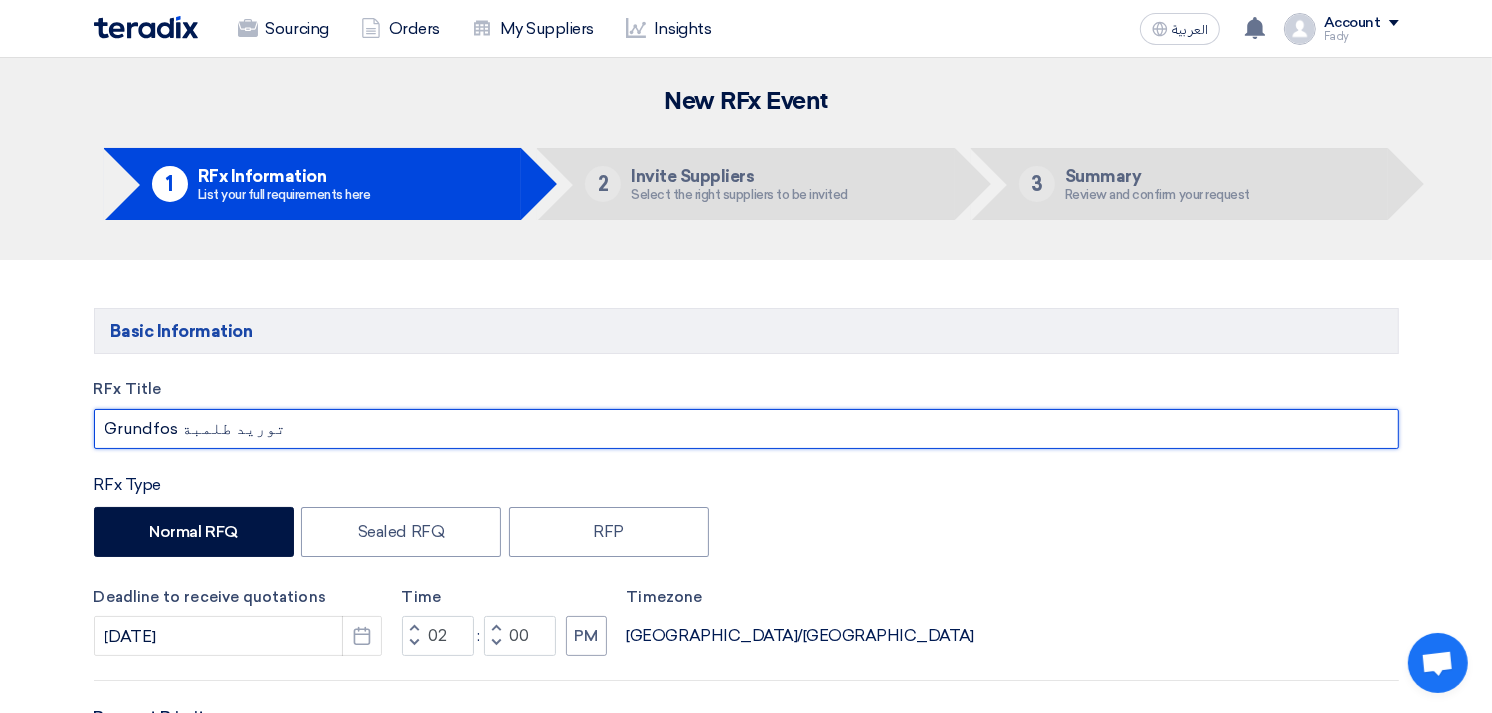 drag, startPoint x: 266, startPoint y: 433, endPoint x: 62, endPoint y: 404, distance: 206.05096 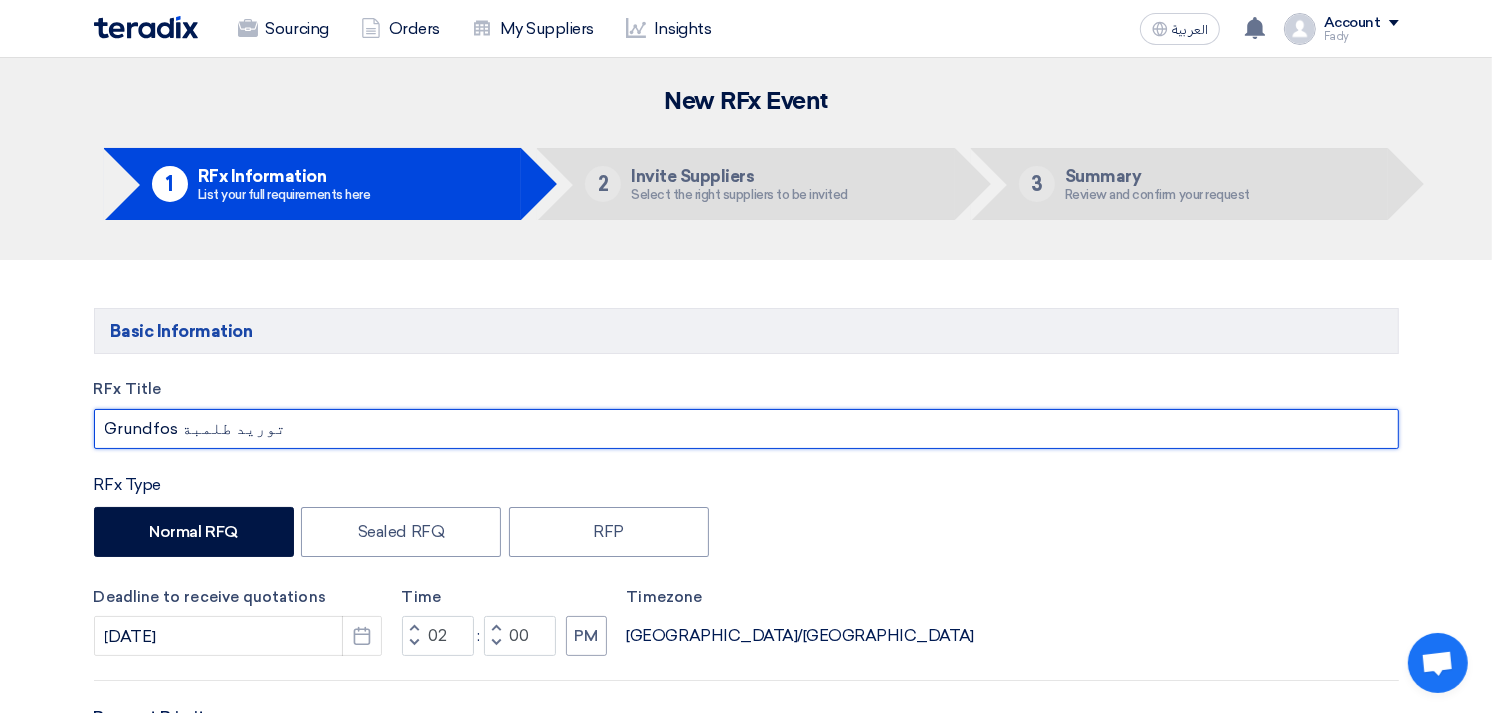 click on "Basic Information
RFx Title
Grundfos توريد طلمبة
RFx Type
Normal RFQ
Sealed RFQ
RFP
Deadline to receive quotations
[DATE]
Pick a date
Time
Increment hours
02
Decrement hours
:" 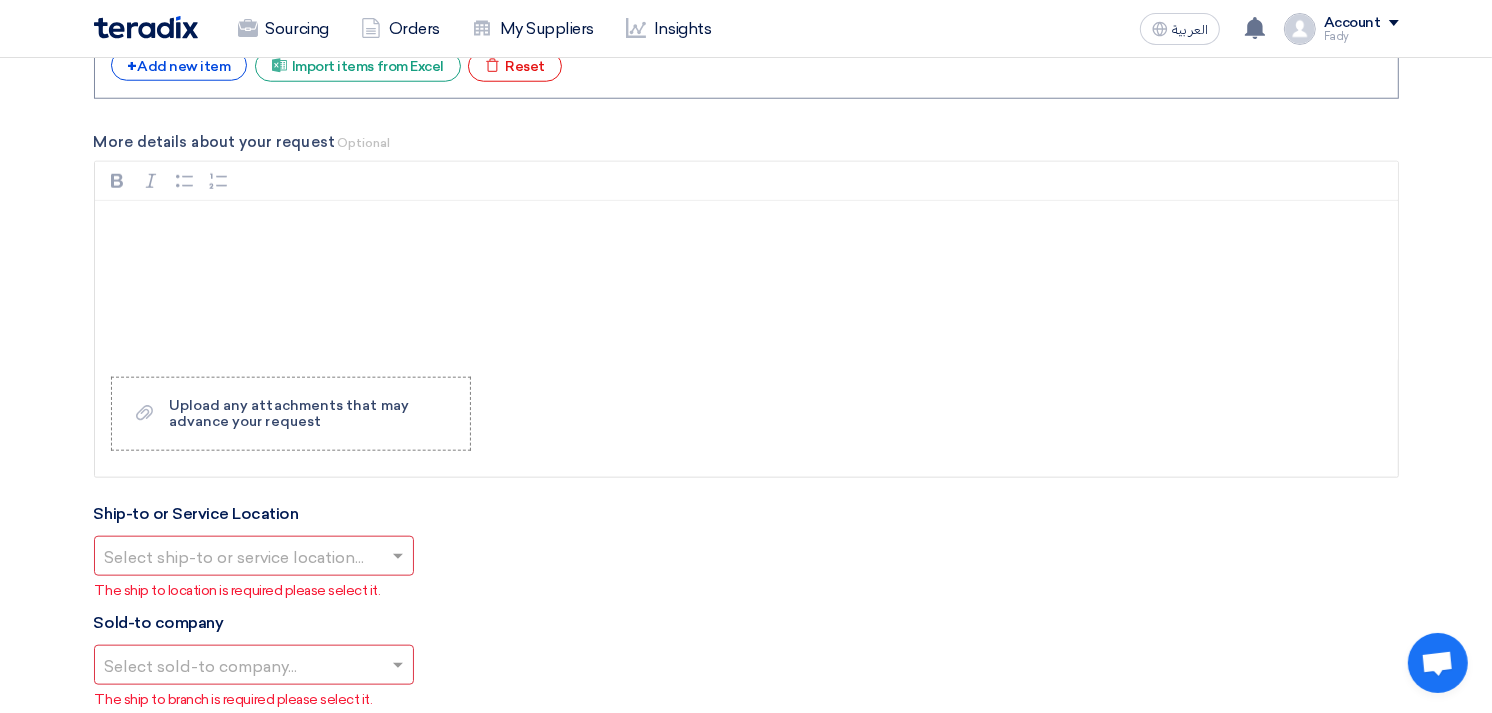 scroll, scrollTop: 1333, scrollLeft: 0, axis: vertical 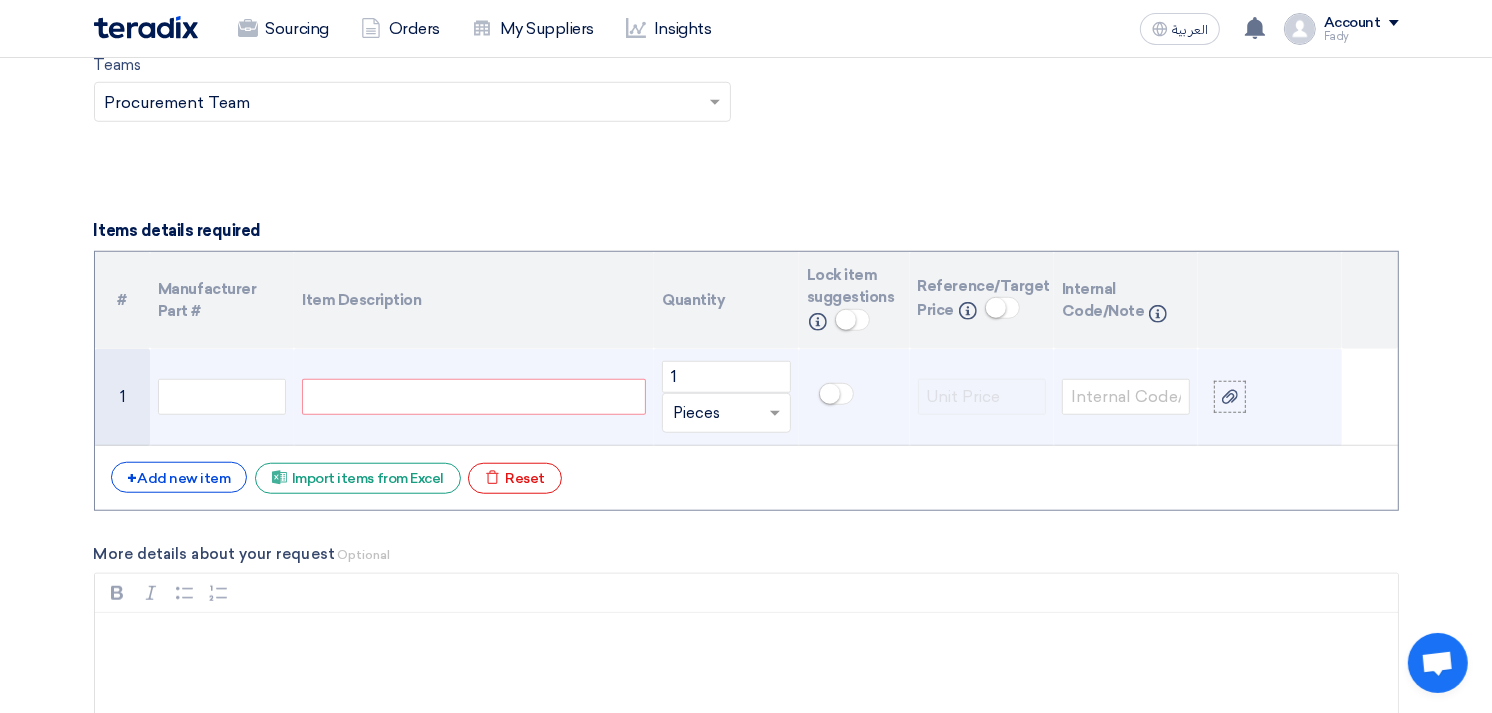 click 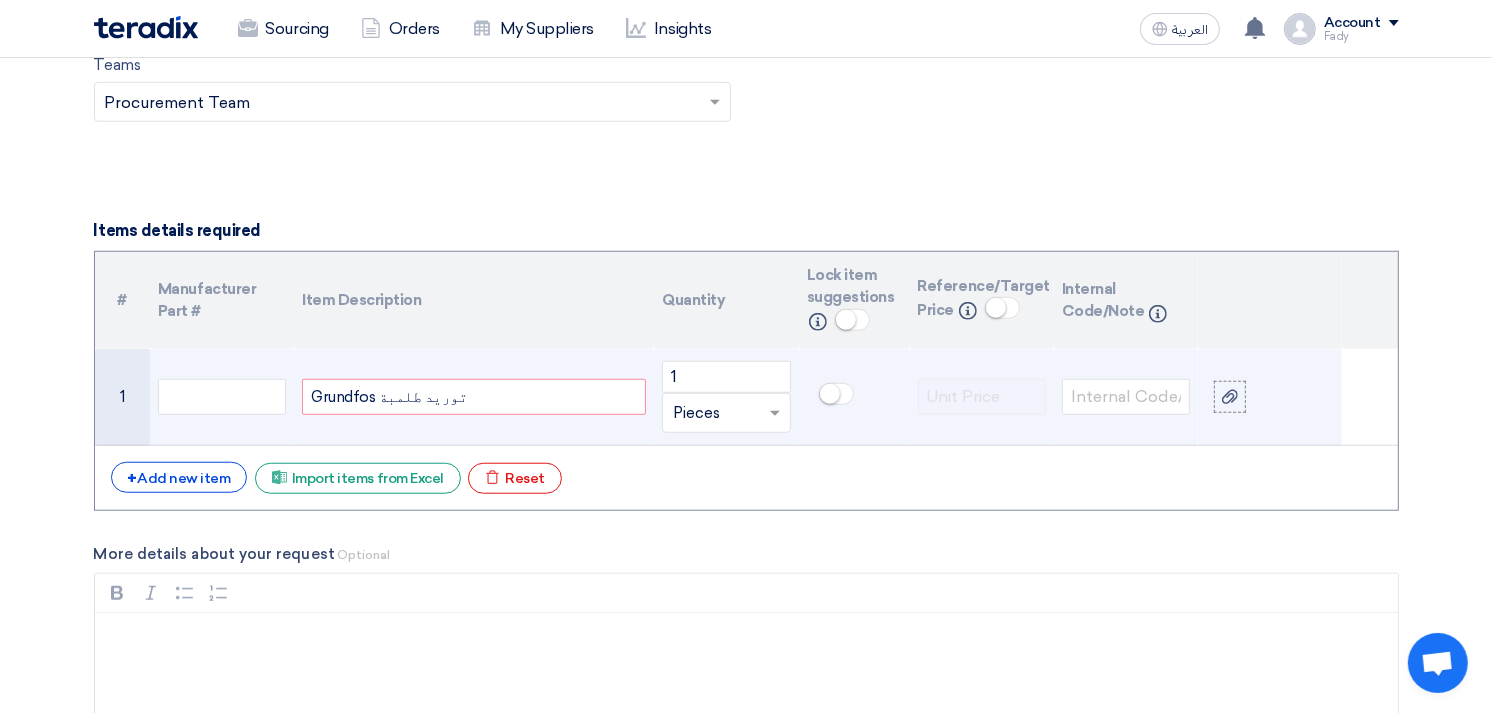 click on "Grundfos توريد طلمبة" 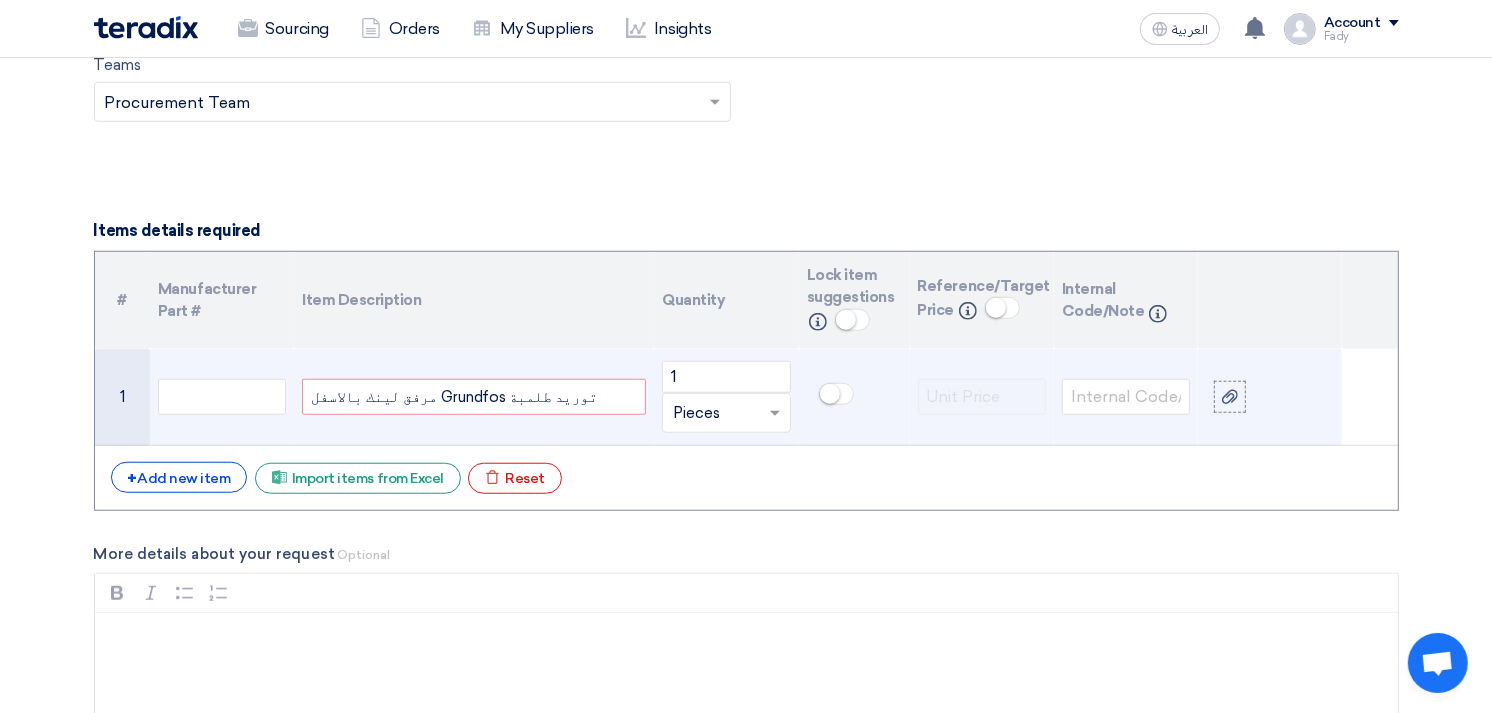 click on "مرفق لينك بالاسفل Grundfos توريد طلمبة" 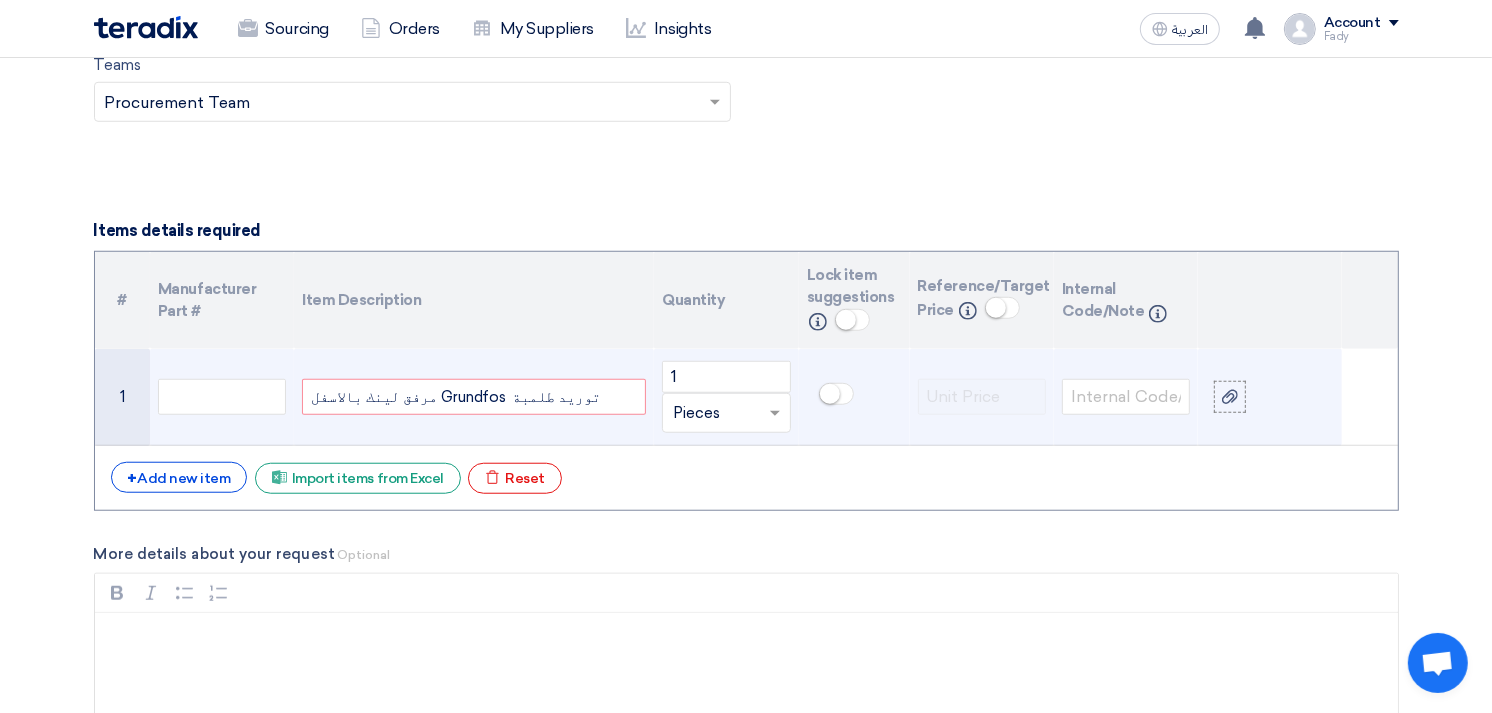 click on "مرفق لينك بالاسفل Grundfos  توريد طلمبة" 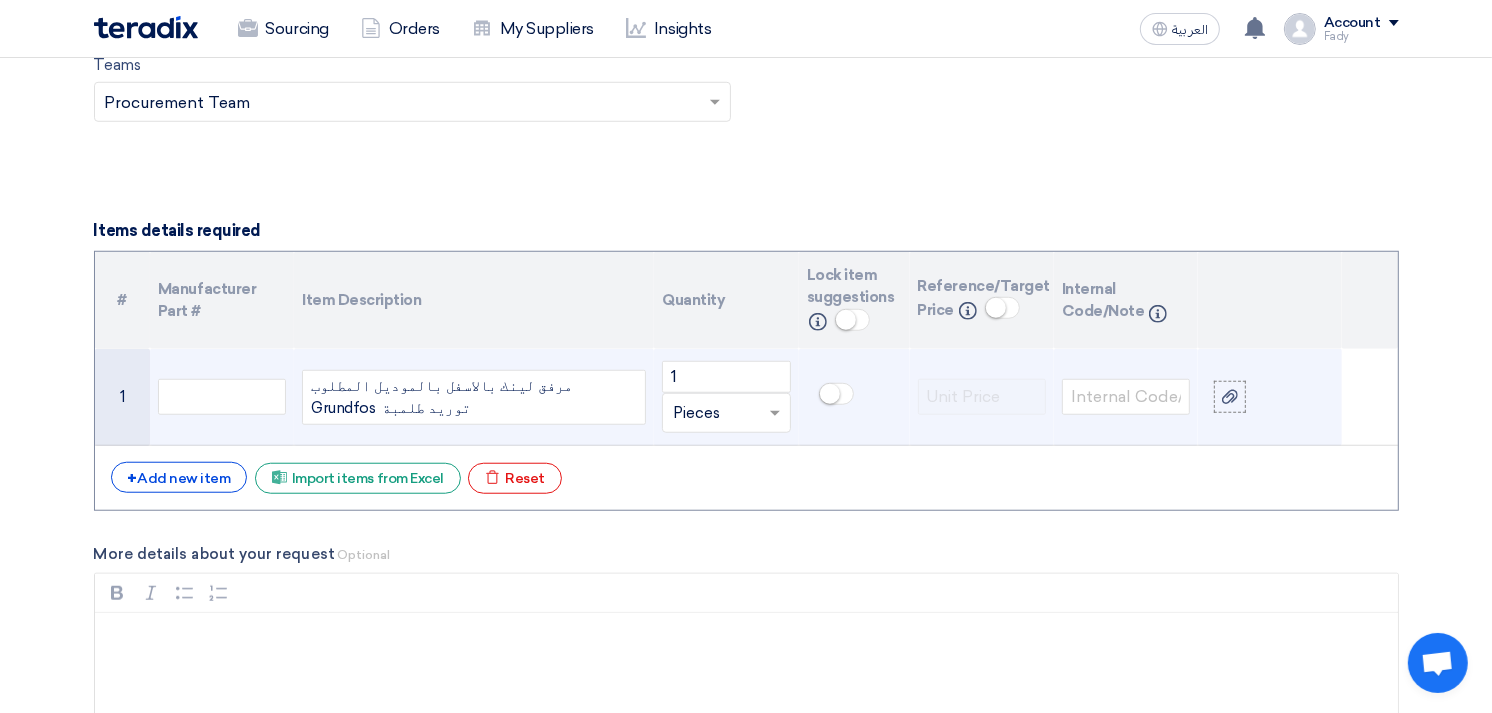 click 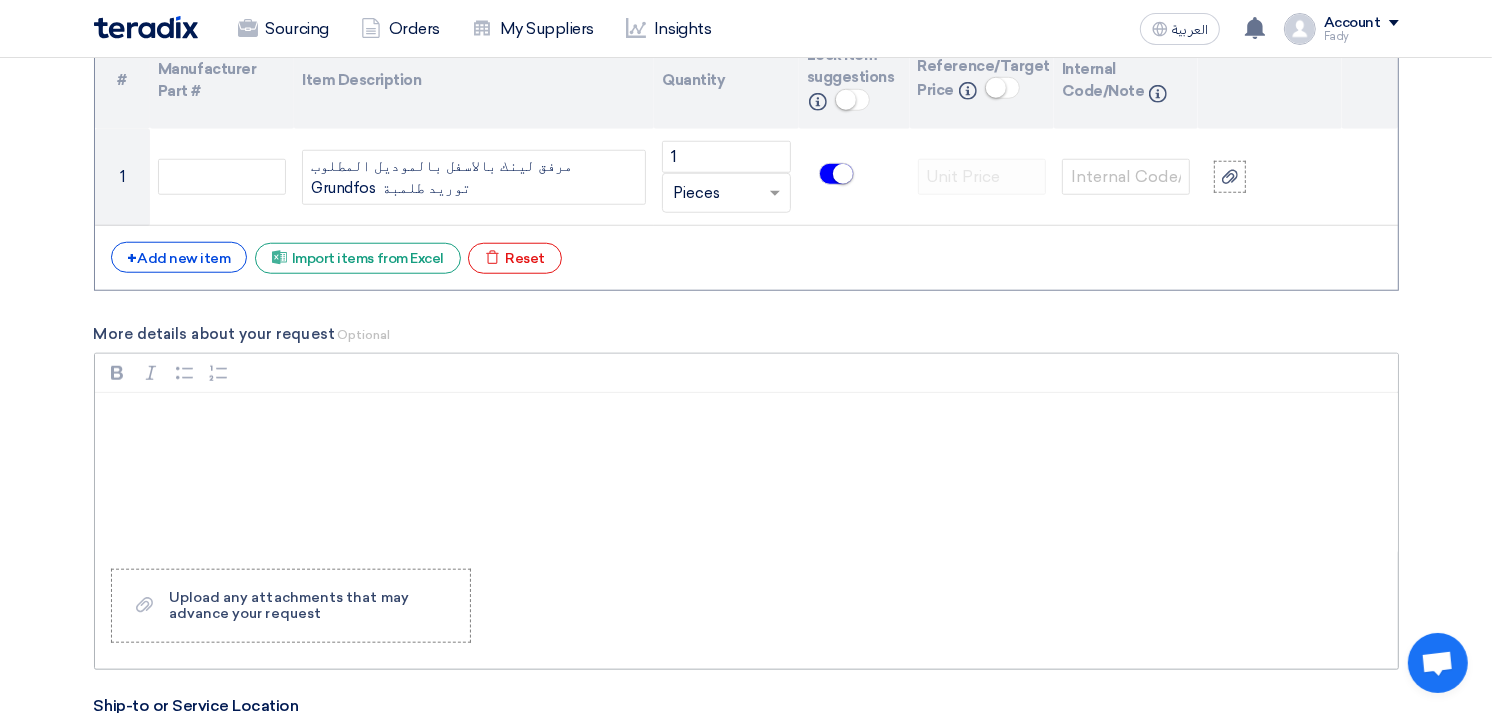 scroll, scrollTop: 1555, scrollLeft: 0, axis: vertical 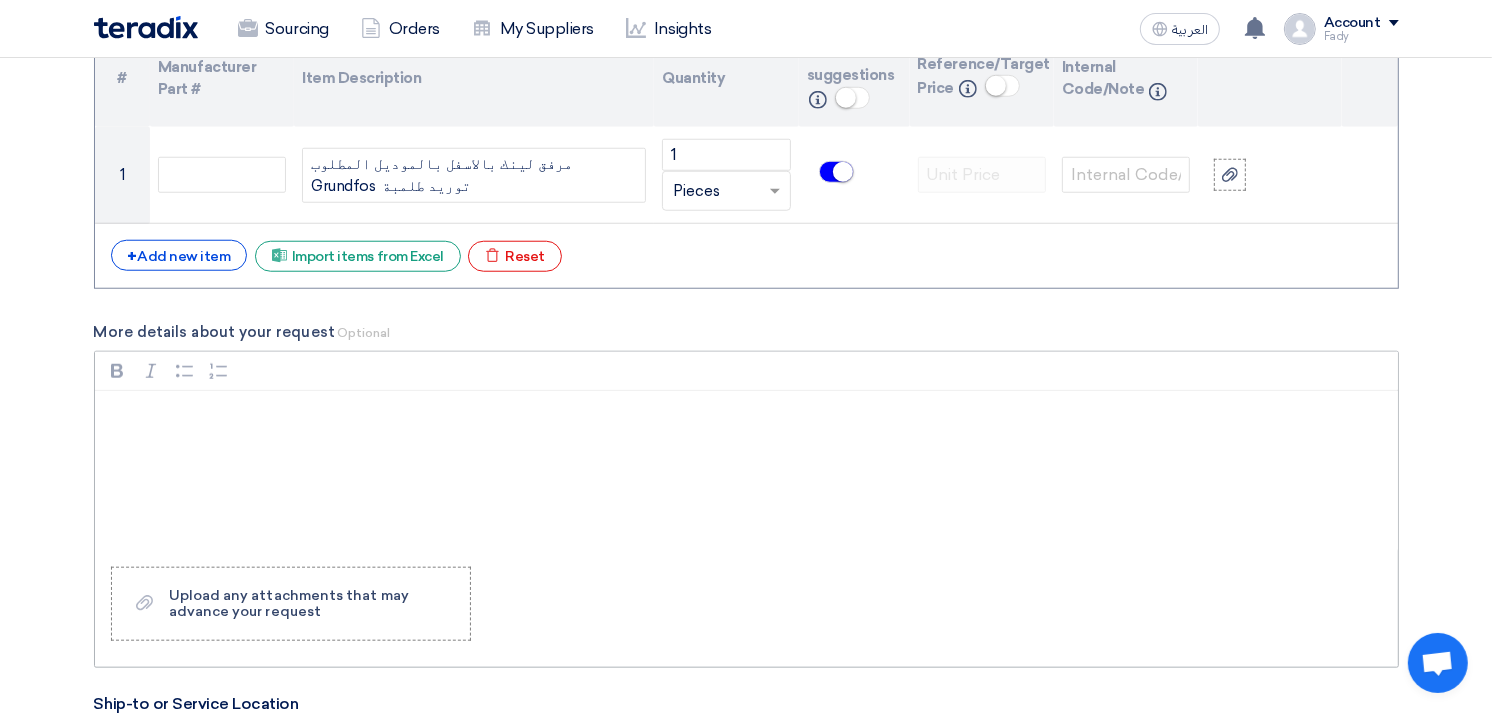 click at bounding box center [746, 471] 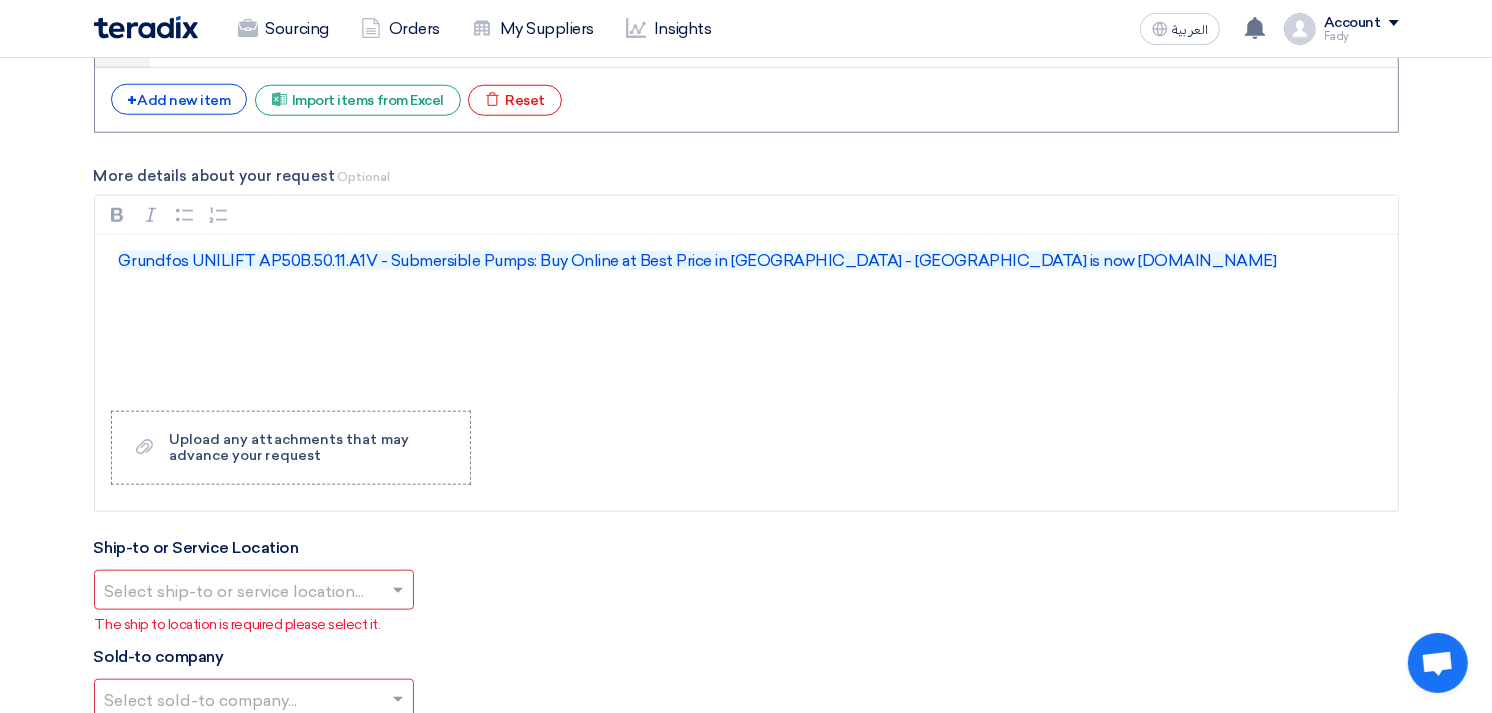 scroll, scrollTop: 1777, scrollLeft: 0, axis: vertical 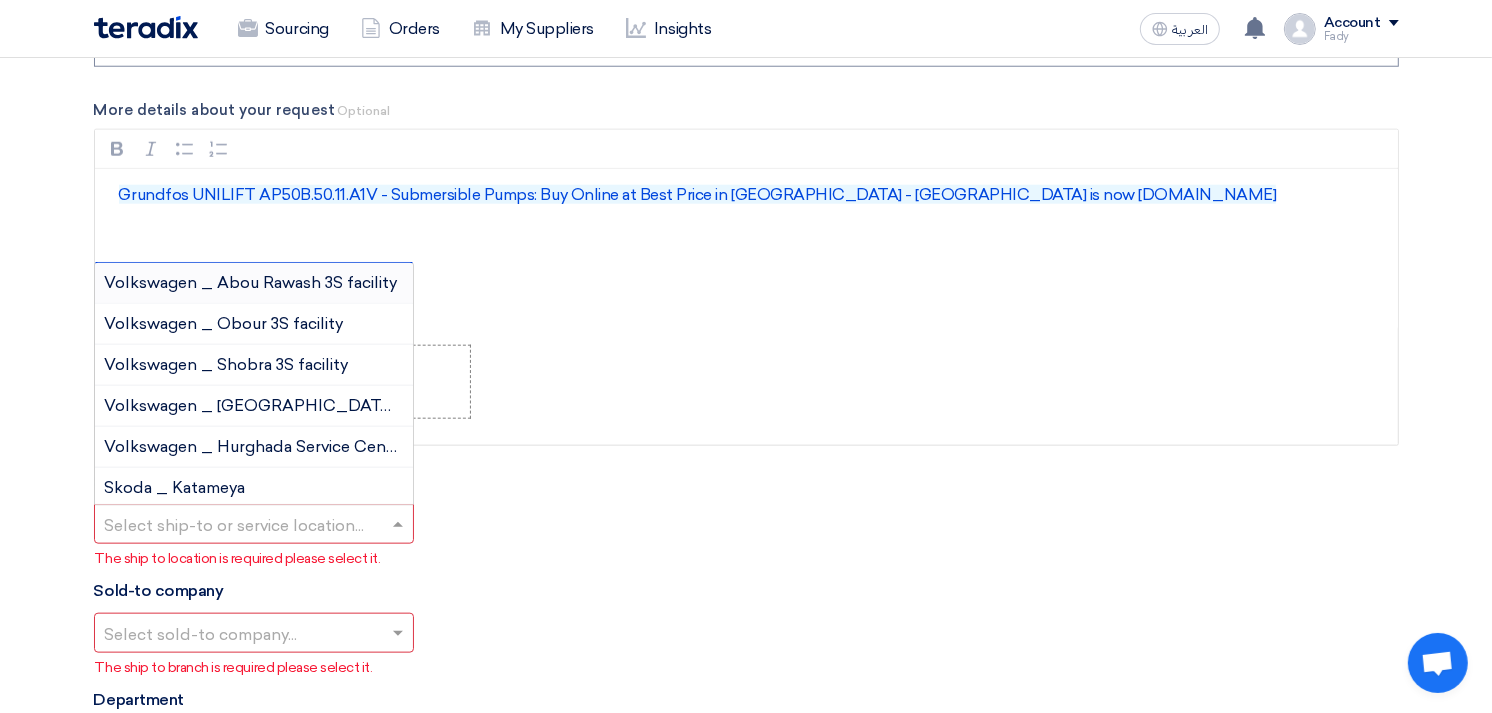 click 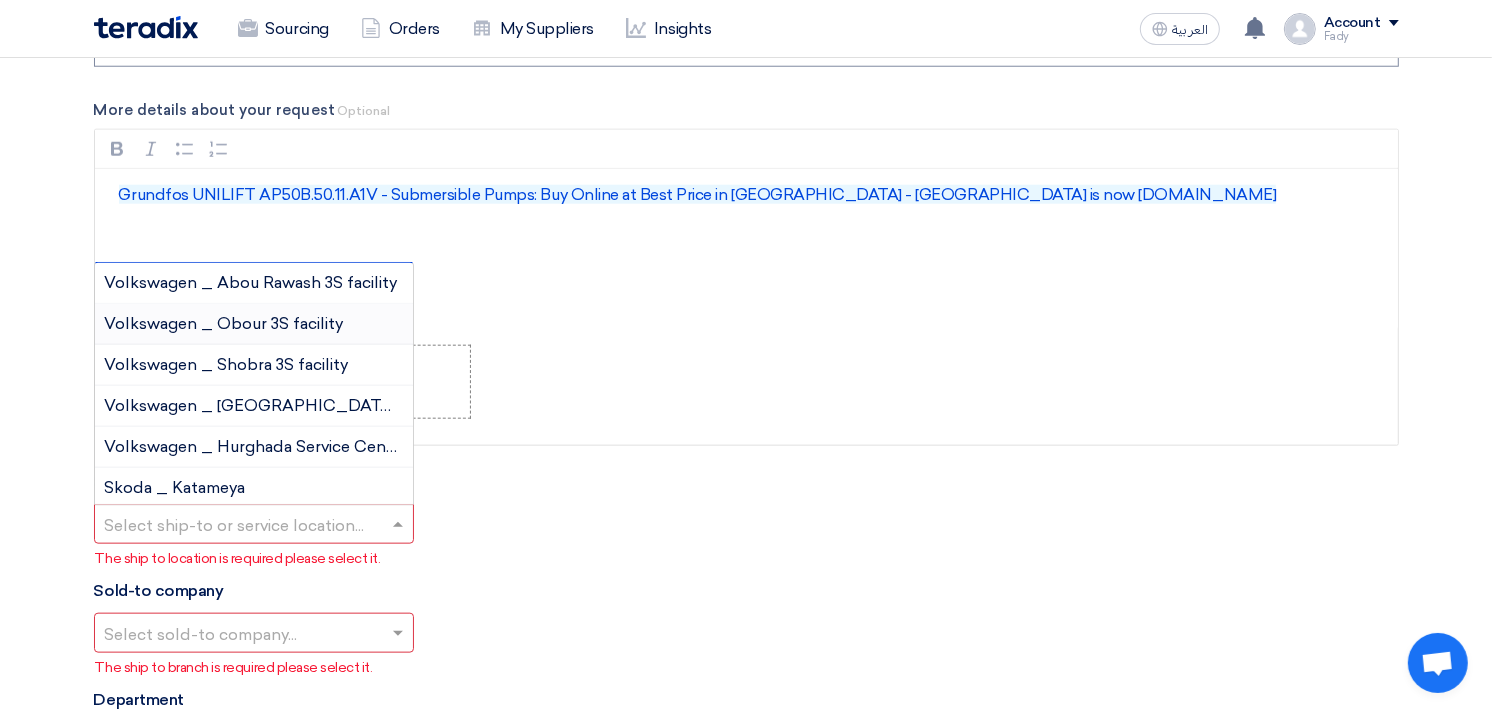 click on "Volkswagen _ Obour 3S facility" at bounding box center (254, 324) 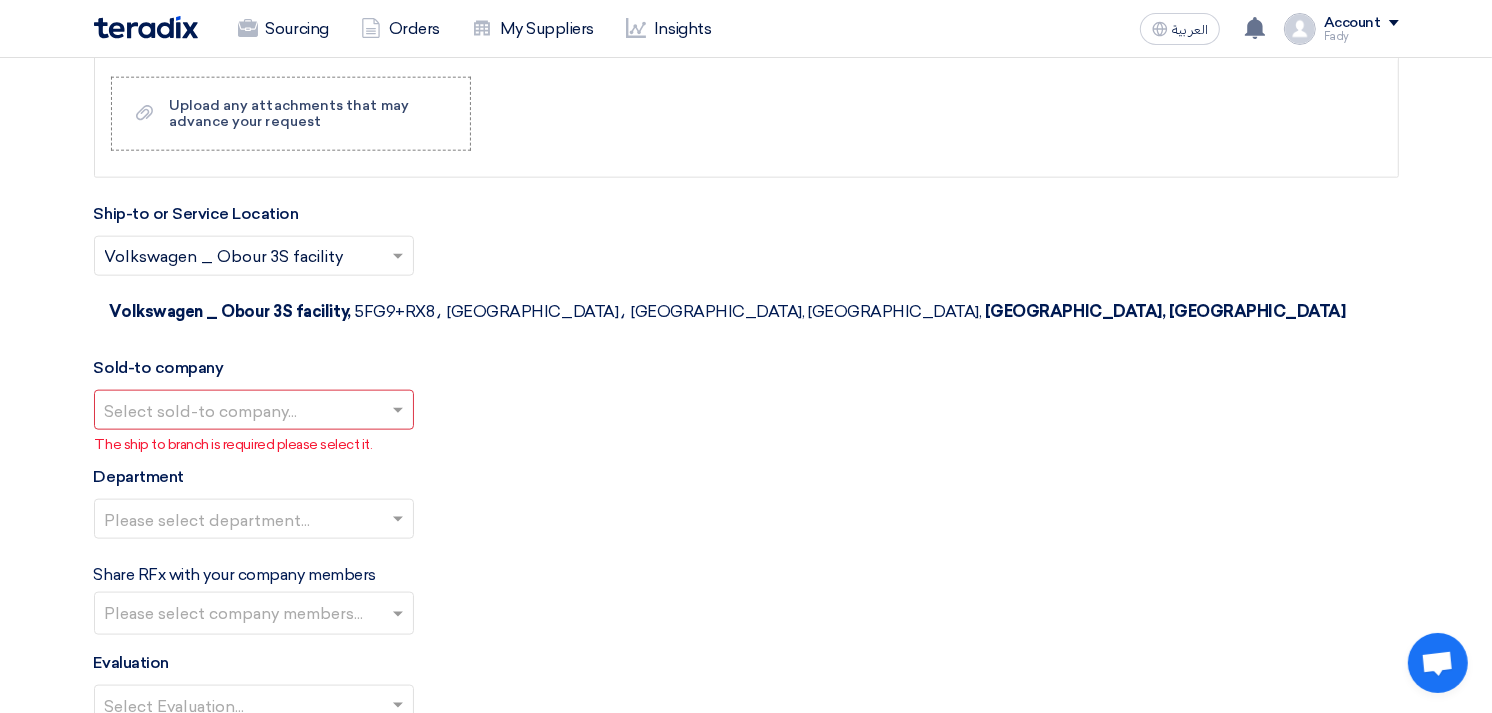scroll, scrollTop: 2111, scrollLeft: 0, axis: vertical 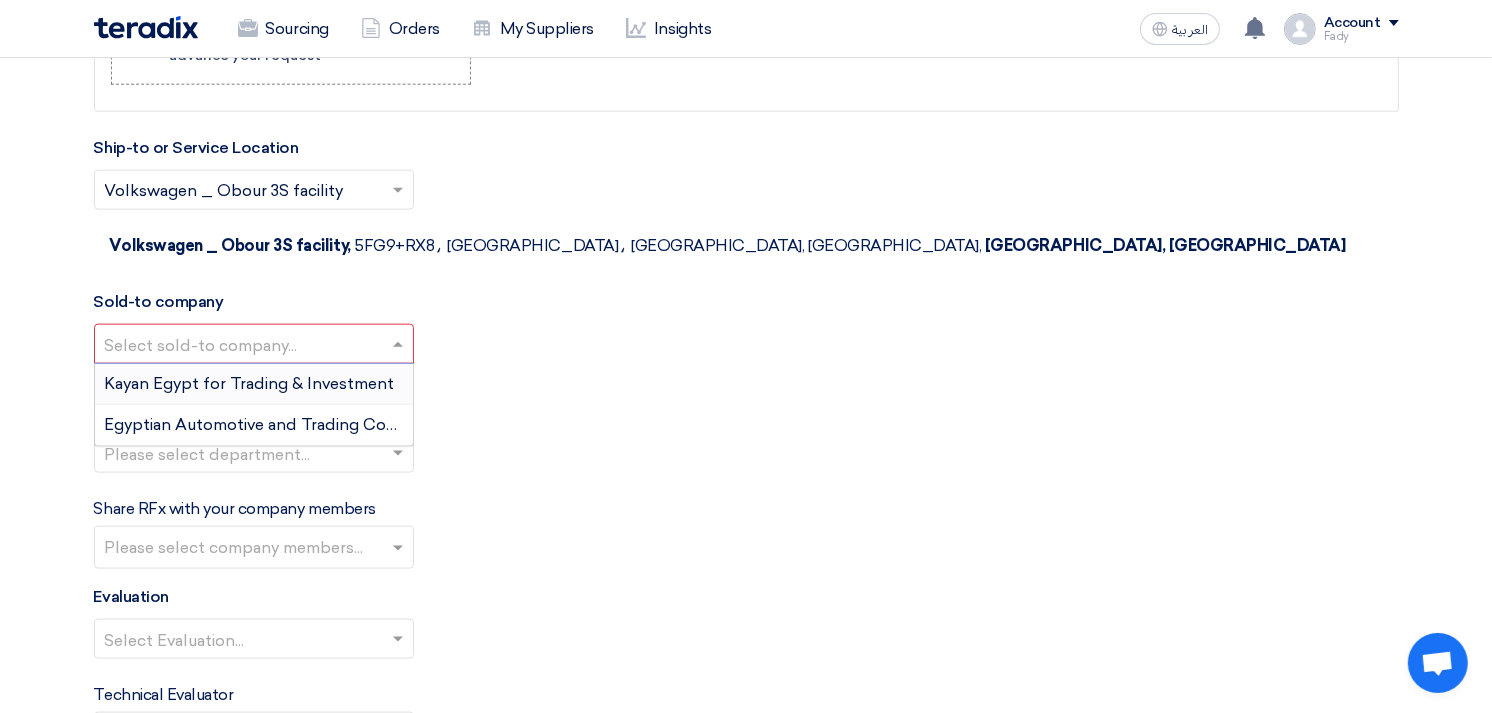 click 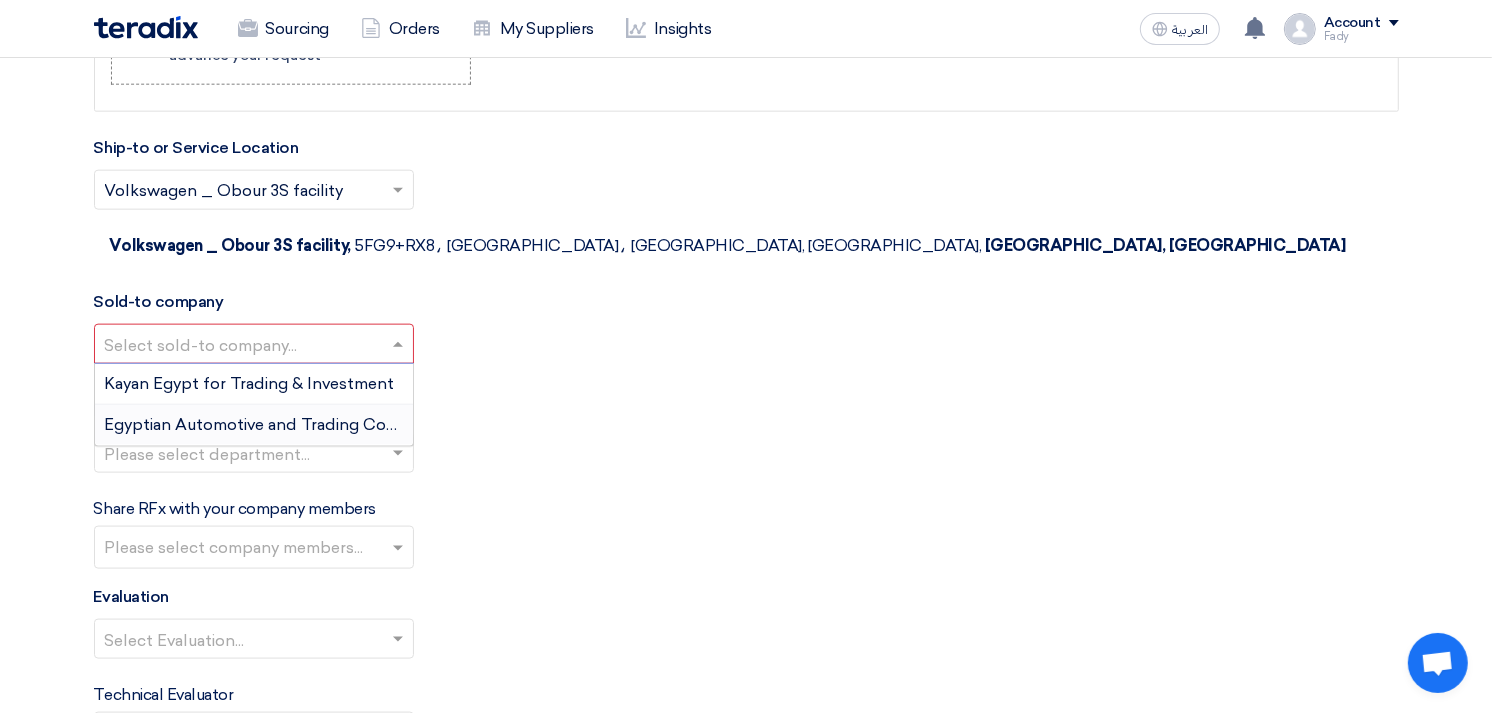 click on "Egyptian Automotive and Trading Company" at bounding box center [271, 424] 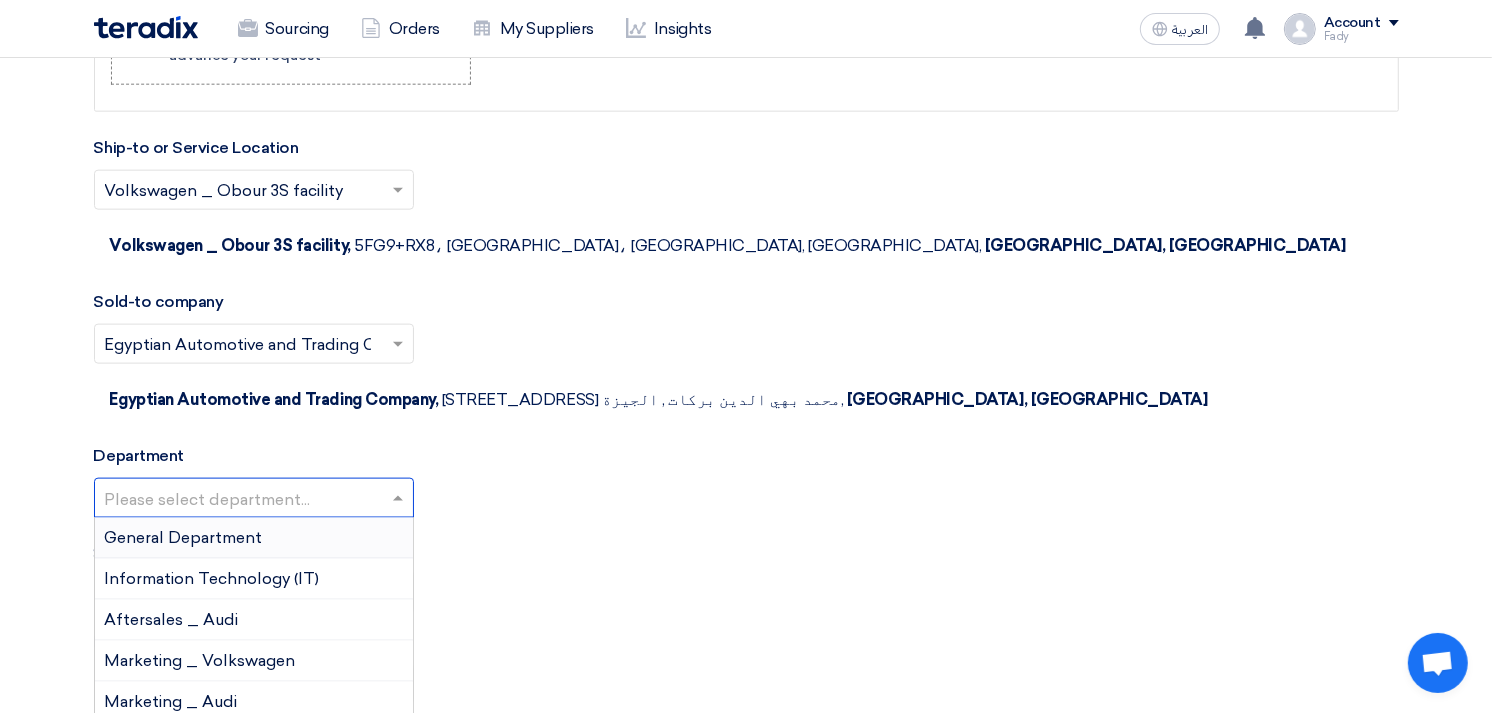 click 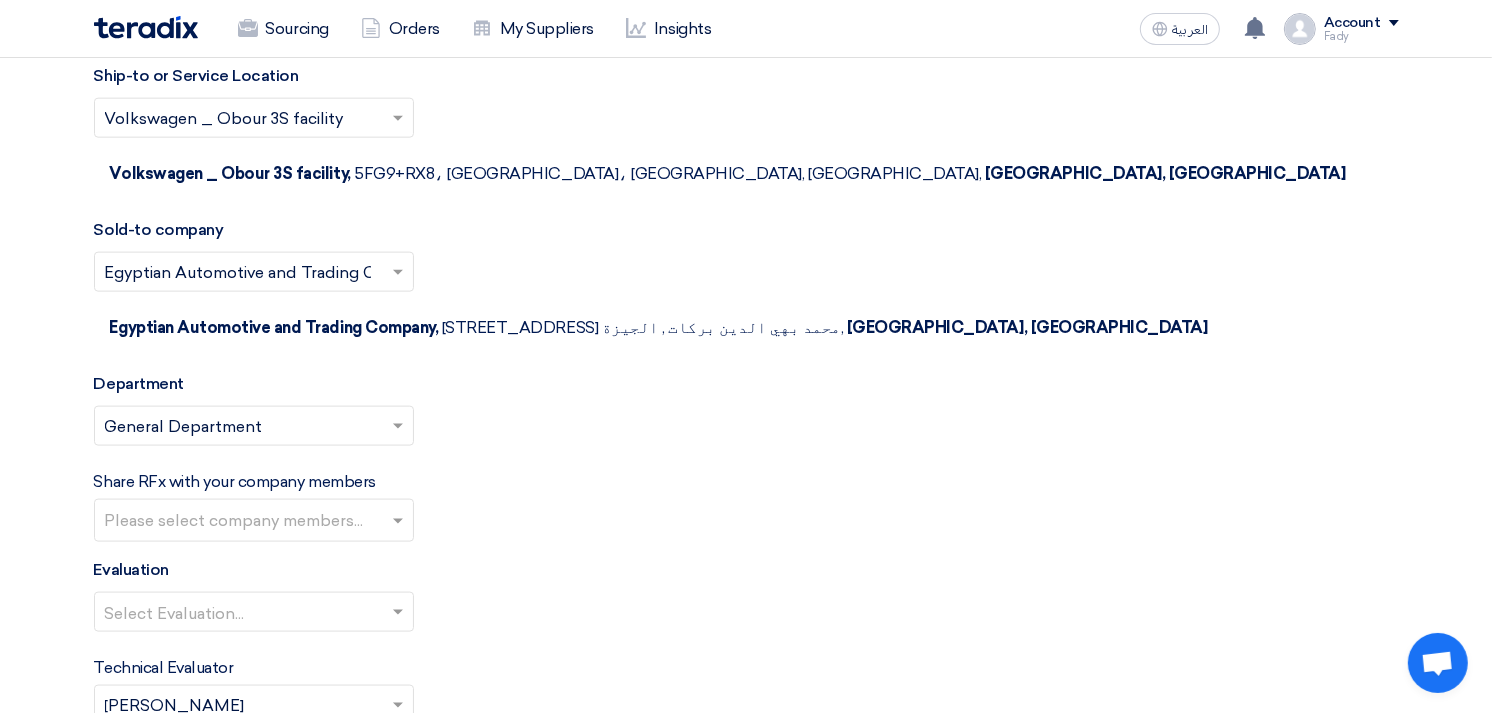 scroll, scrollTop: 2222, scrollLeft: 0, axis: vertical 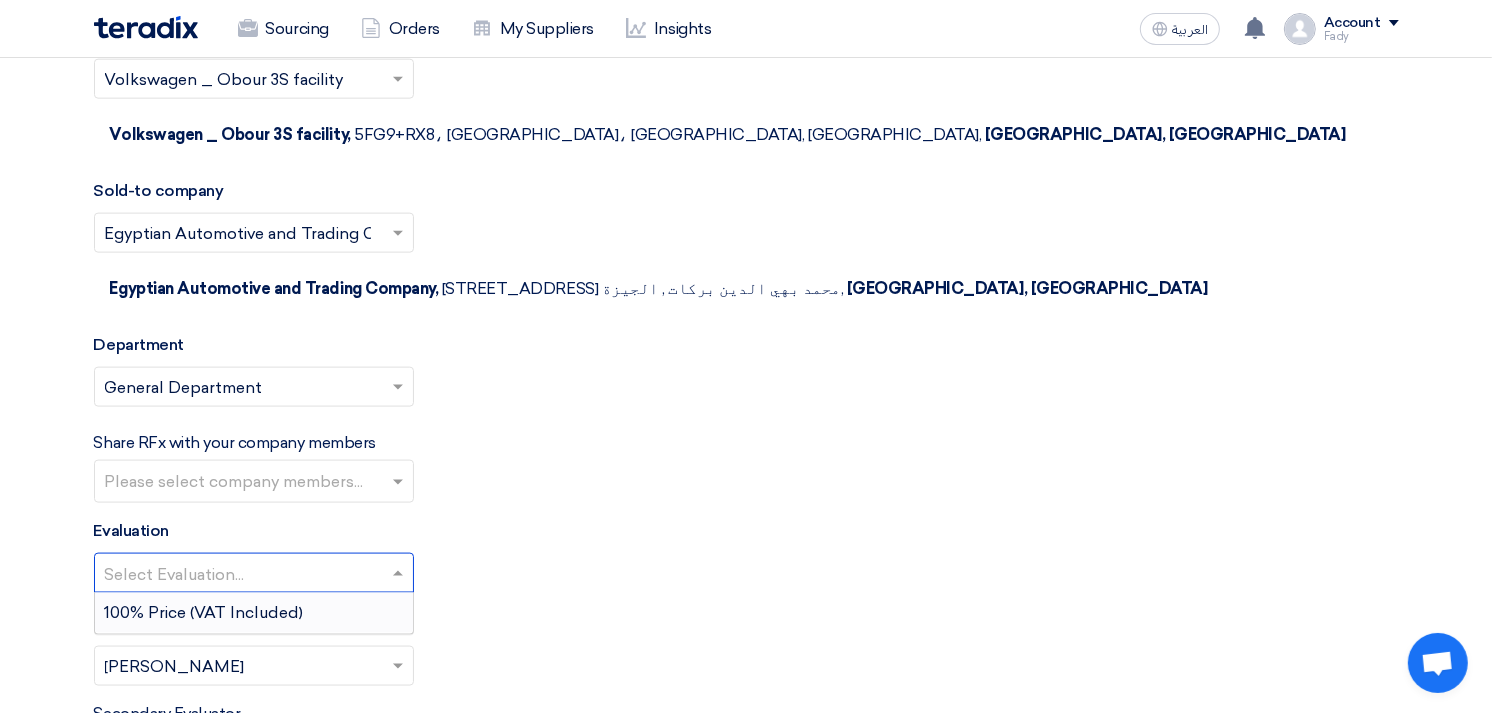 click 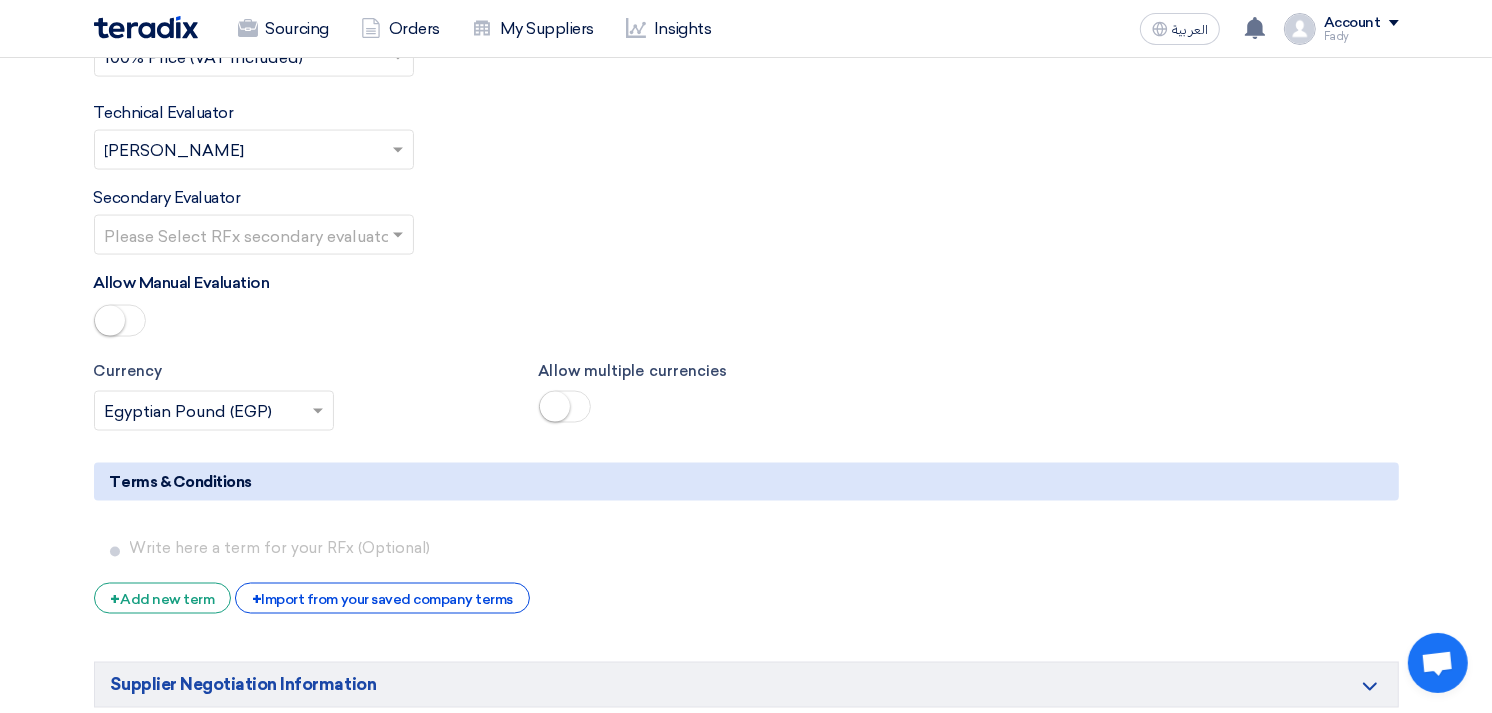 scroll, scrollTop: 2777, scrollLeft: 0, axis: vertical 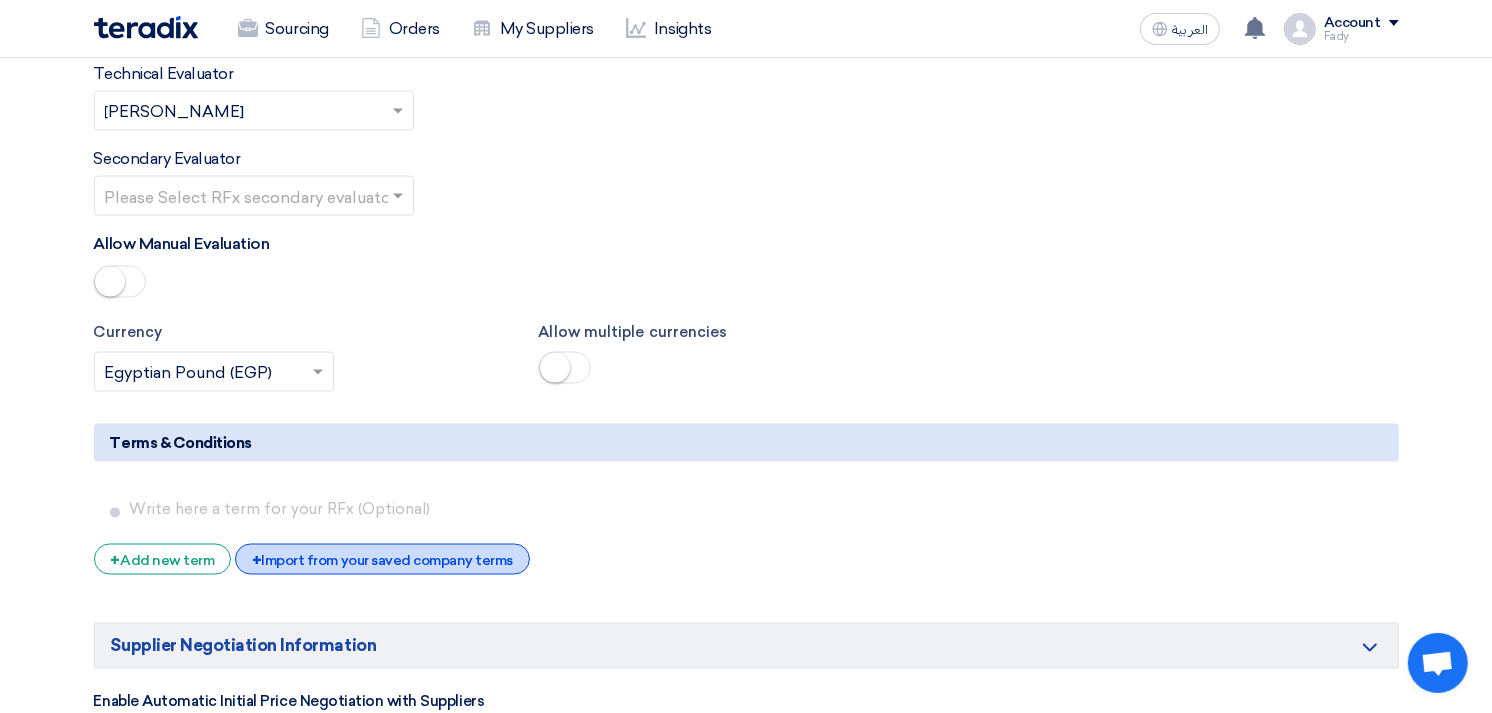 click on "+
Import from your saved company terms" 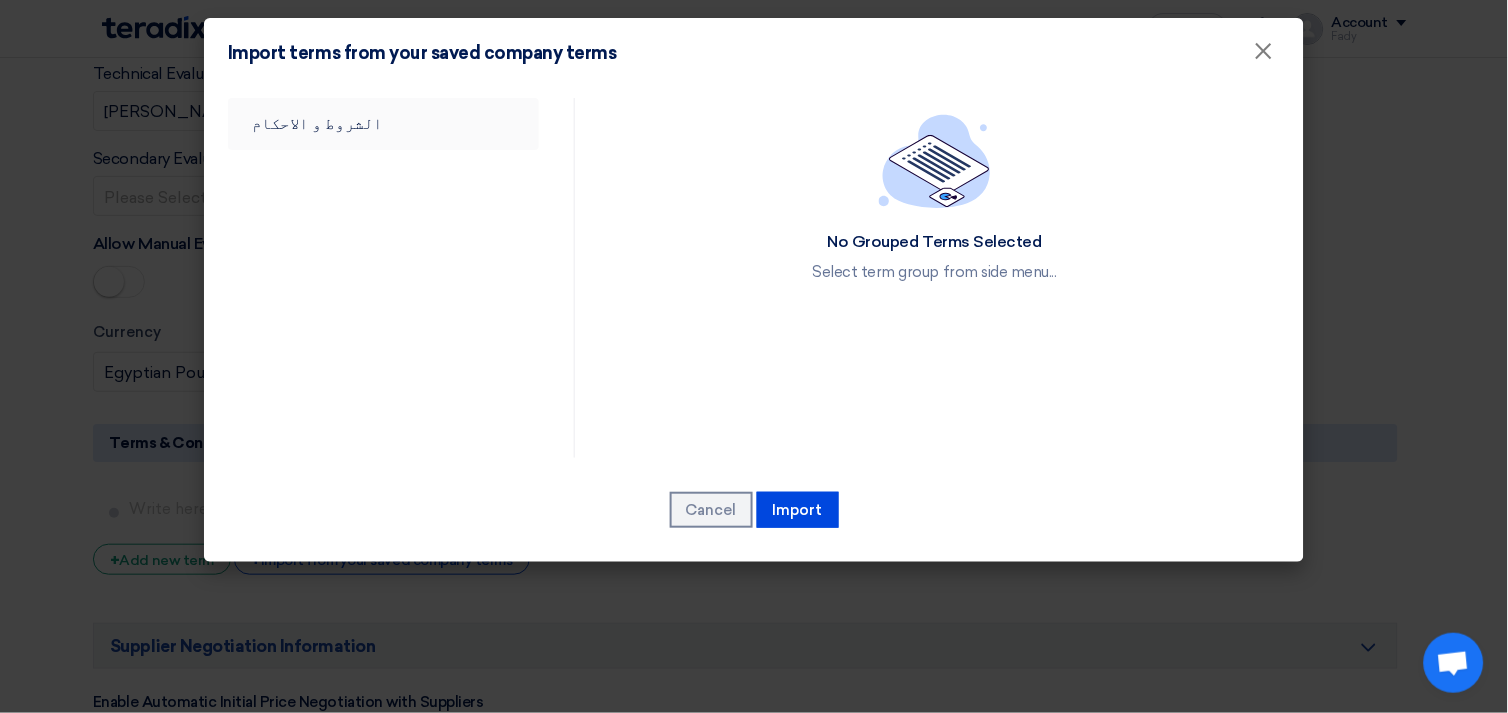 click on "الشروط و الاحكام" 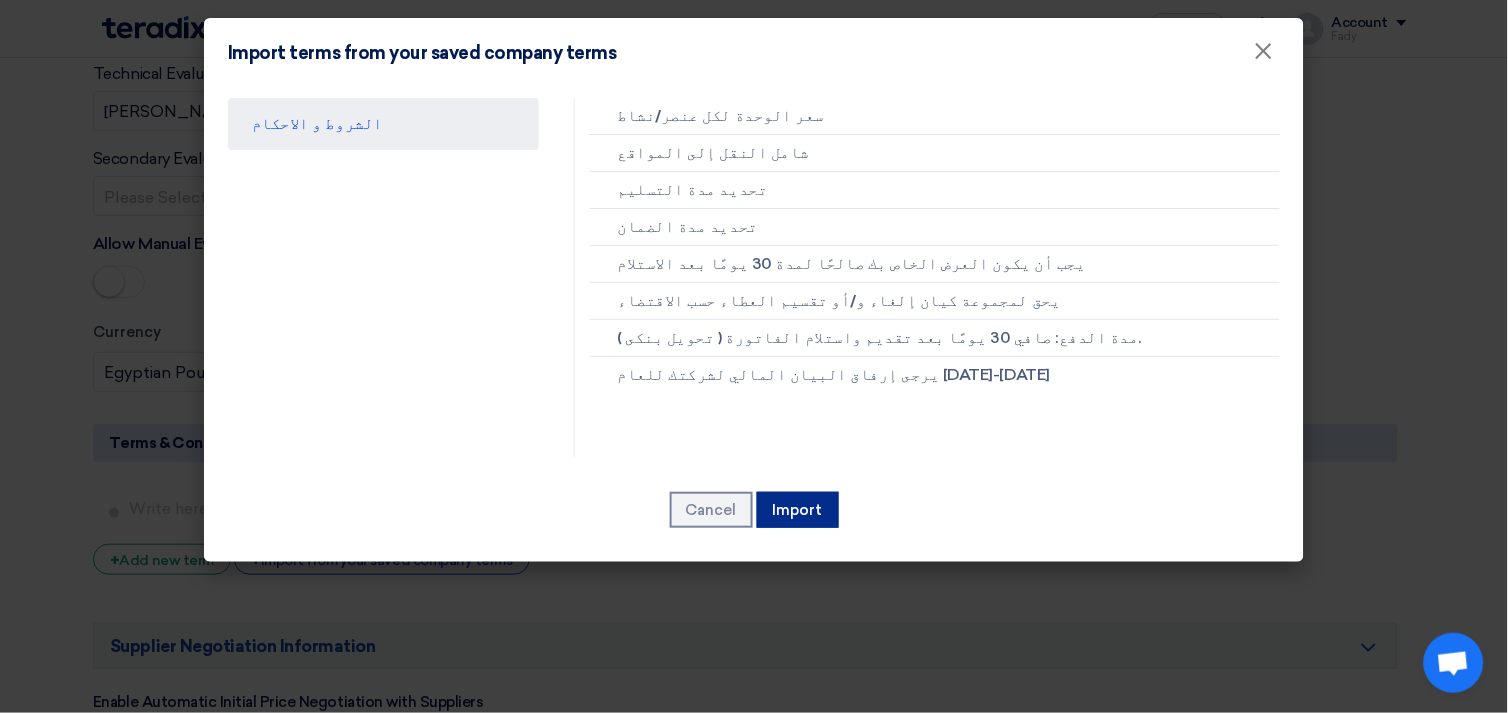 click on "Import" 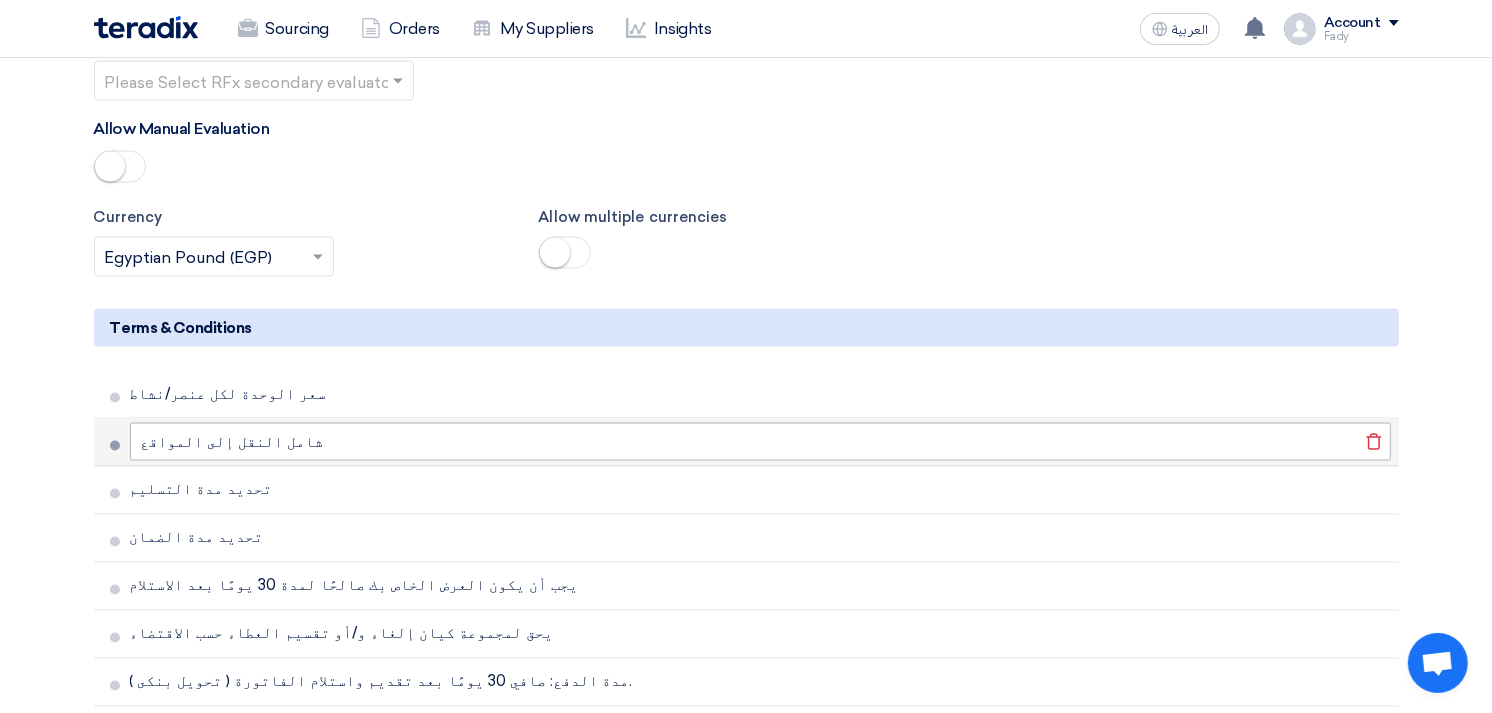 scroll, scrollTop: 3444, scrollLeft: 0, axis: vertical 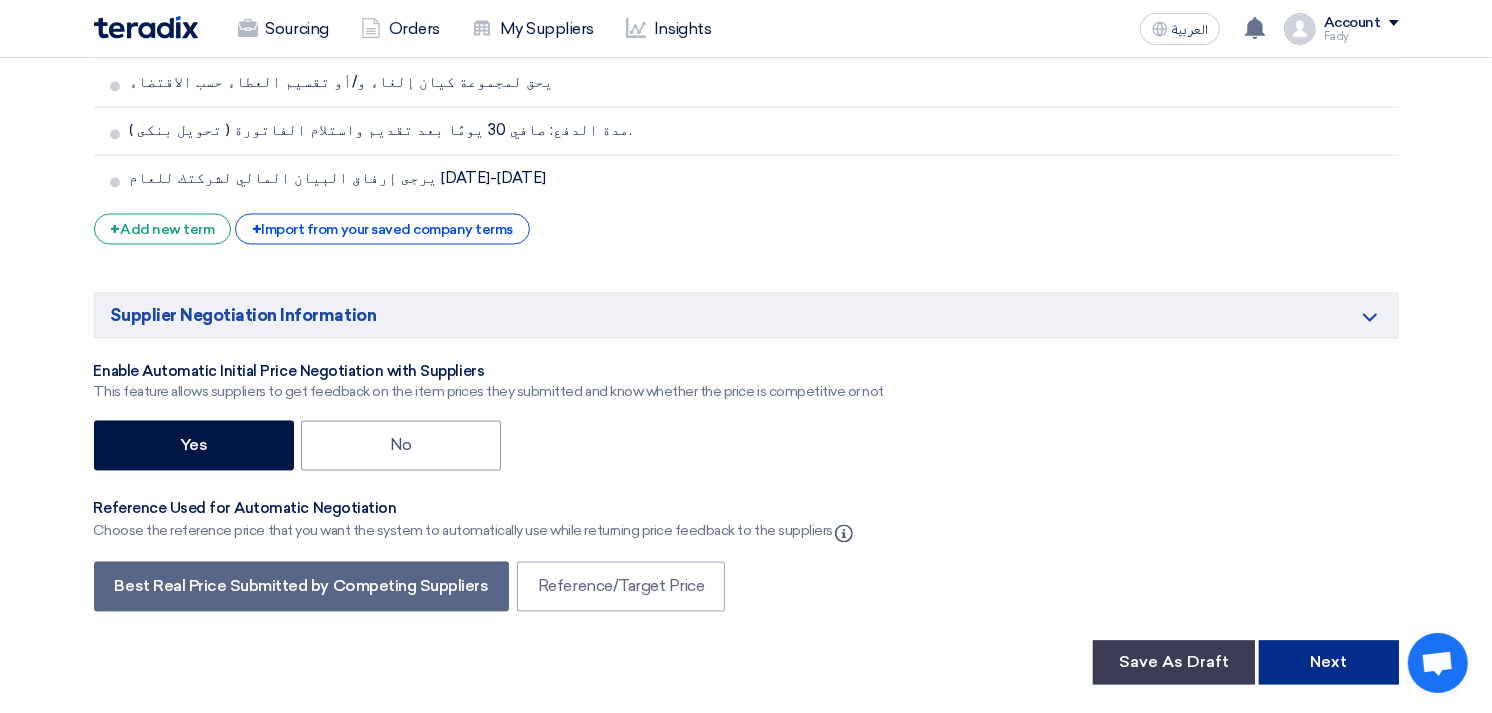 click on "Next" 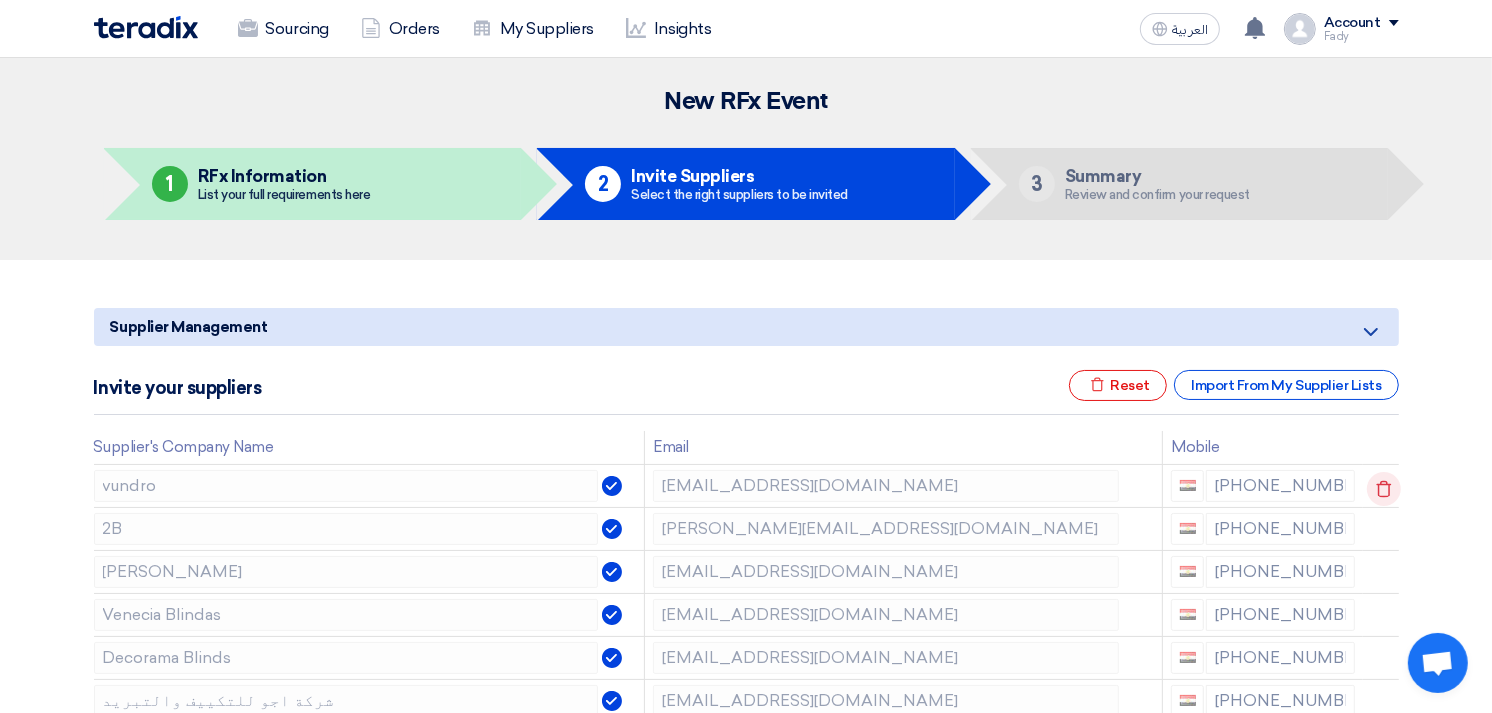 click 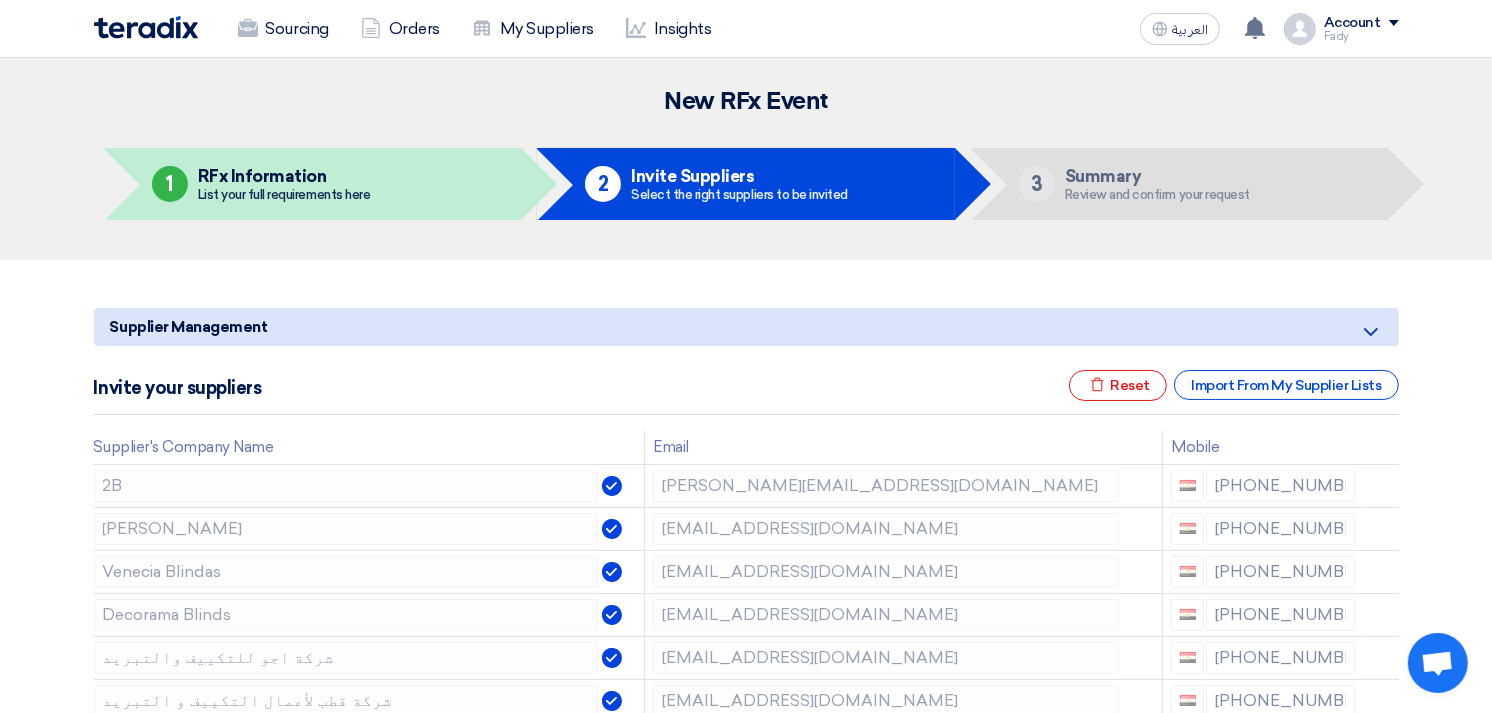 click 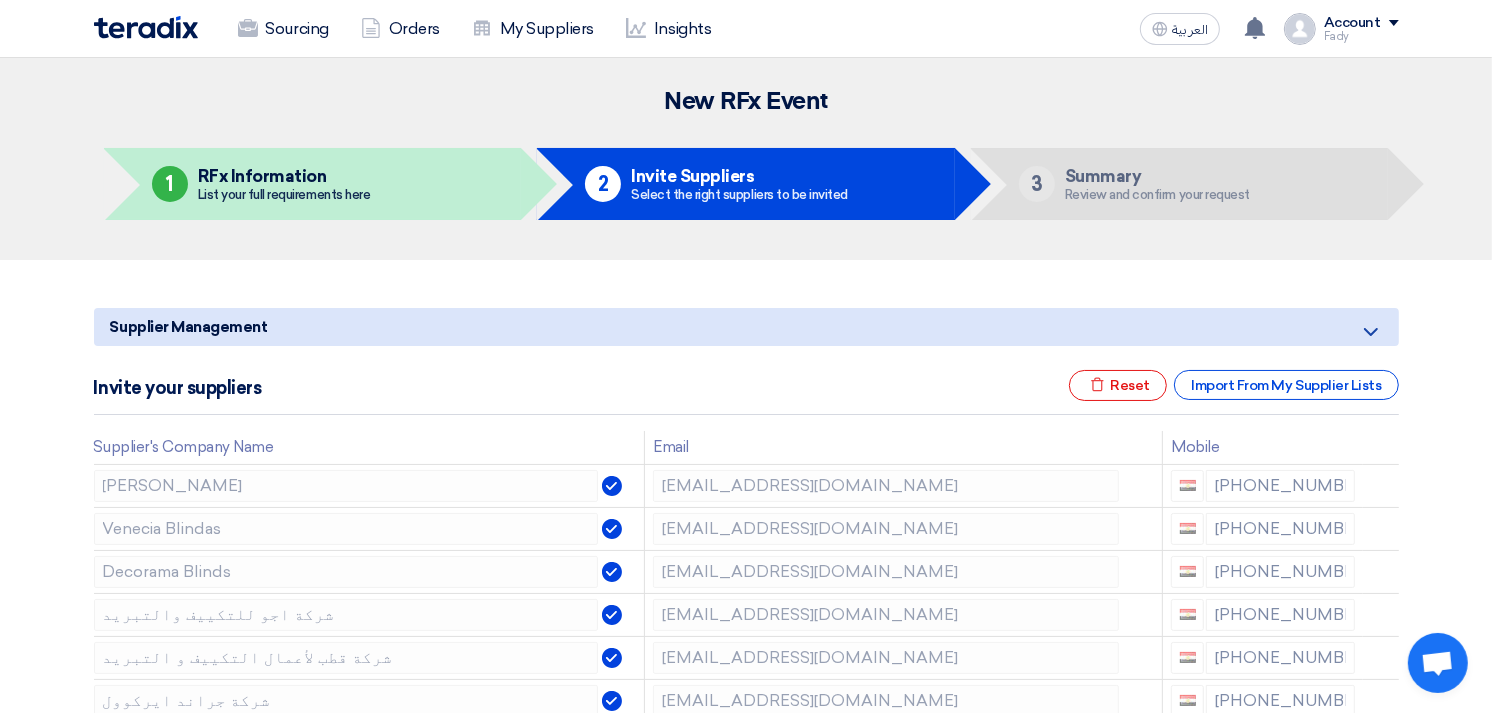 click 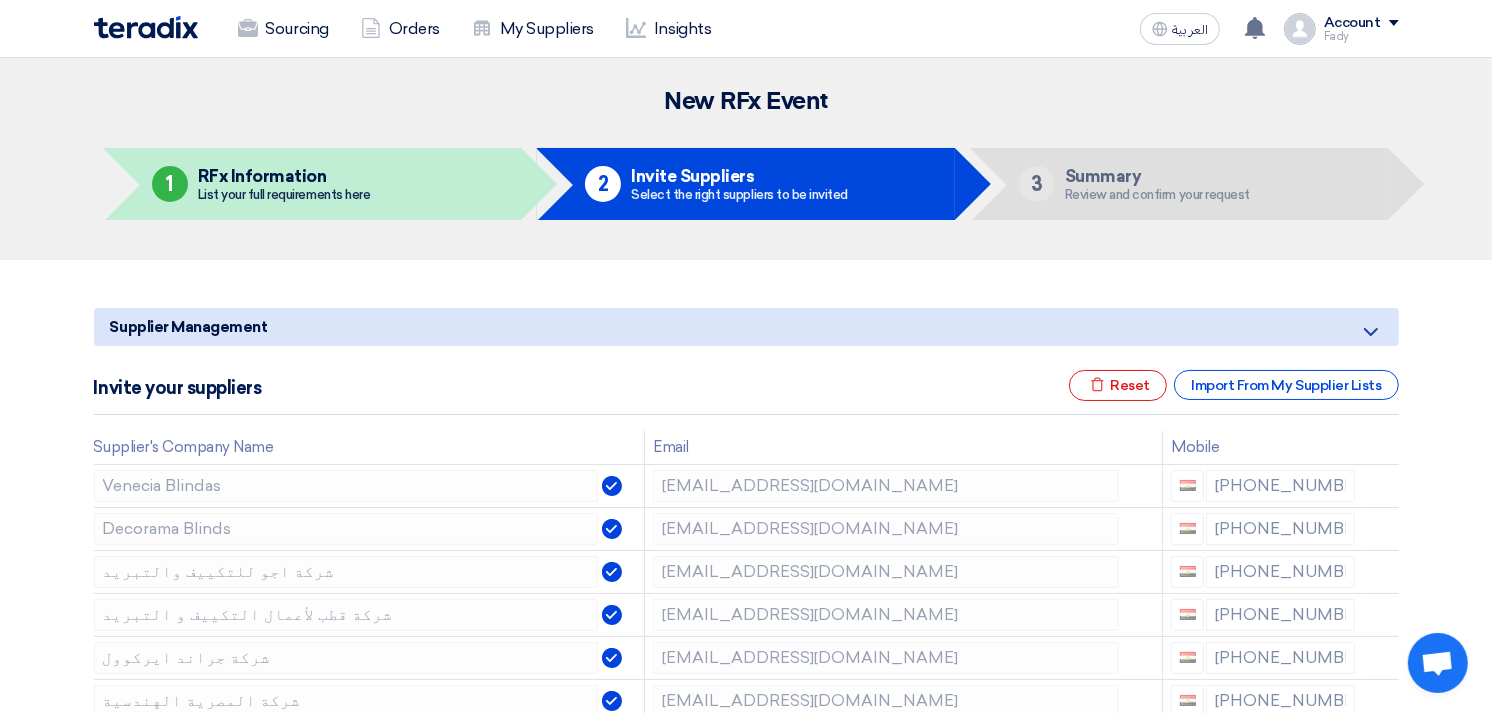 click 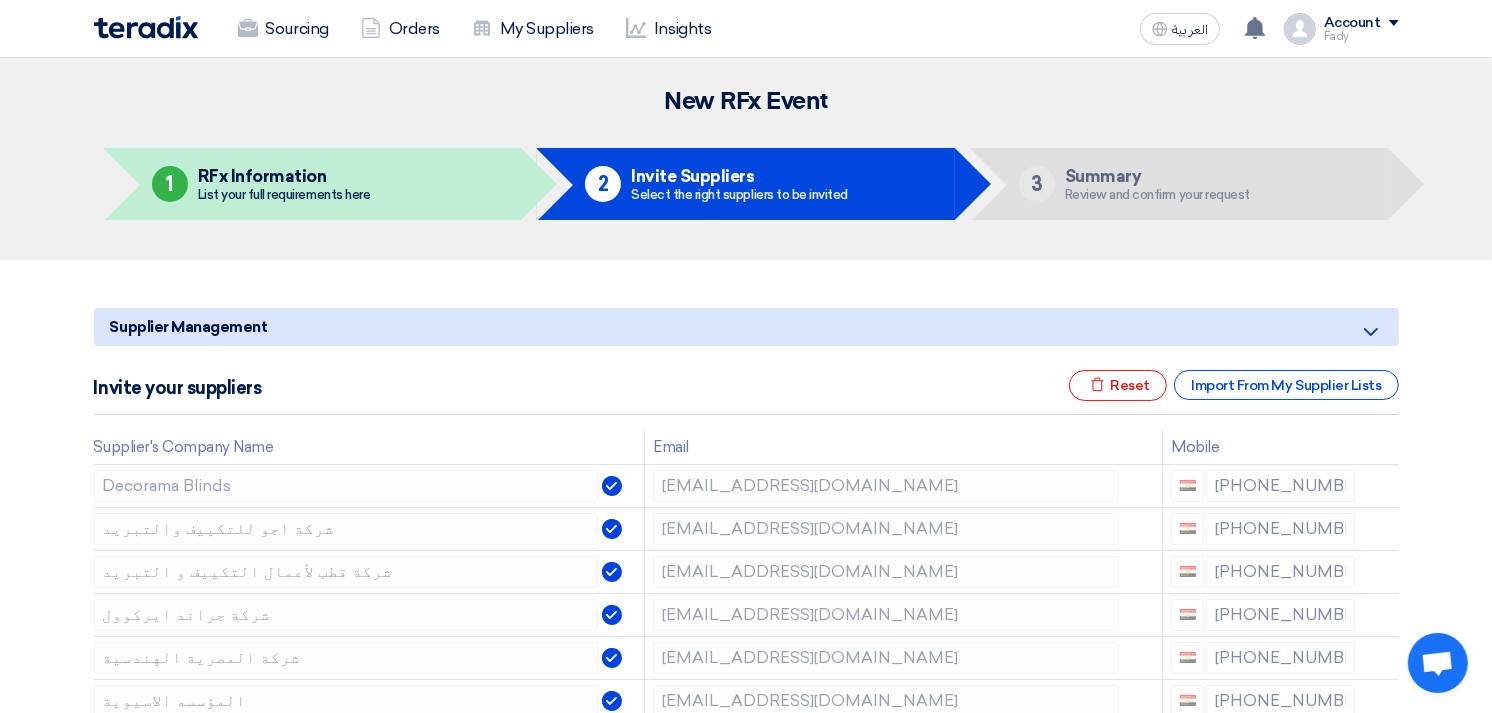 click 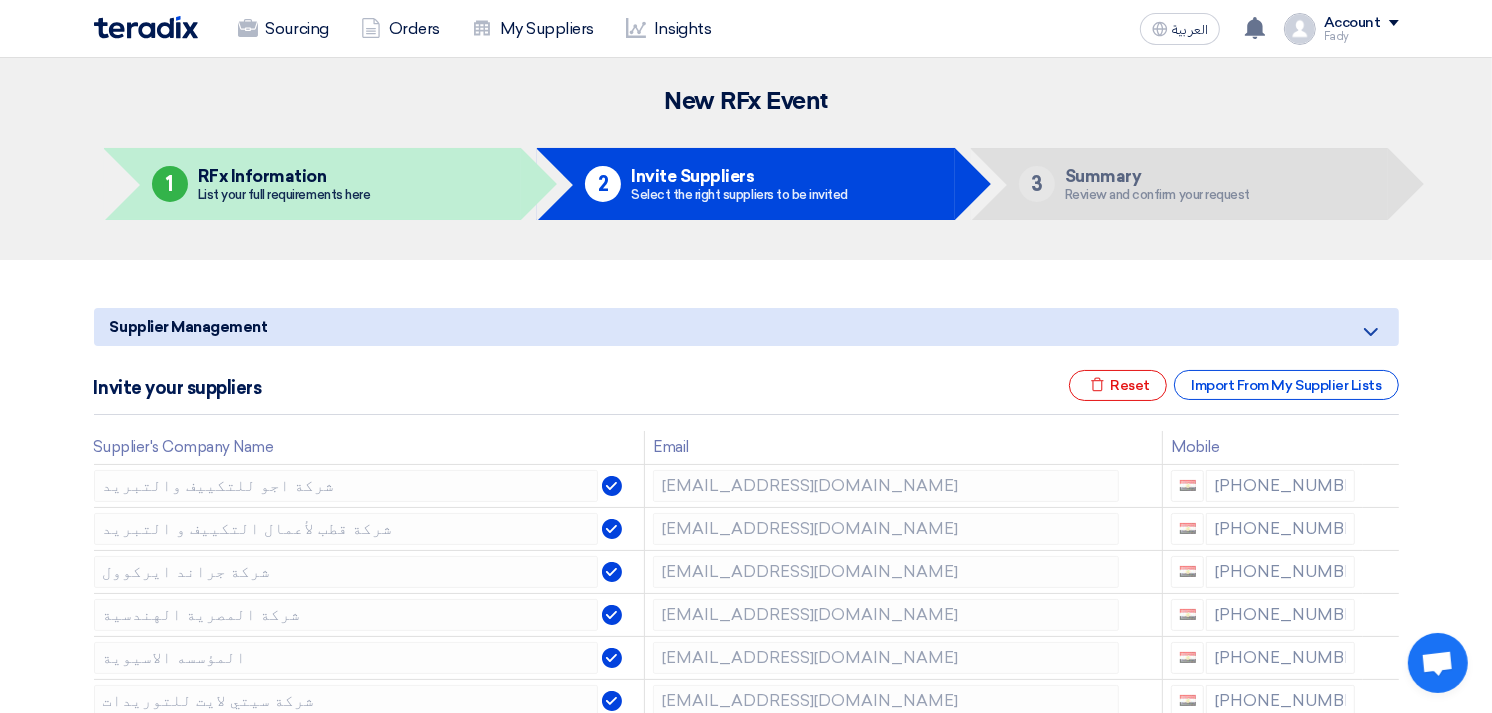 click 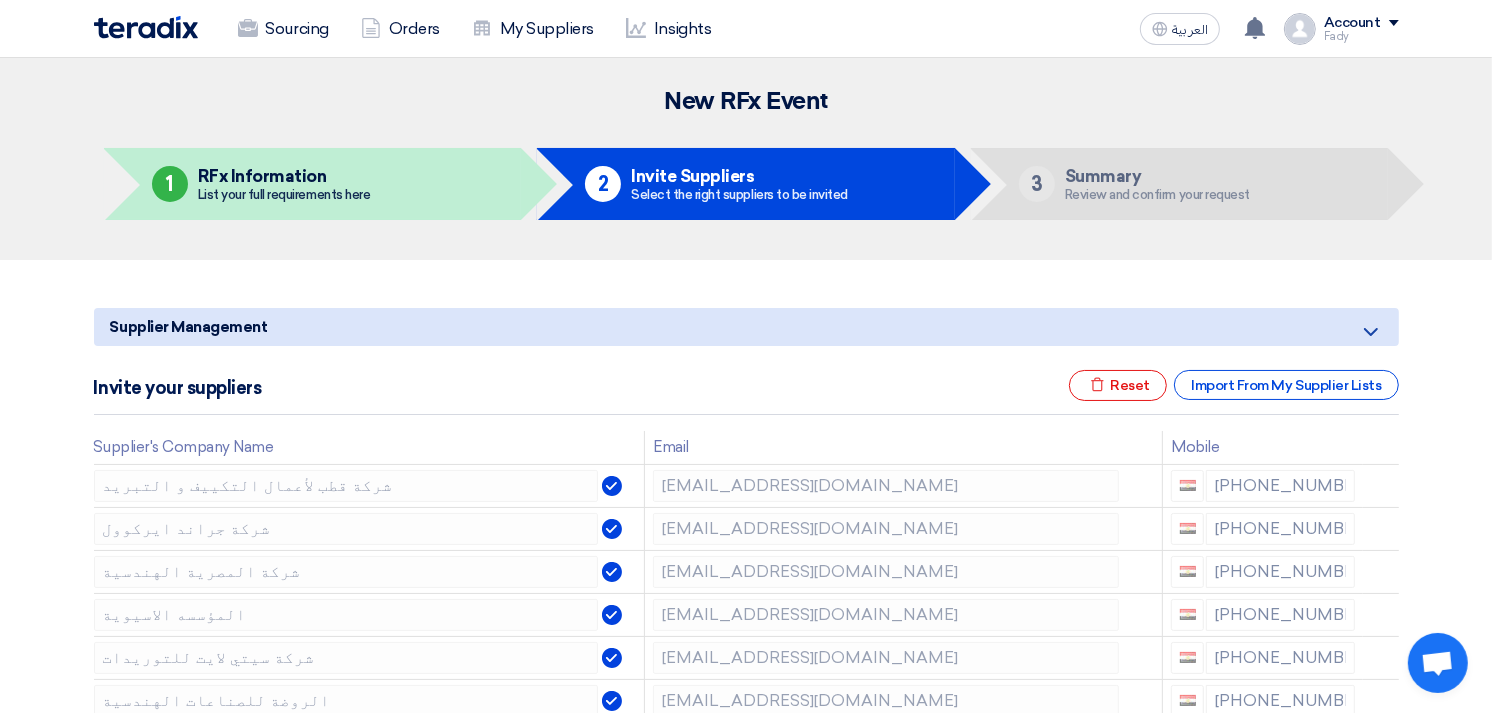 click 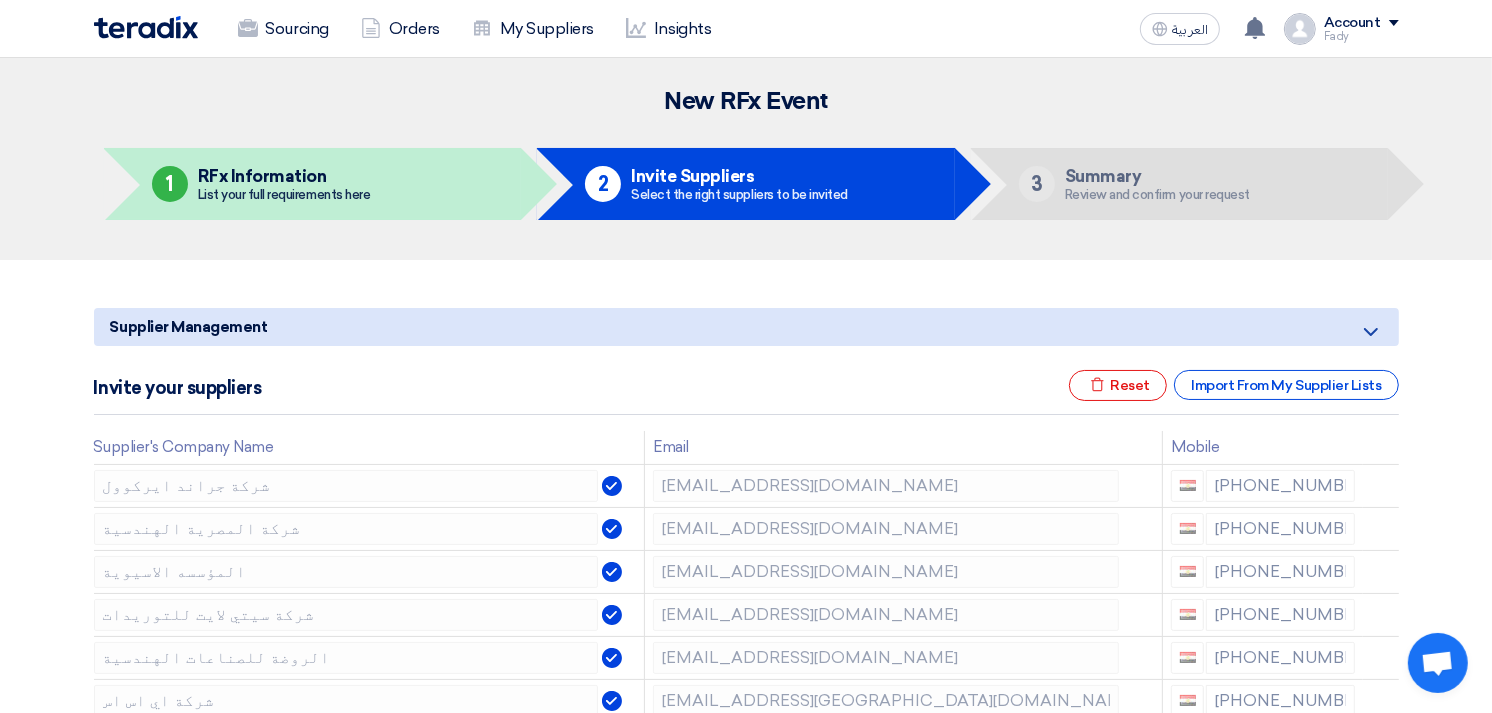 click 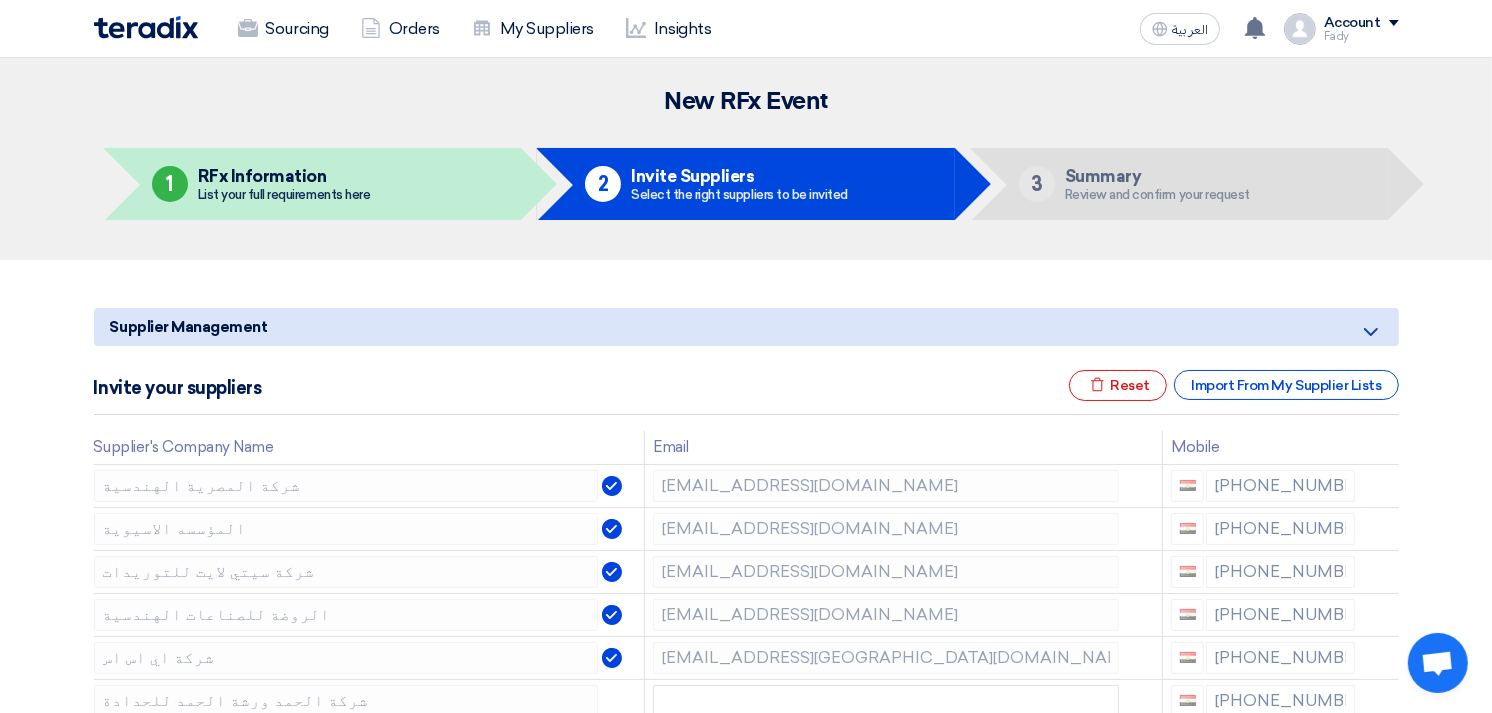 click 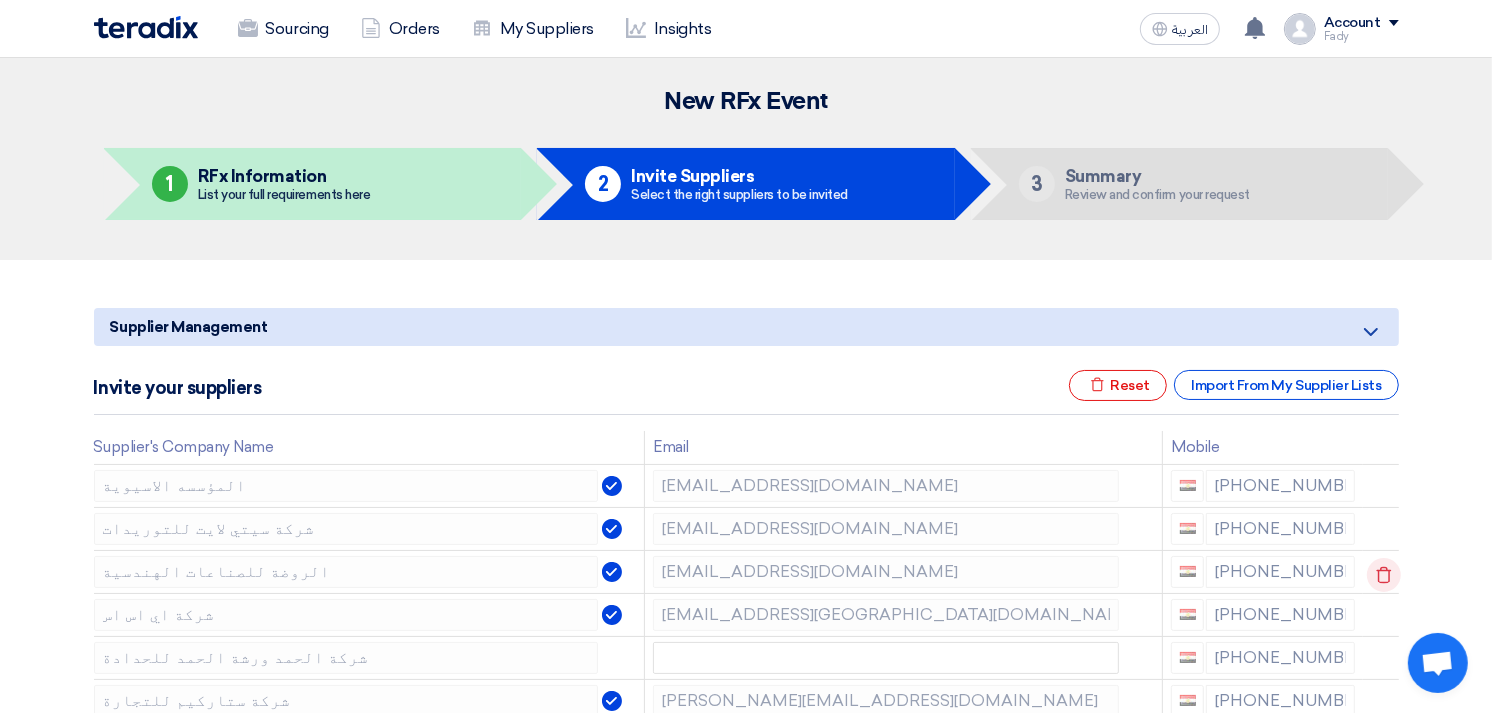 click 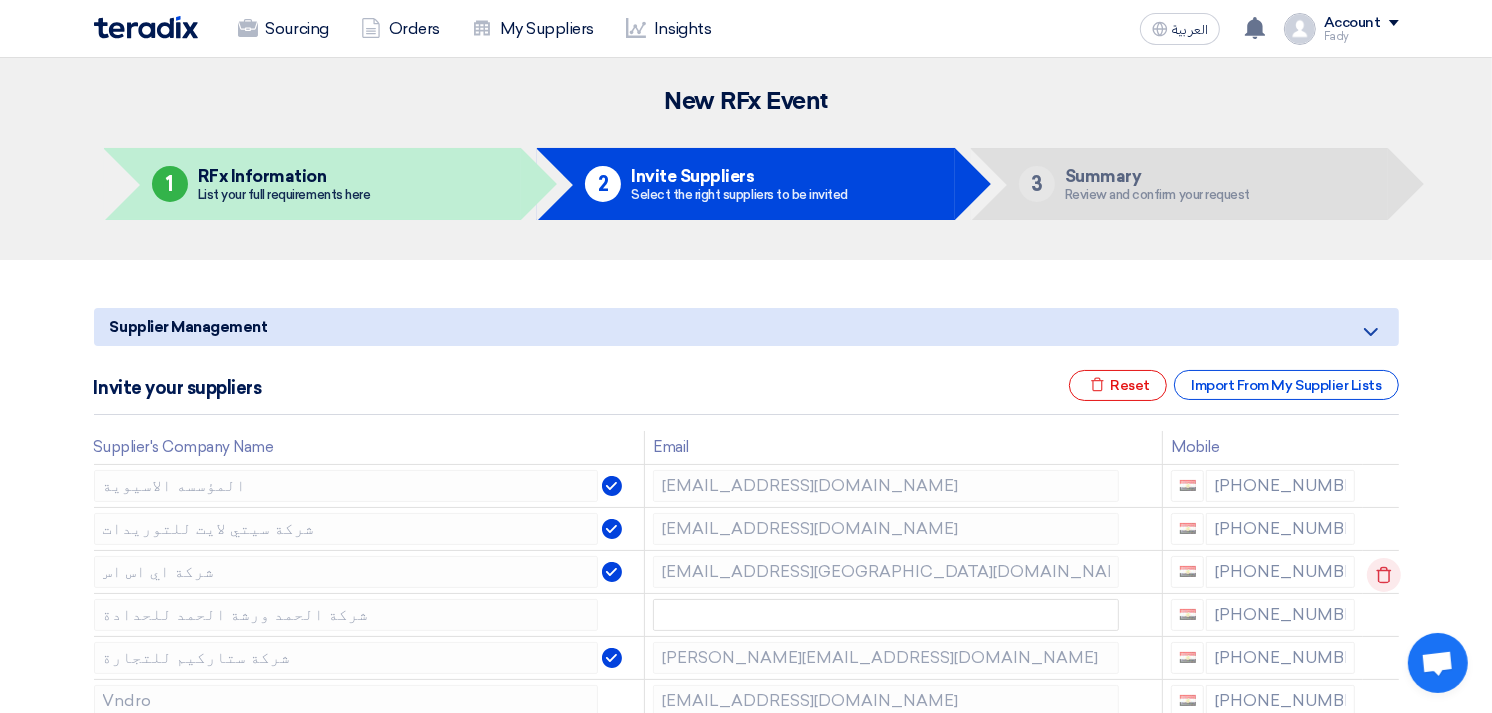 click 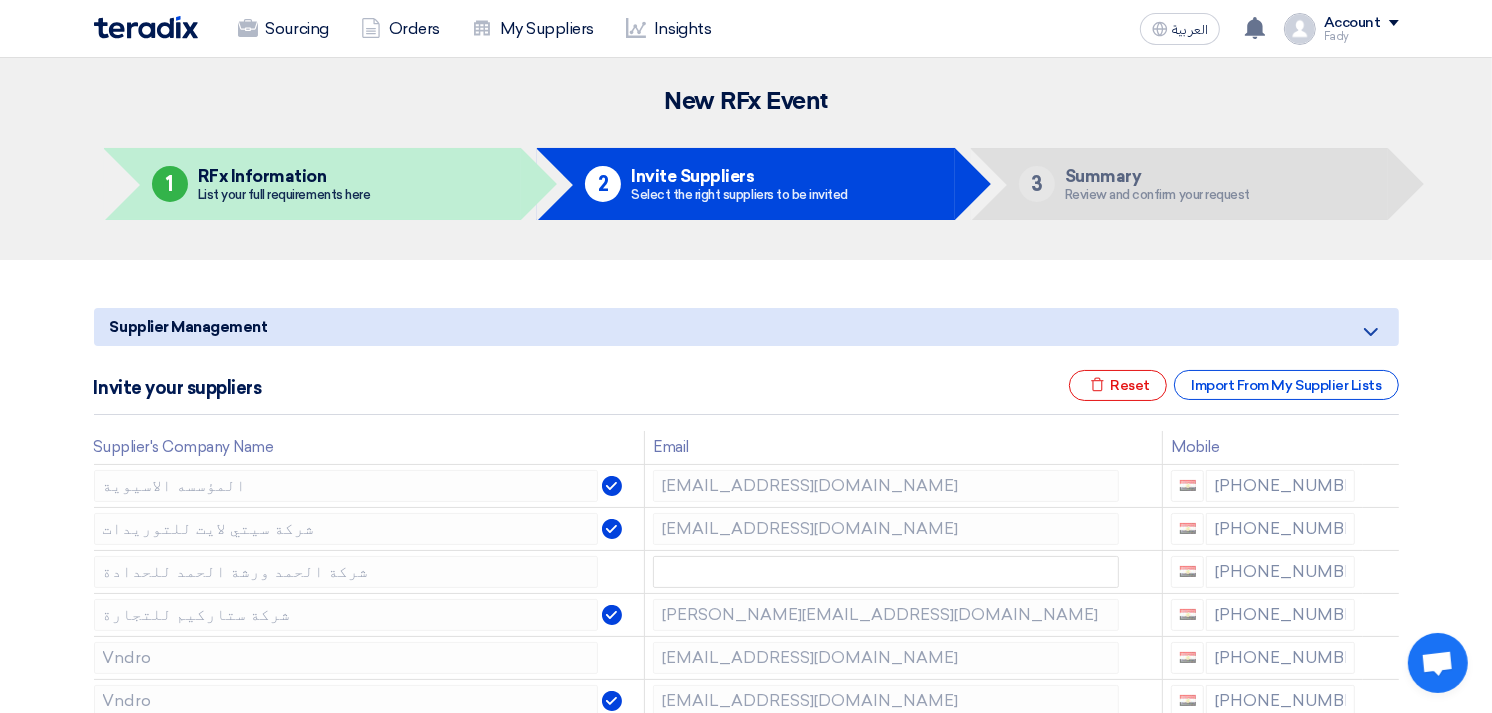 click 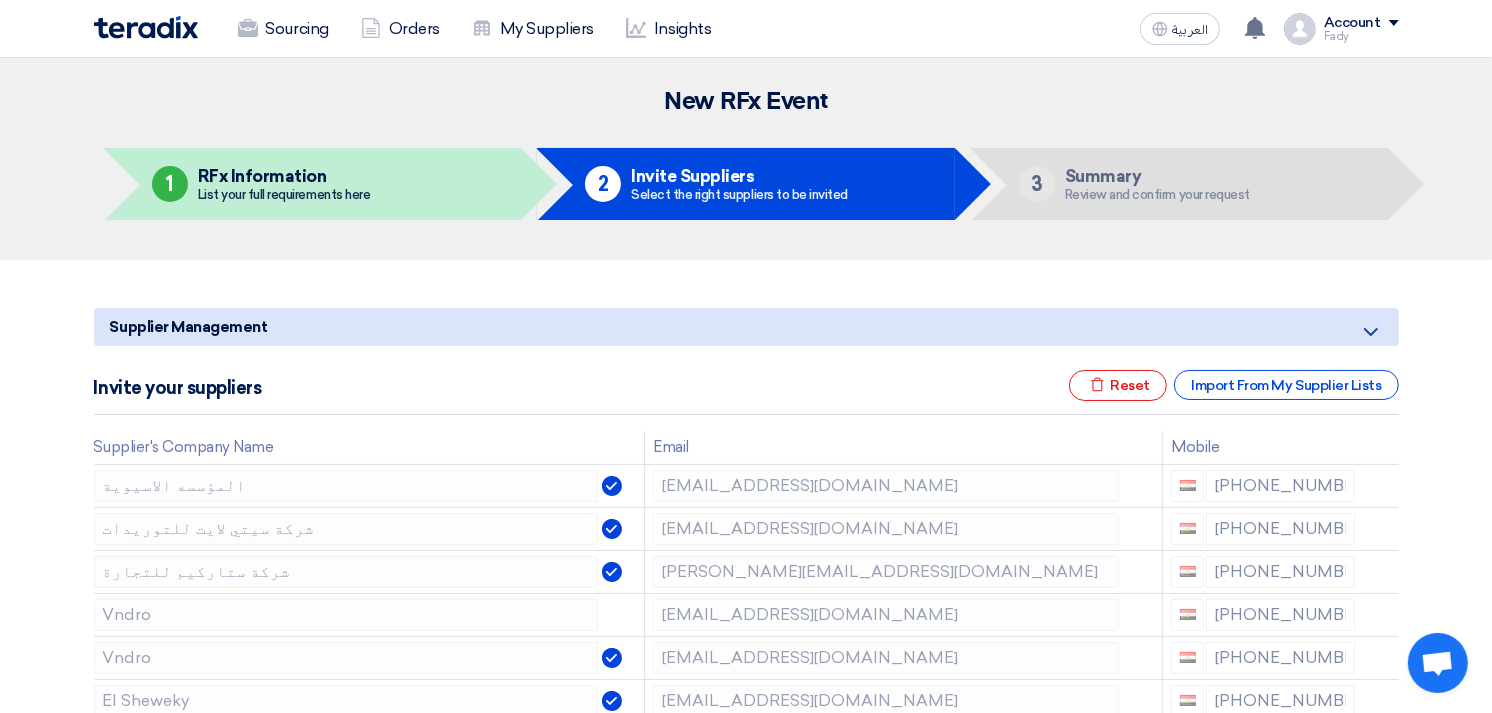 click 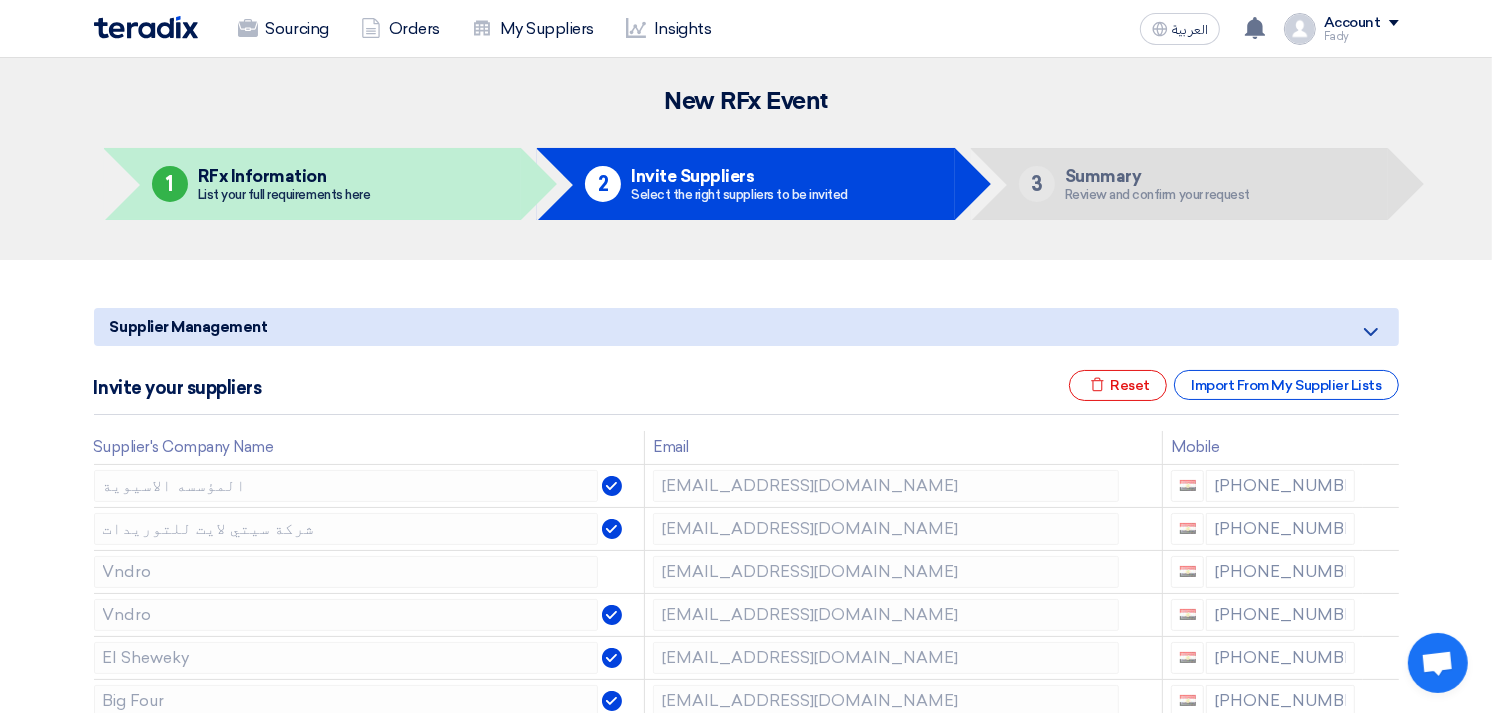 click 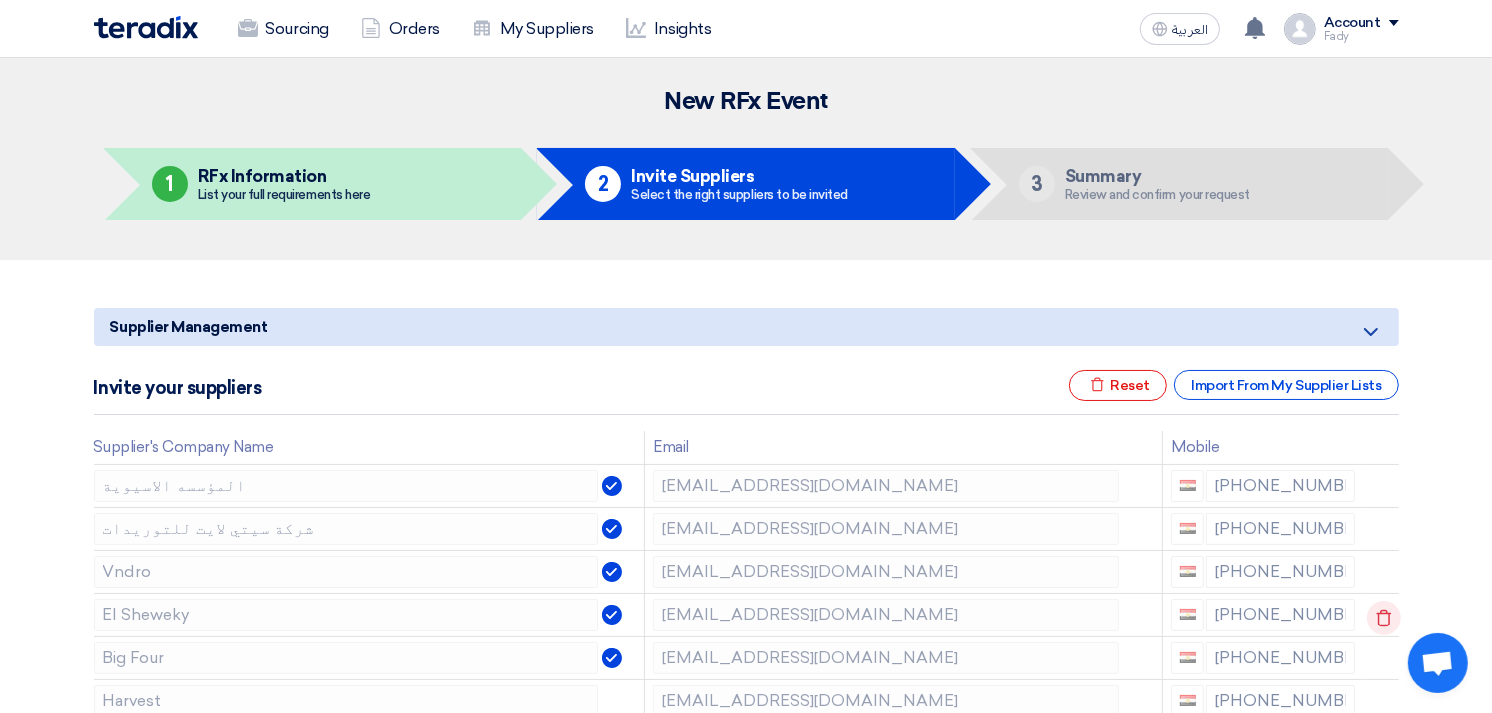 click 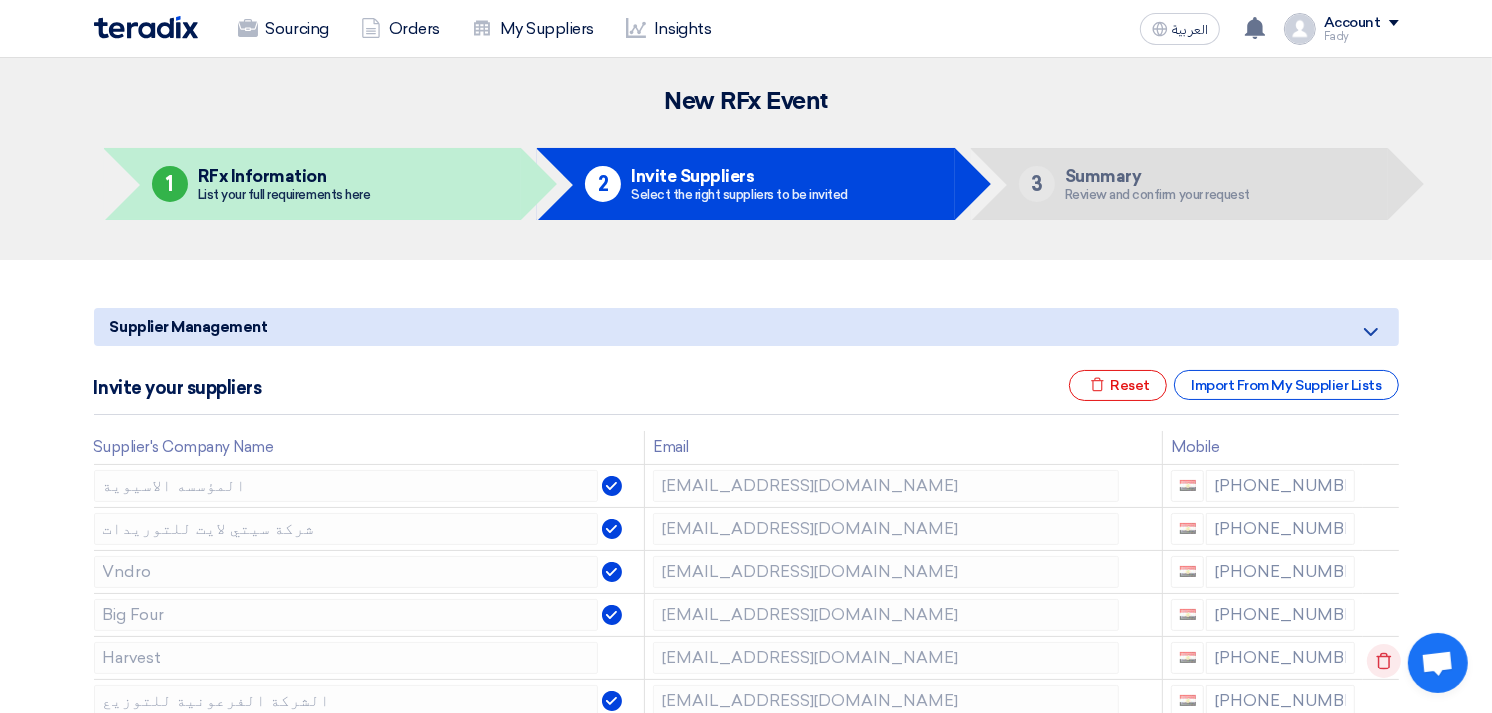 click 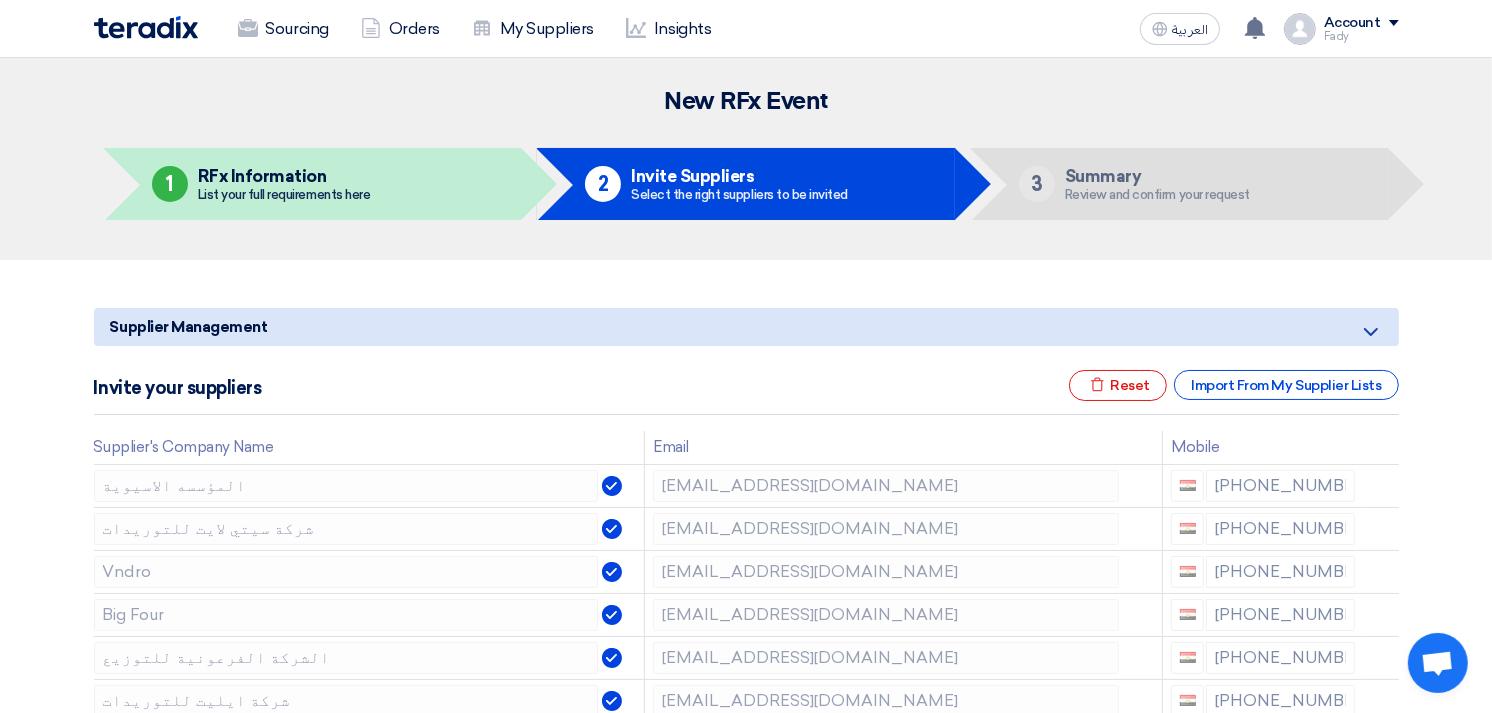 click 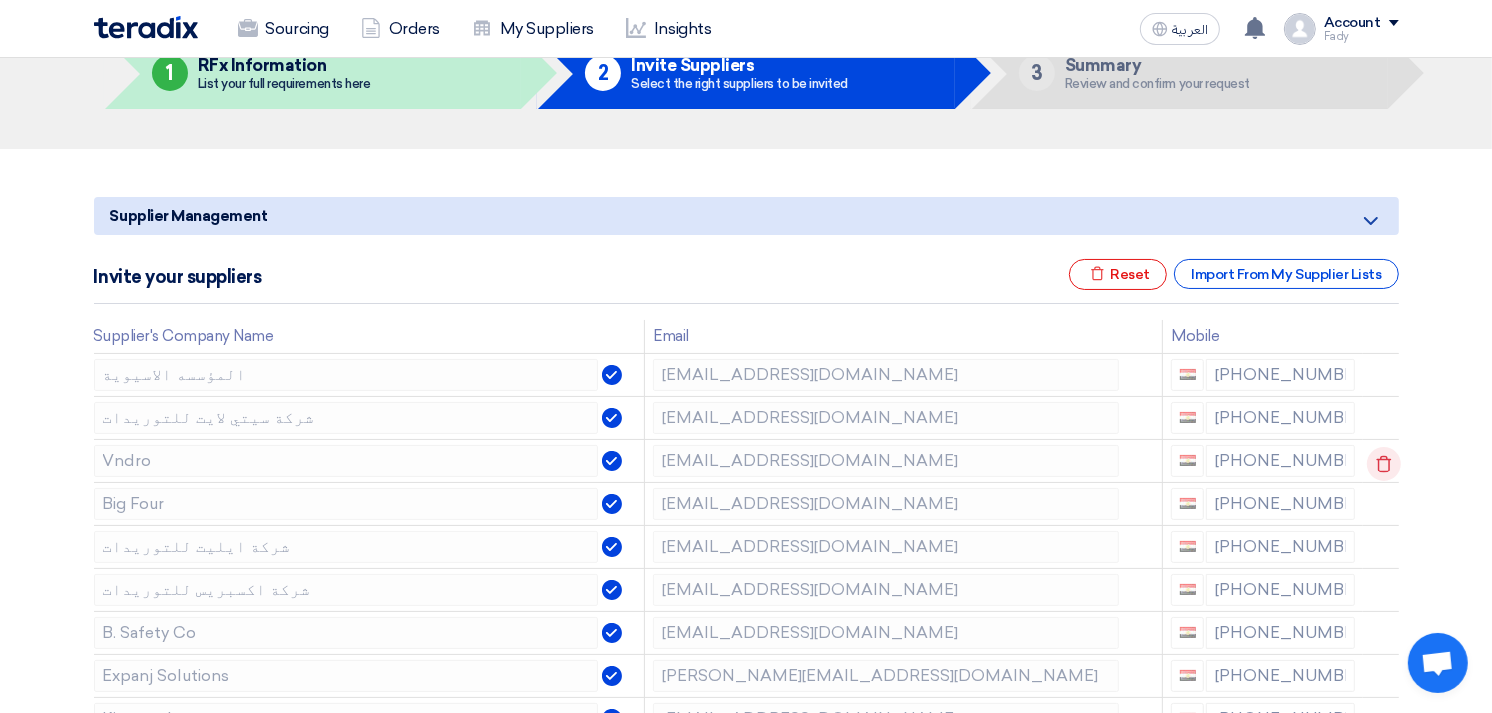 scroll, scrollTop: 222, scrollLeft: 0, axis: vertical 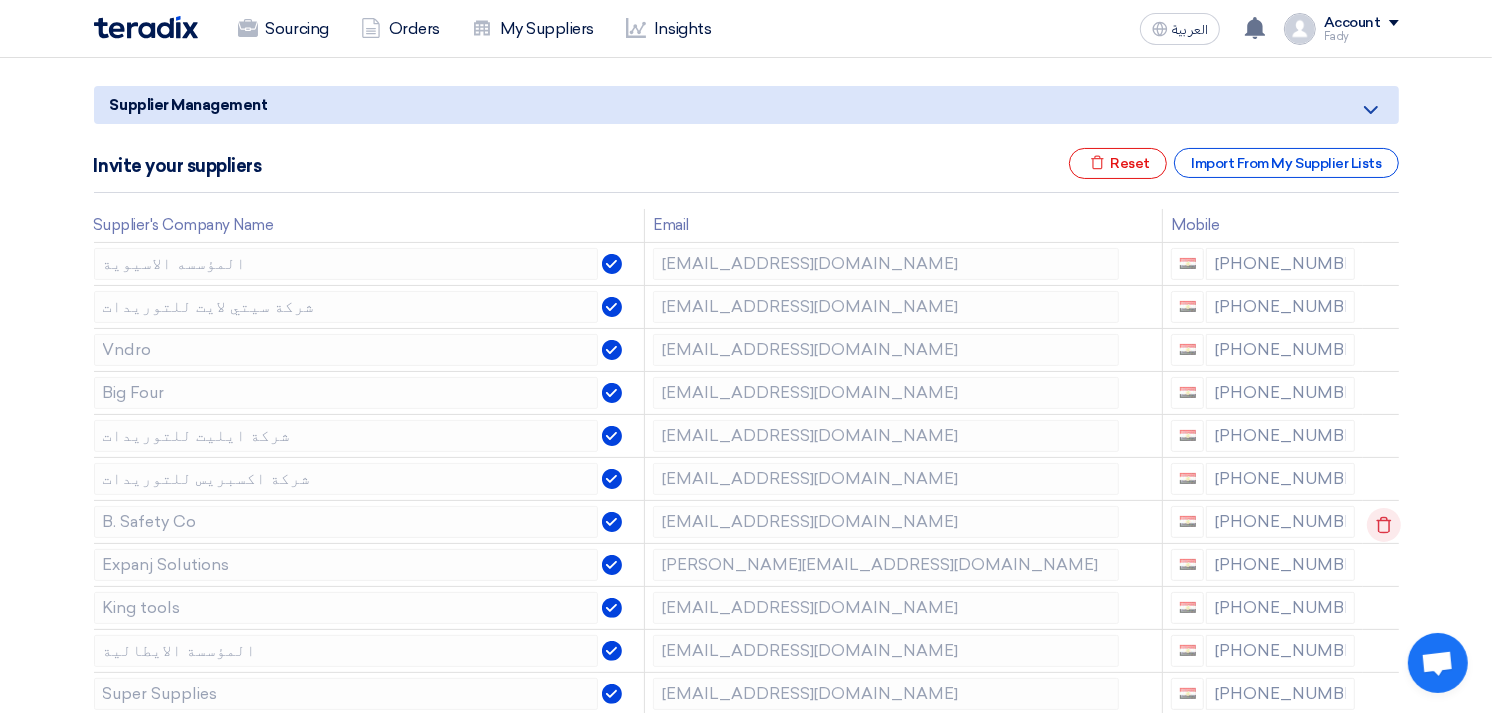 click 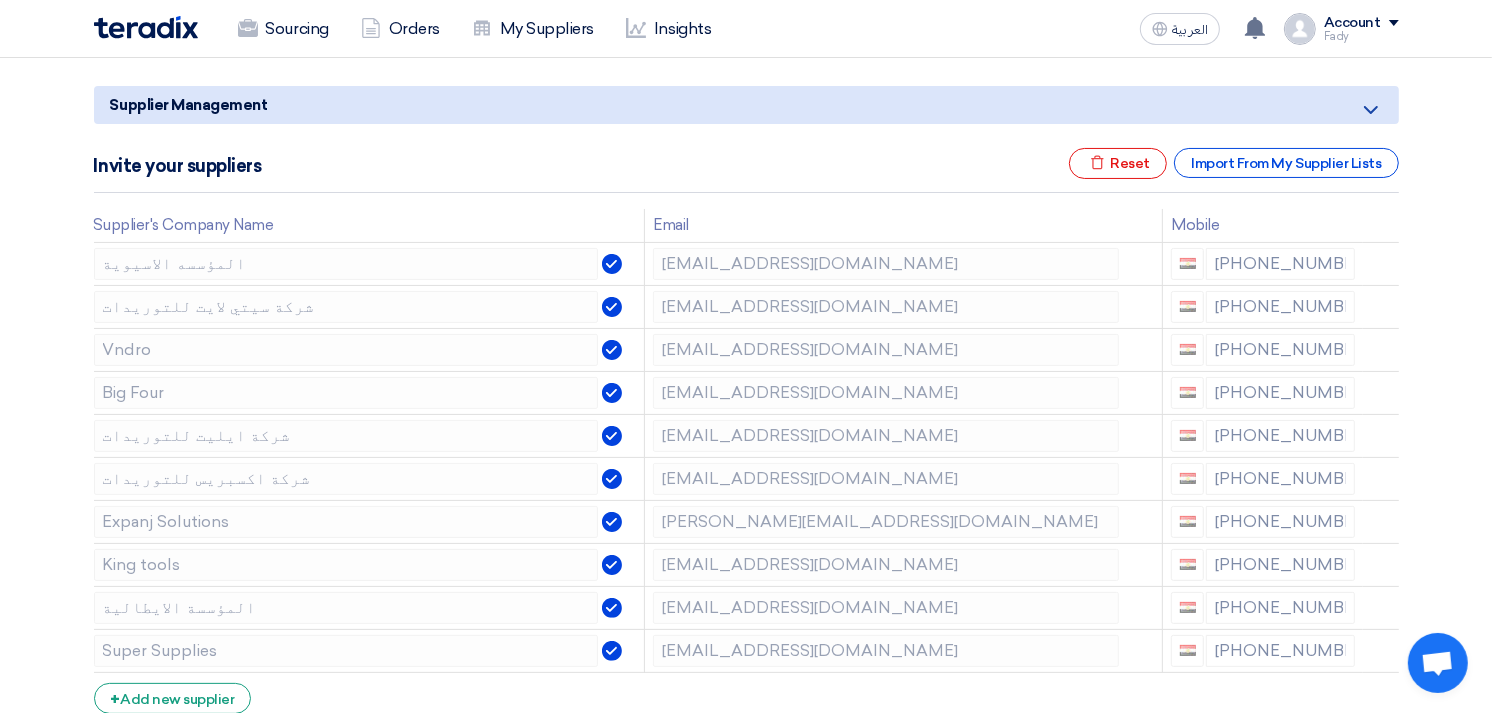 click 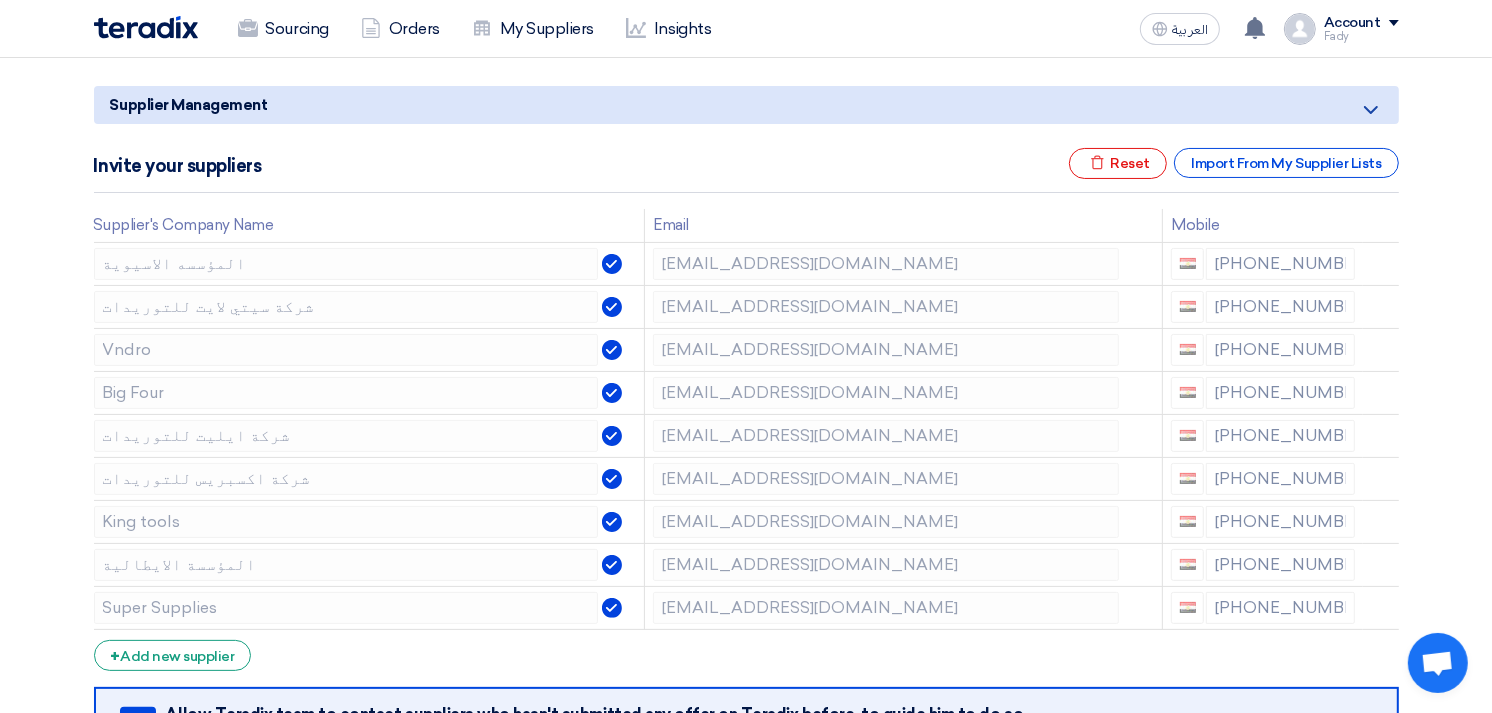 click 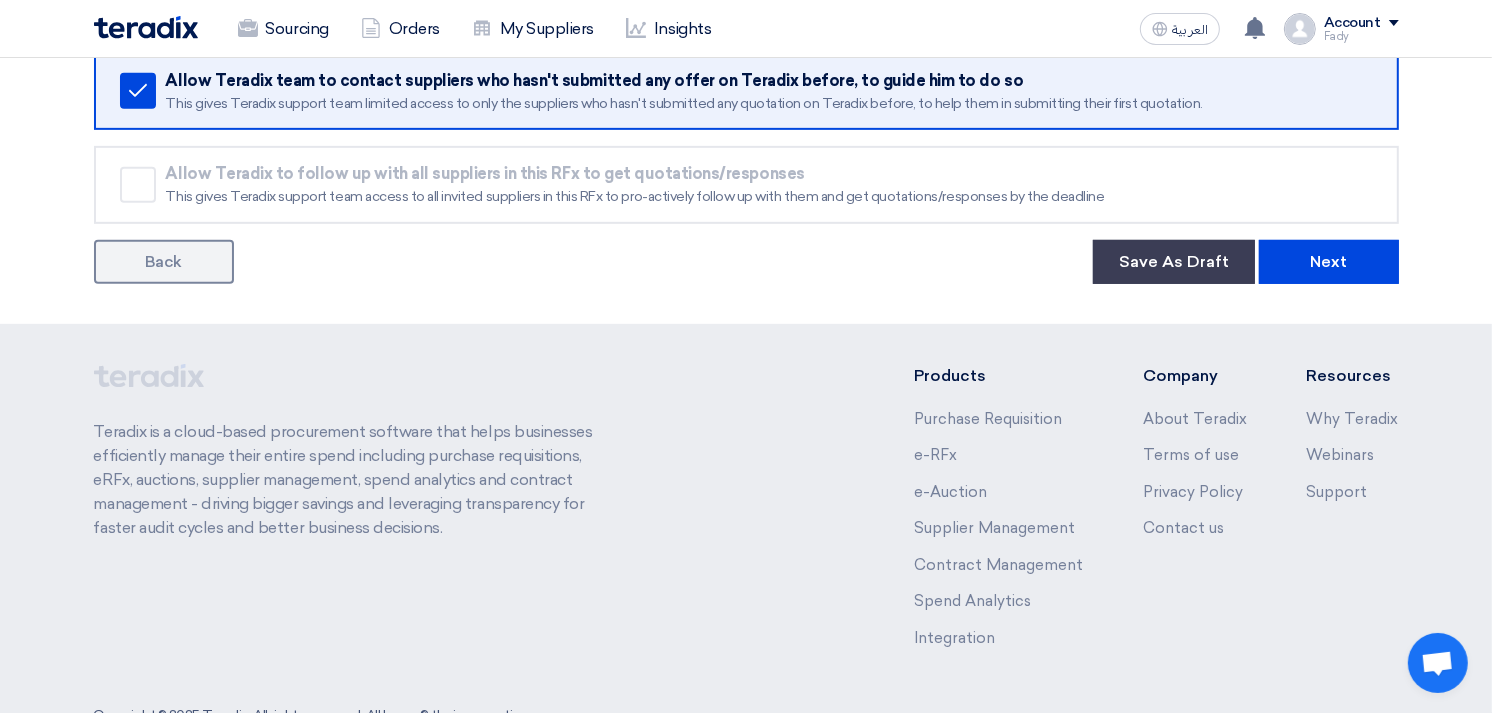 scroll, scrollTop: 870, scrollLeft: 0, axis: vertical 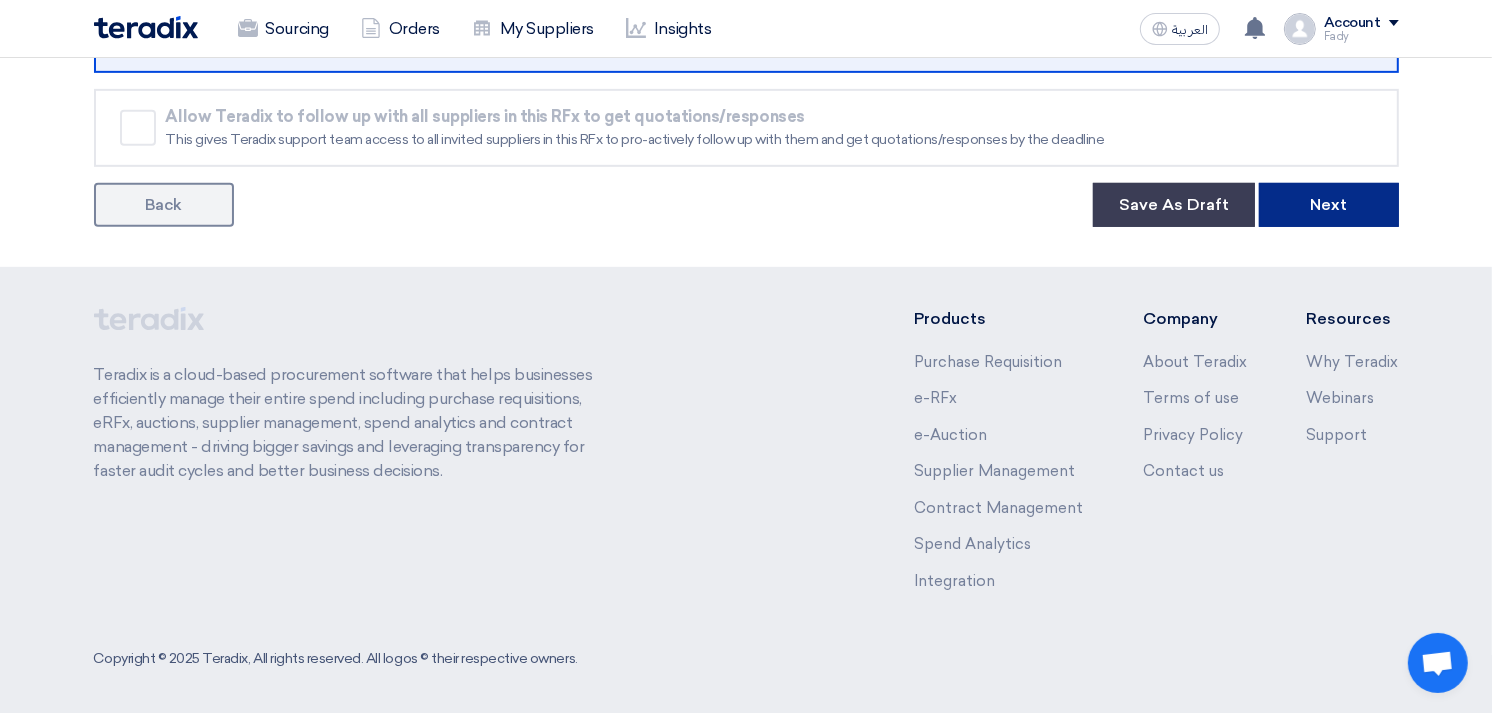 click on "Next" 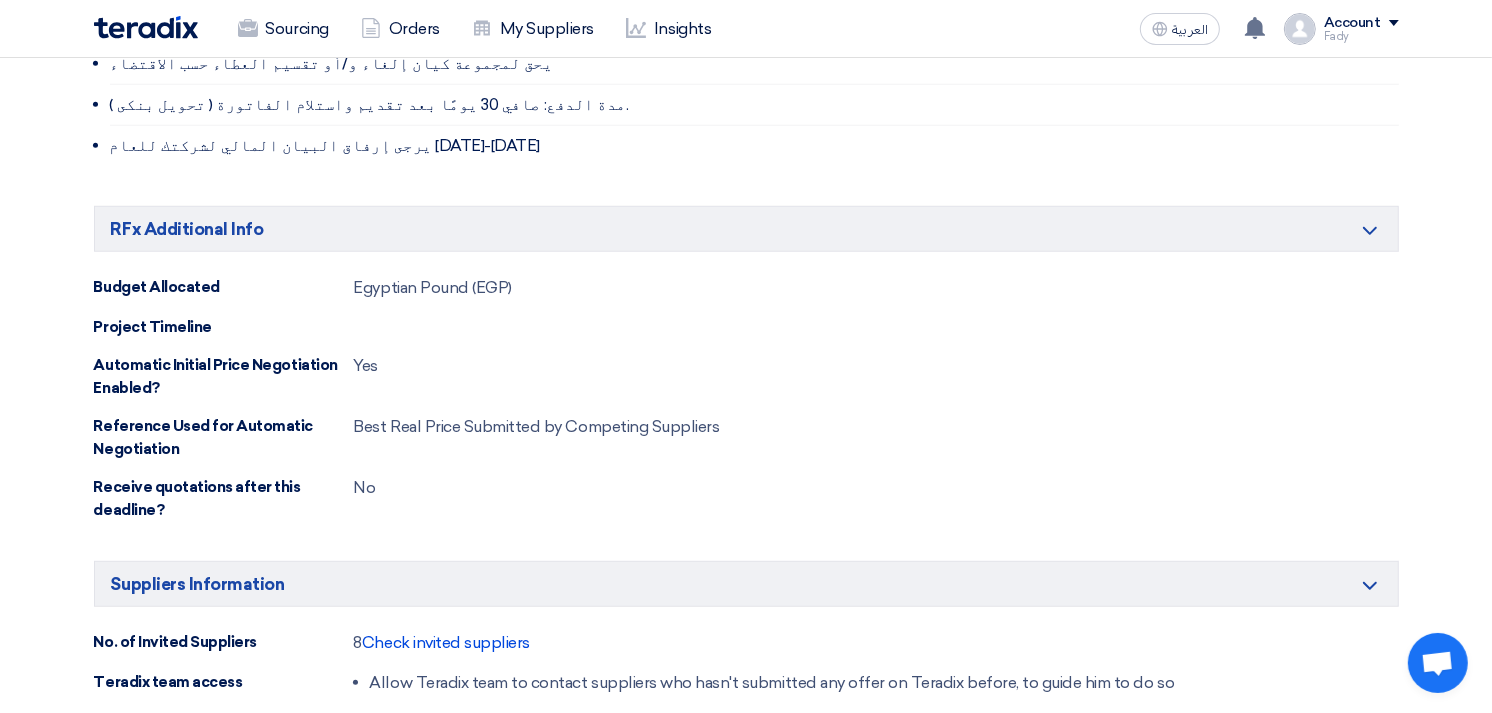 scroll, scrollTop: 1333, scrollLeft: 0, axis: vertical 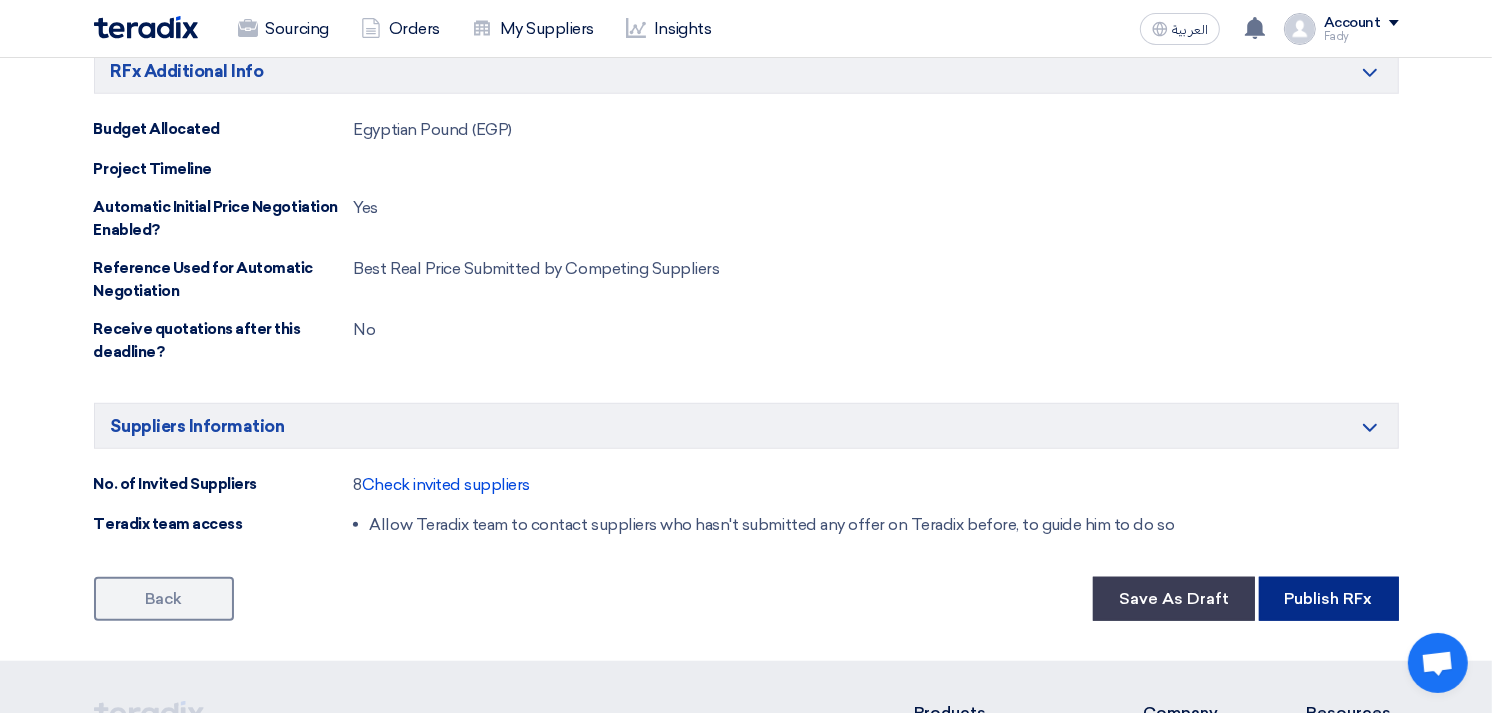 click on "Publish RFx" 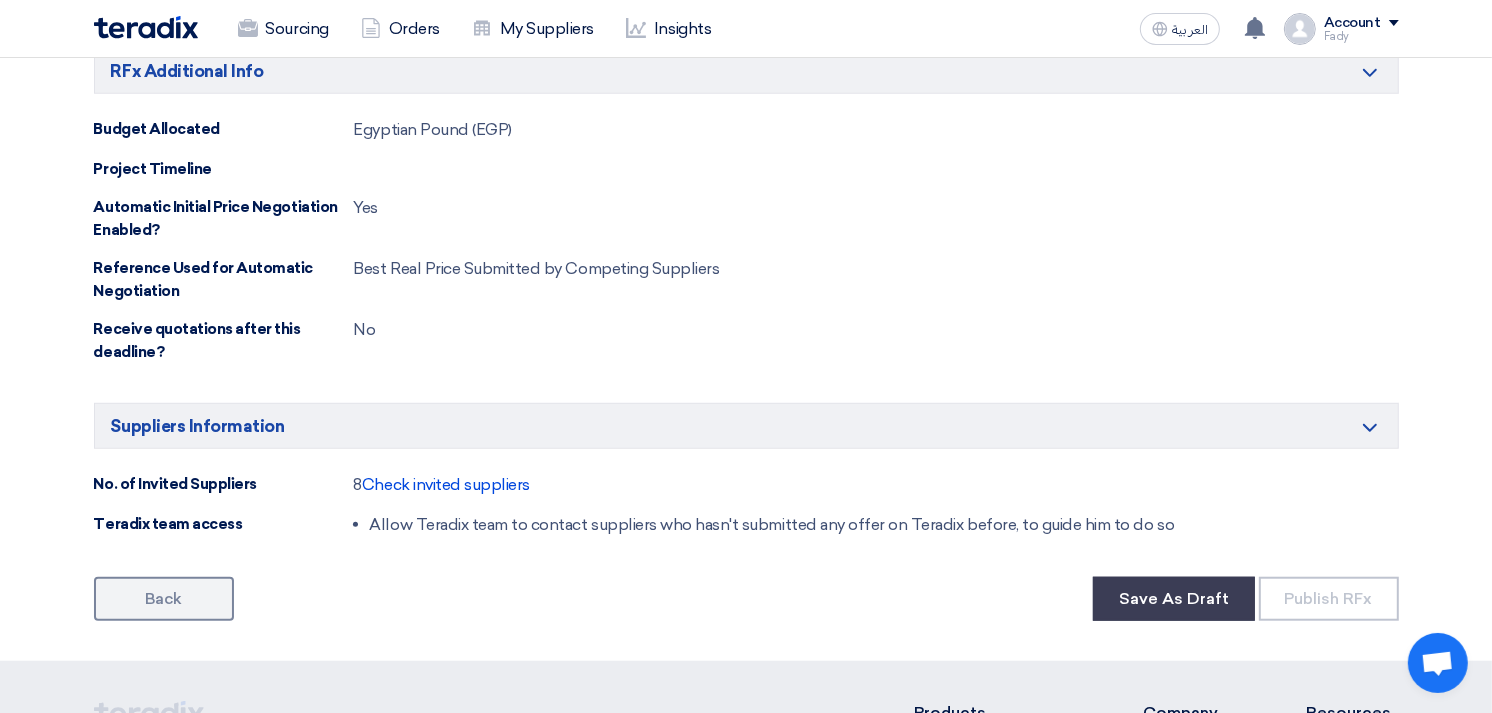 scroll, scrollTop: 0, scrollLeft: 0, axis: both 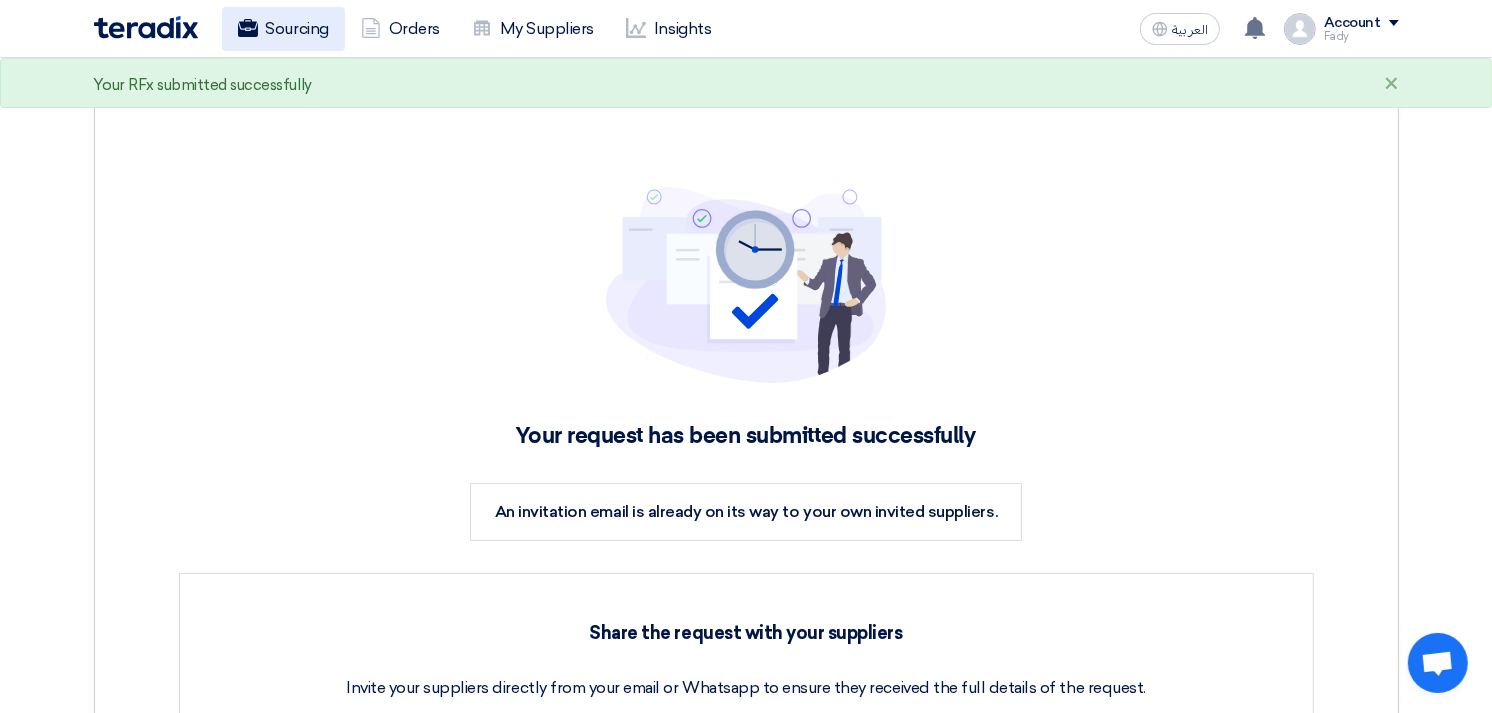 click on "Sourcing" 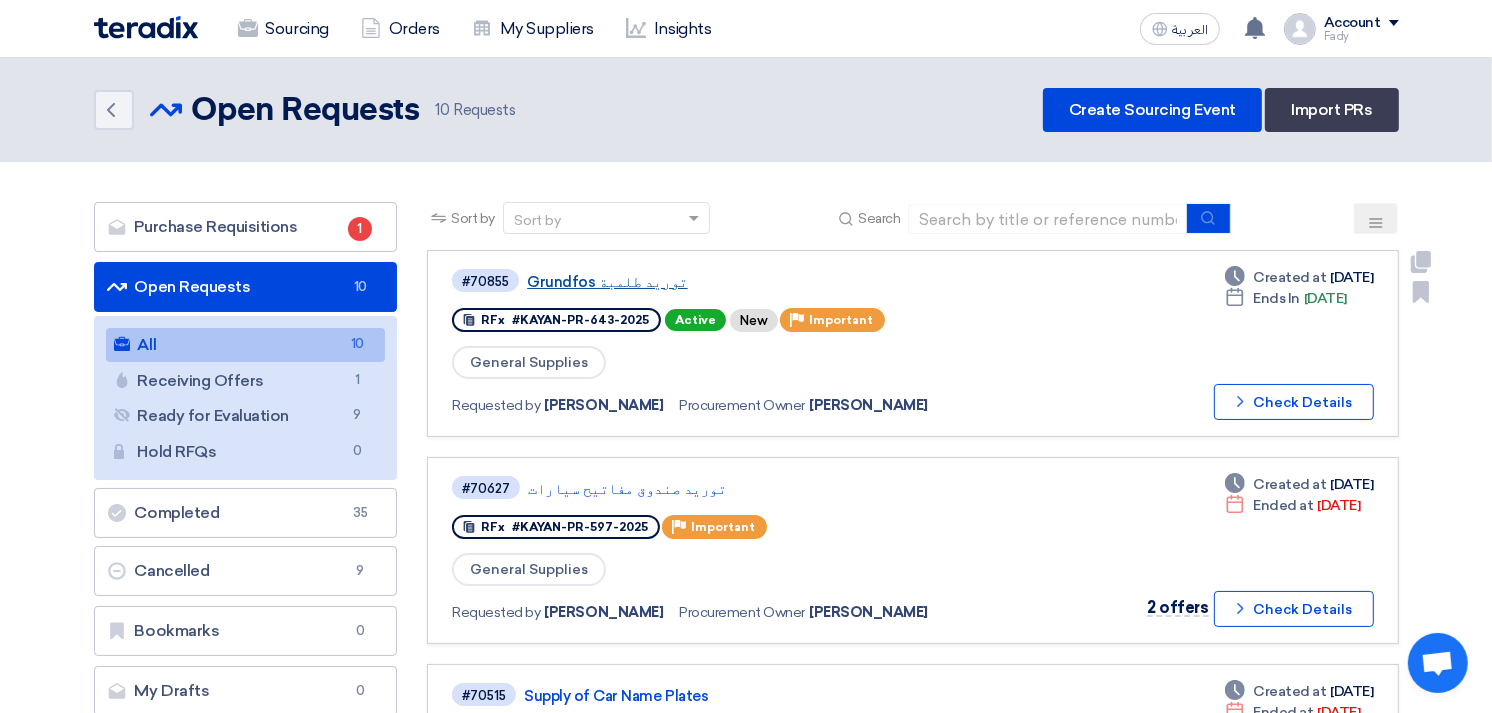 click on "Grundfos توريد طلمبة" 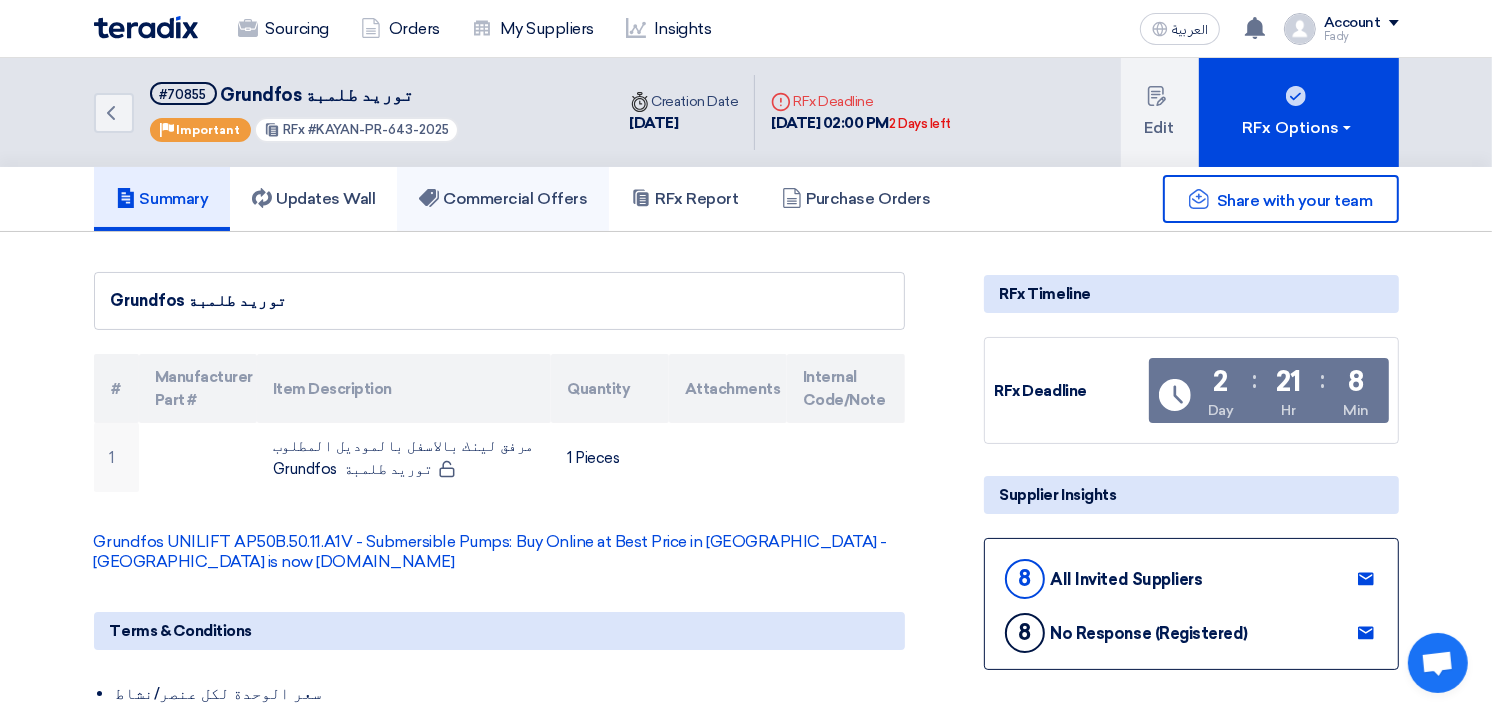 click on "Commercial Offers" 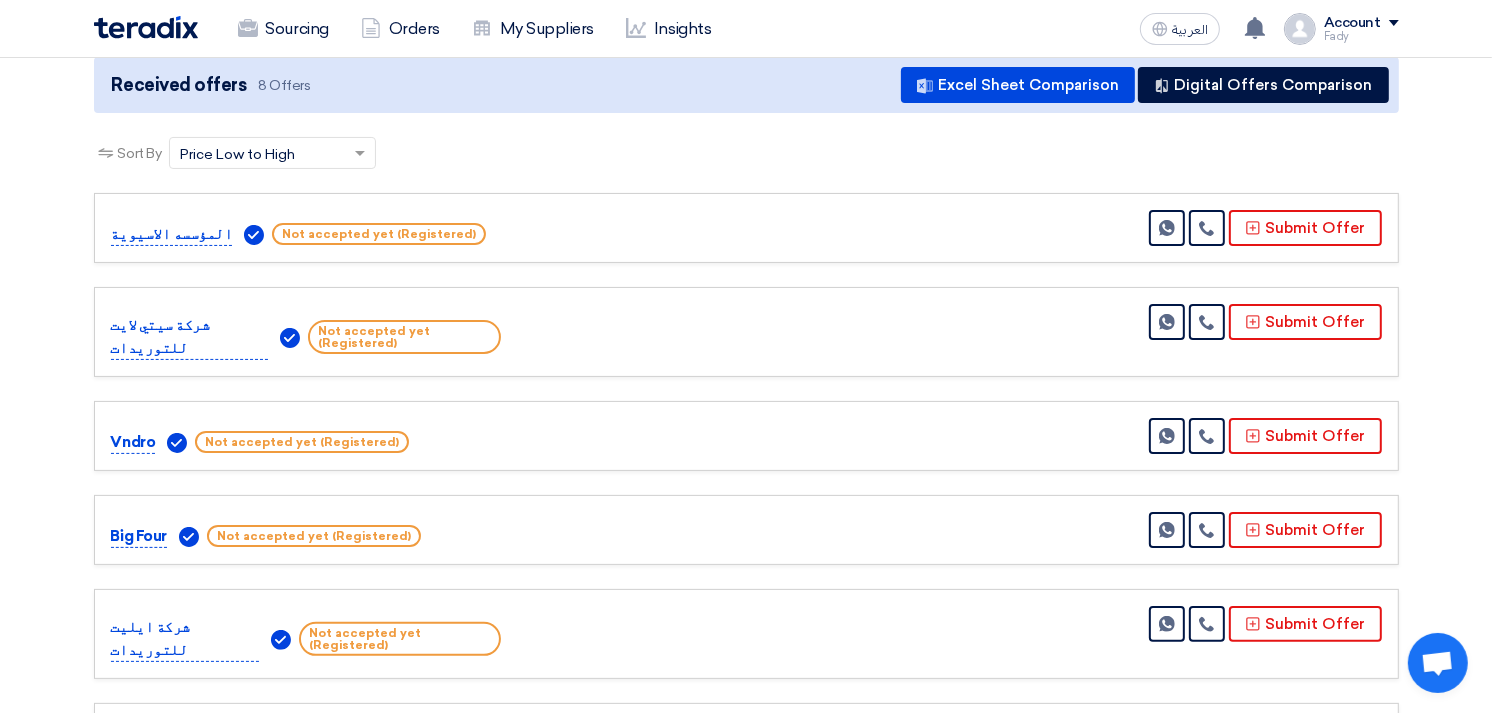 scroll, scrollTop: 222, scrollLeft: 0, axis: vertical 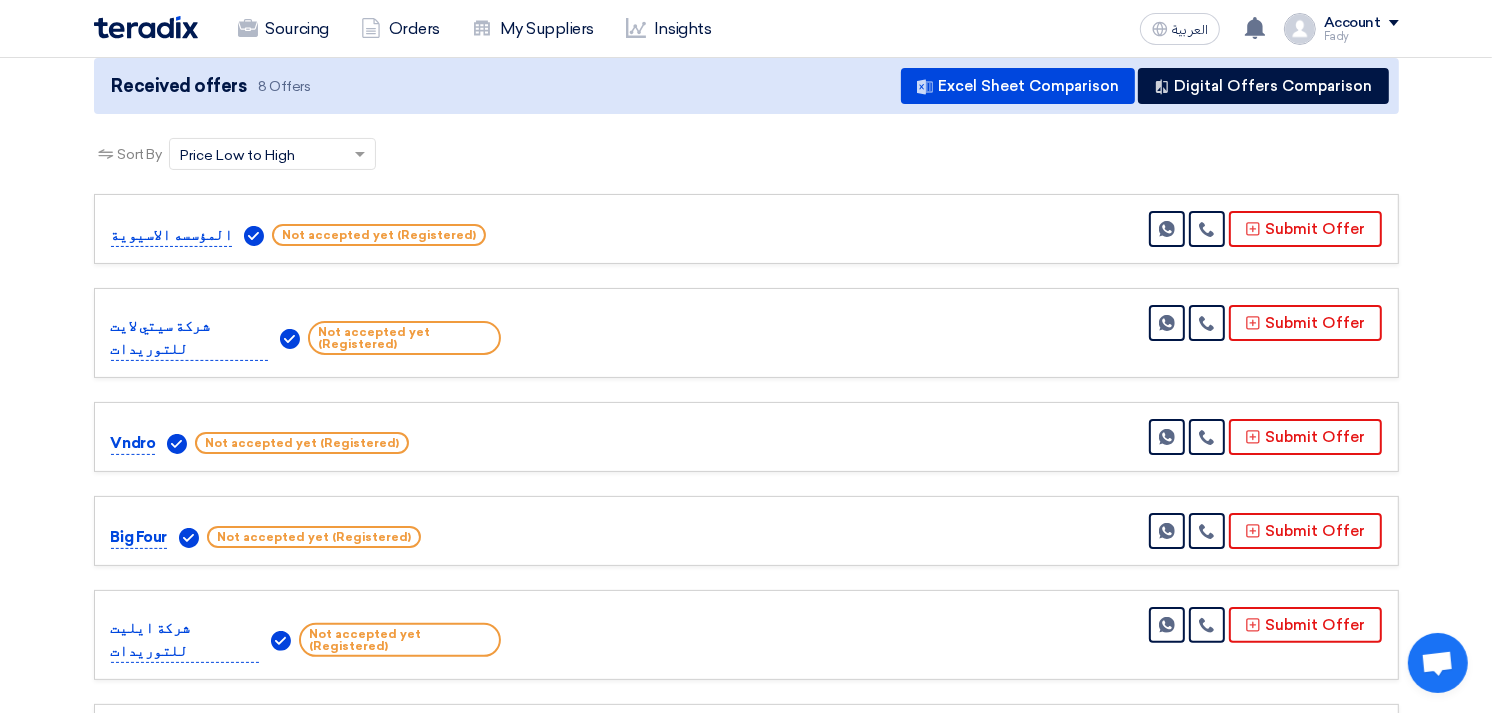click on "شركة سيتي لايت للتوريدات" 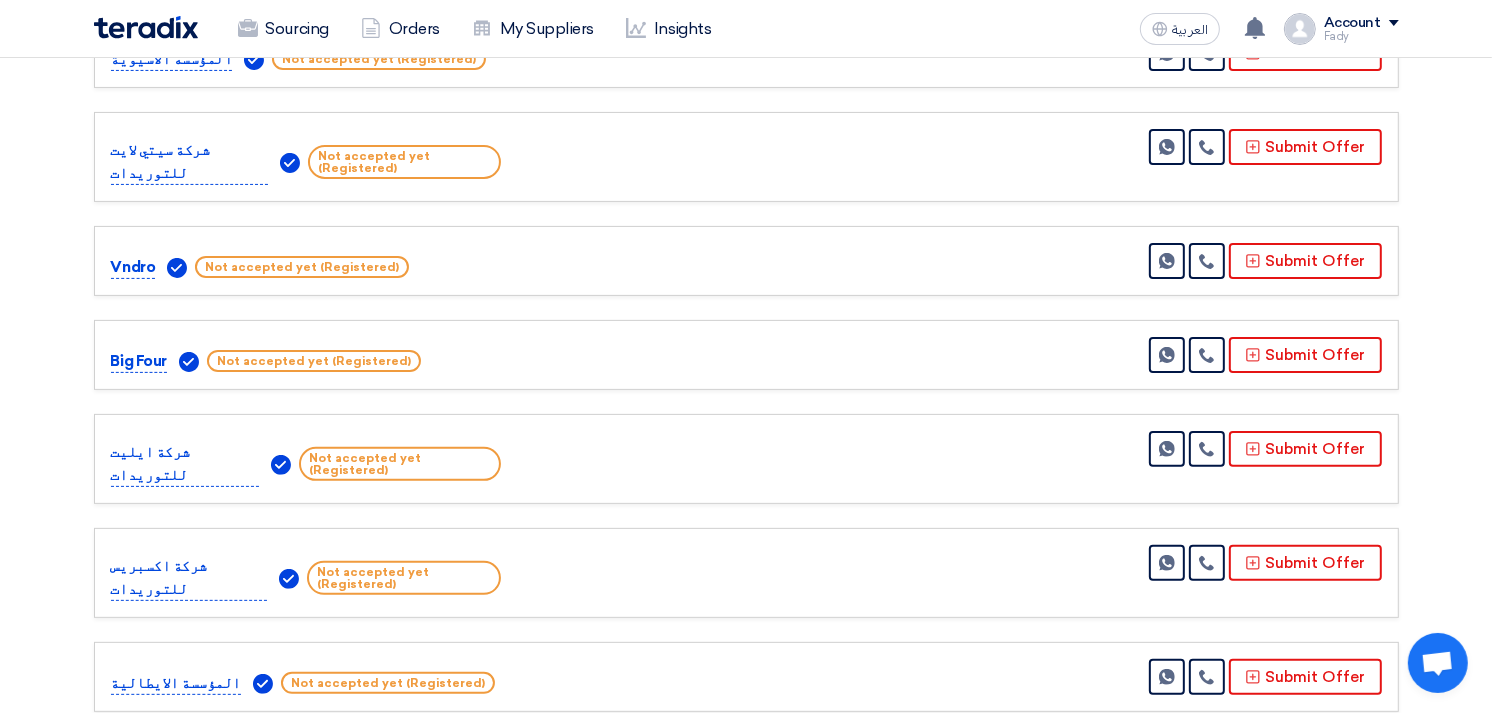 scroll, scrollTop: 444, scrollLeft: 0, axis: vertical 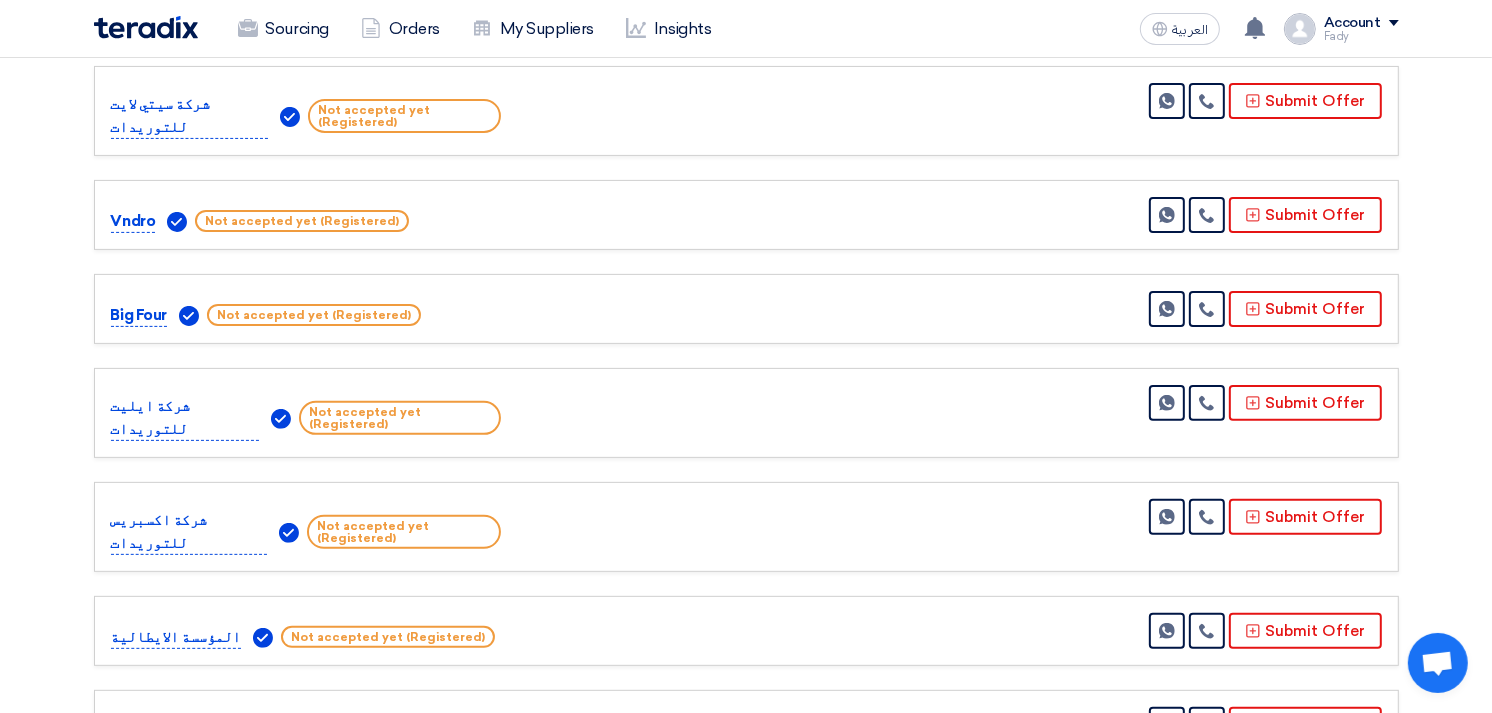 click on "المؤسسة الايطالية" 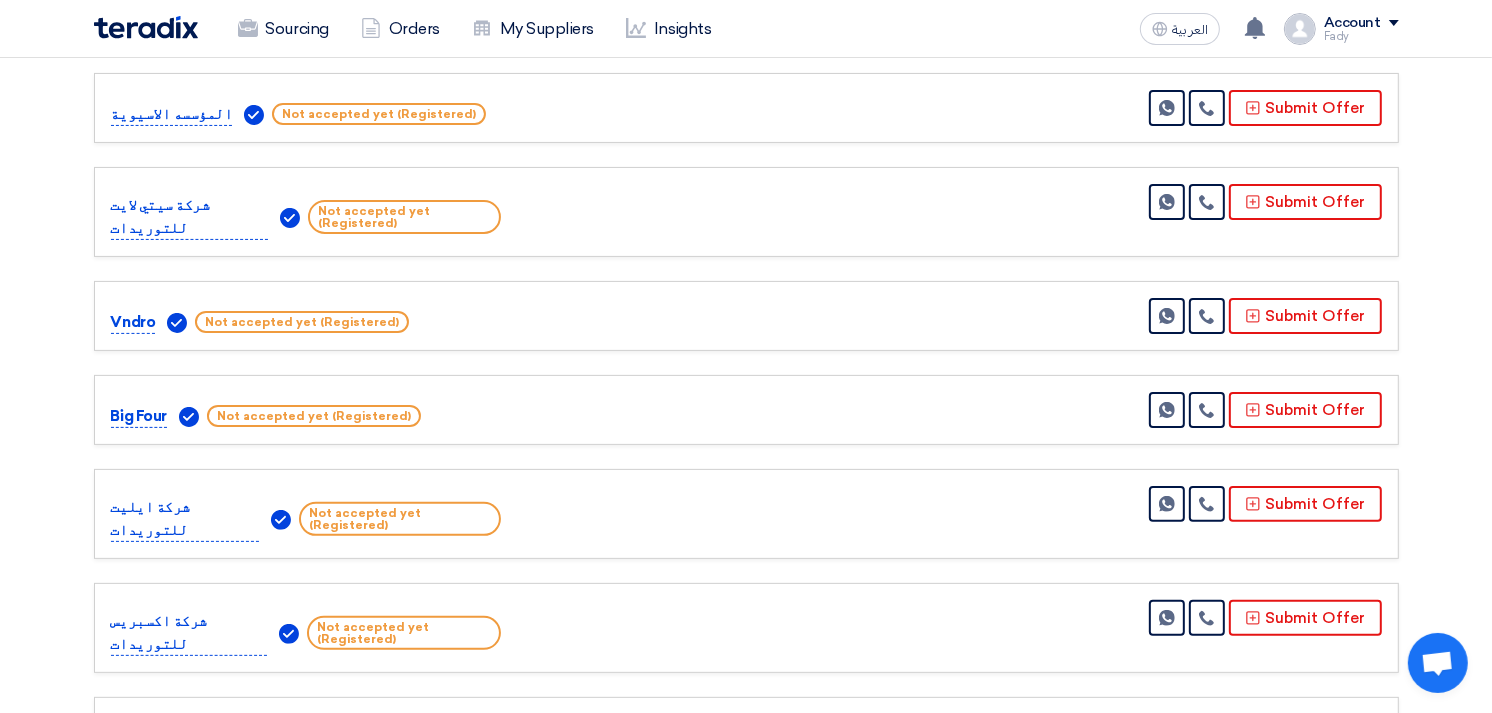 scroll, scrollTop: 0, scrollLeft: 0, axis: both 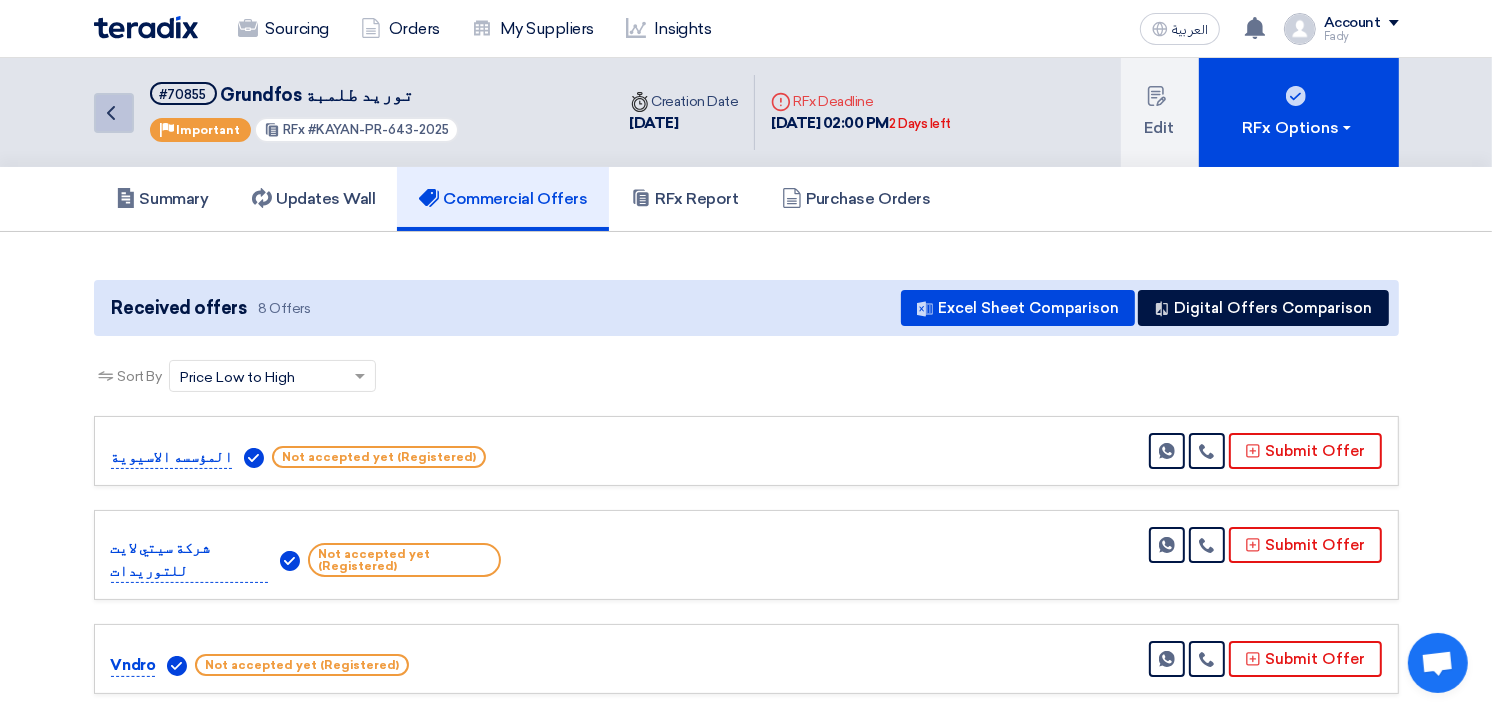 click on "Back" 